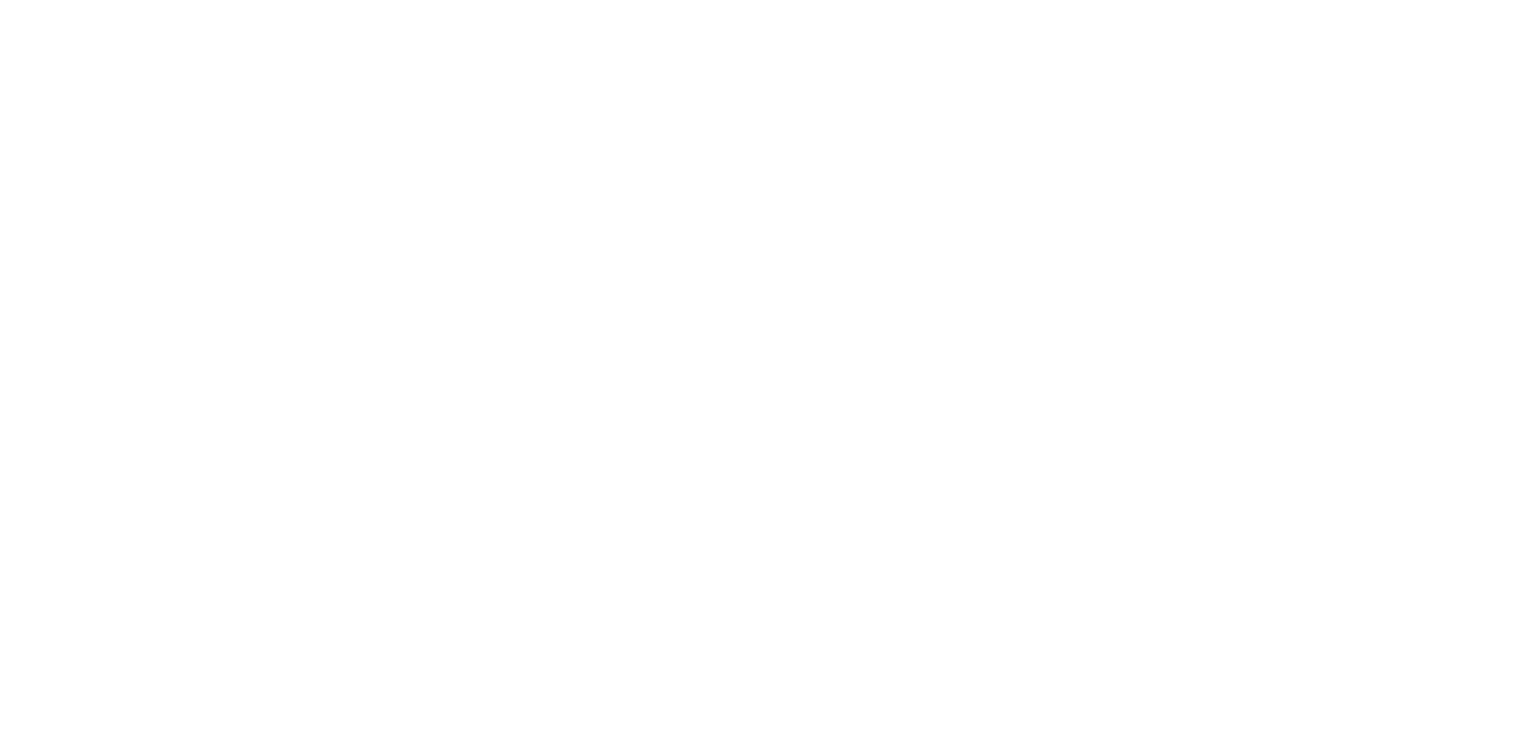 scroll, scrollTop: 0, scrollLeft: 0, axis: both 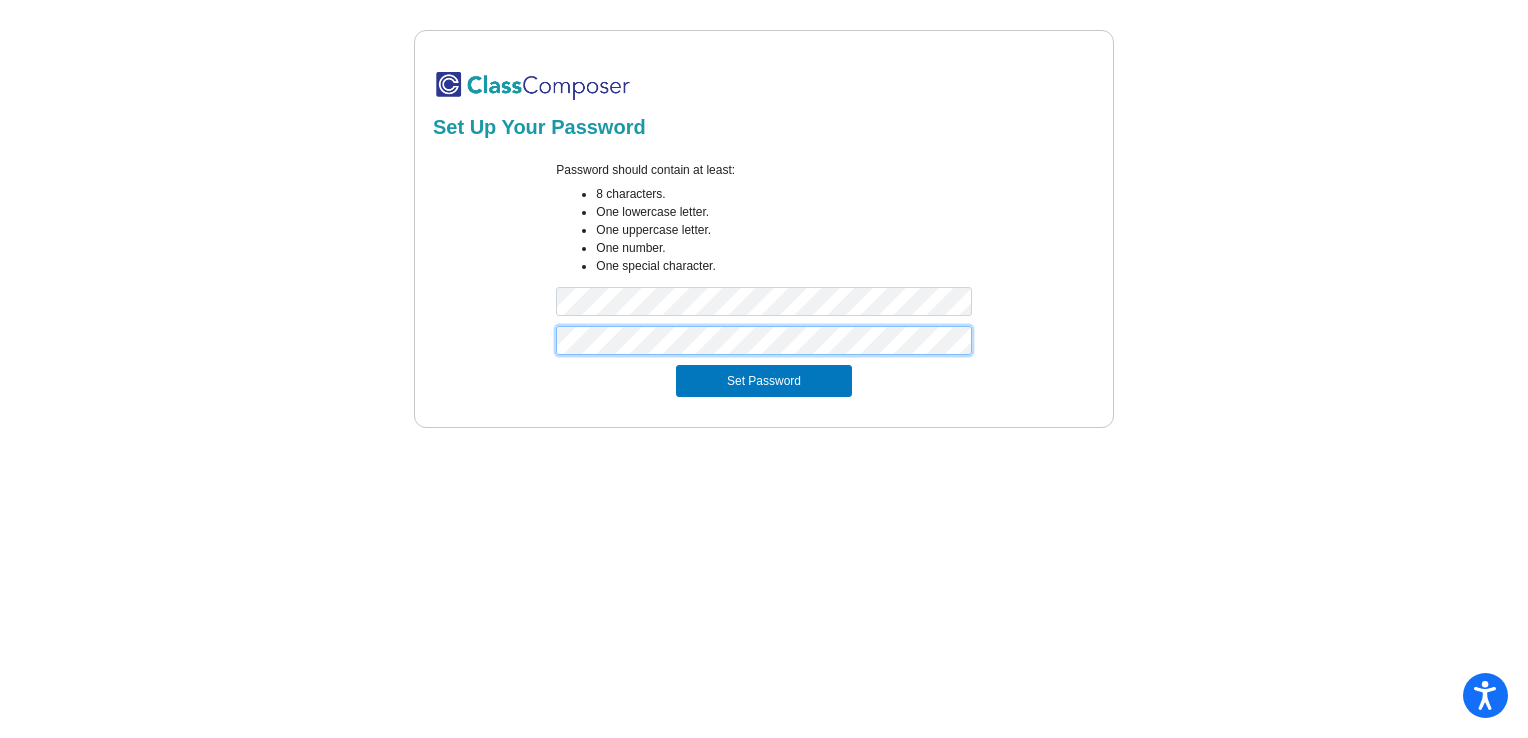 click on "Set Password" at bounding box center (764, 381) 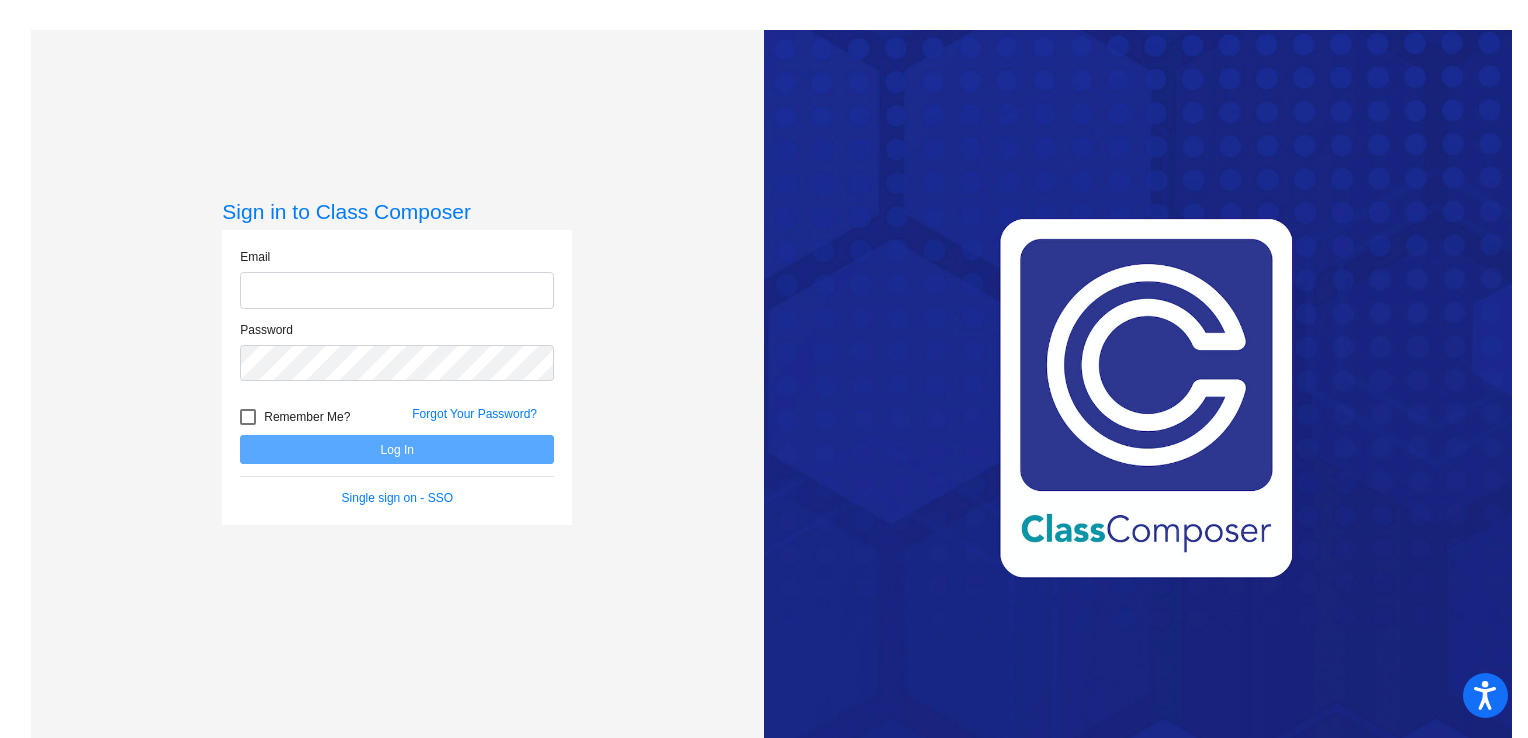 click 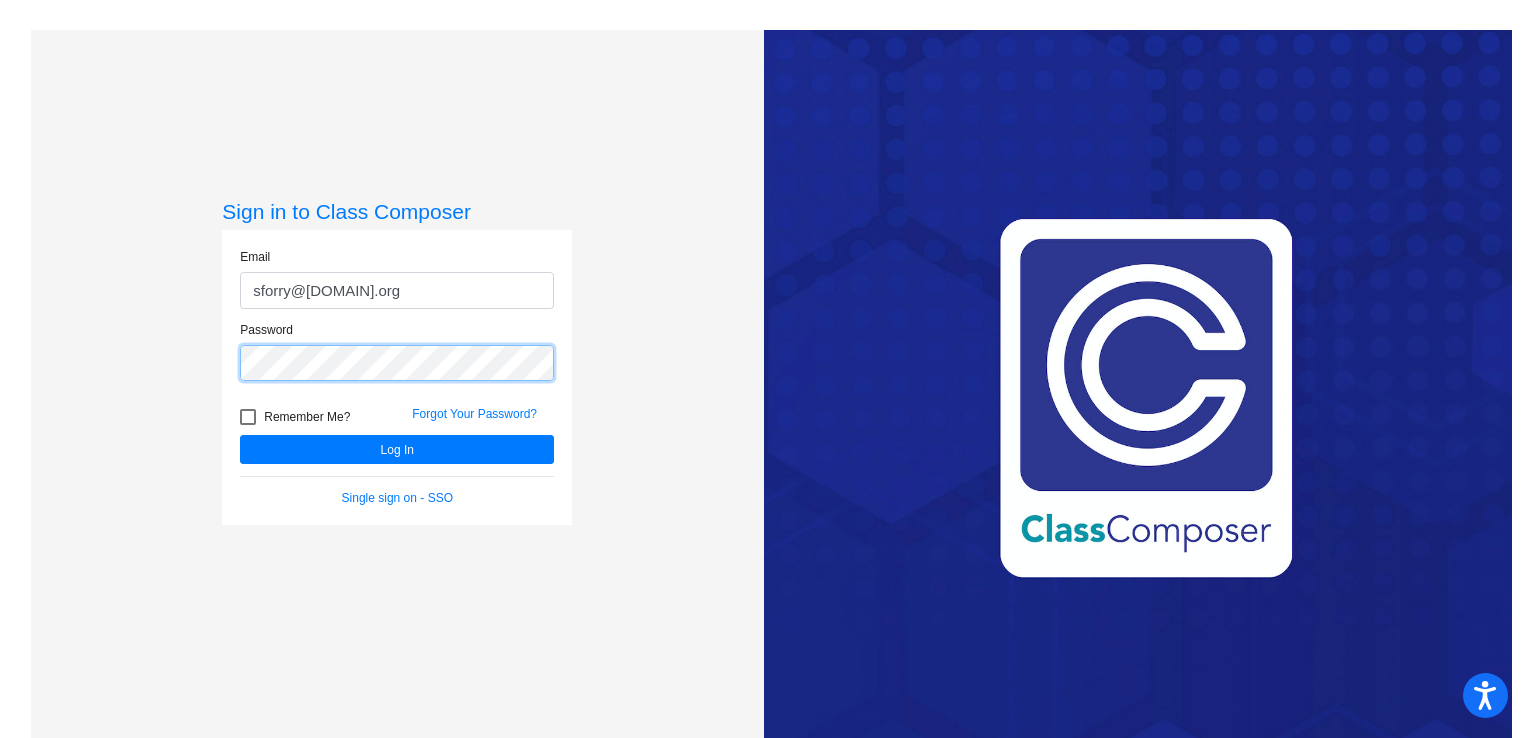 click on "Log In" 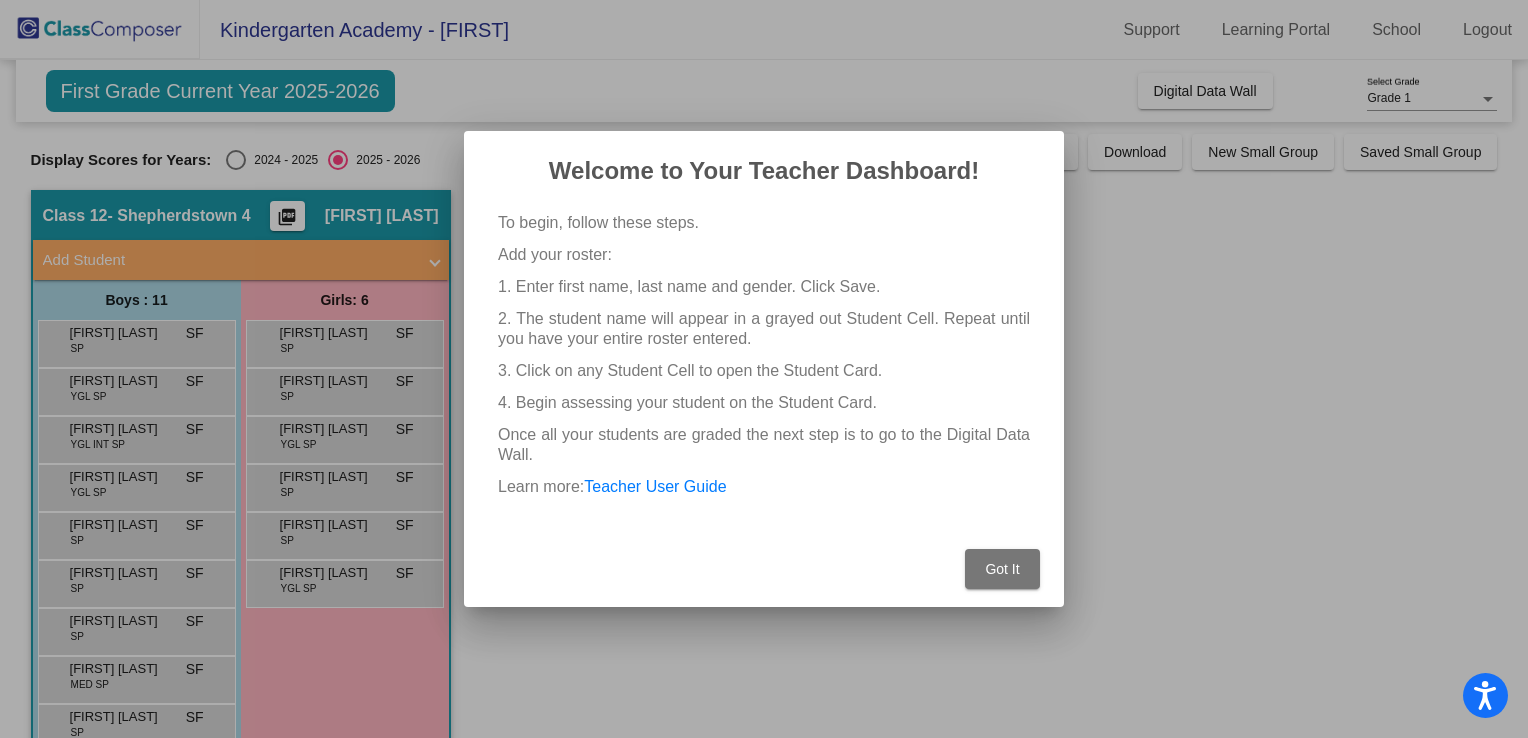 click on "Got It" at bounding box center [1002, 569] 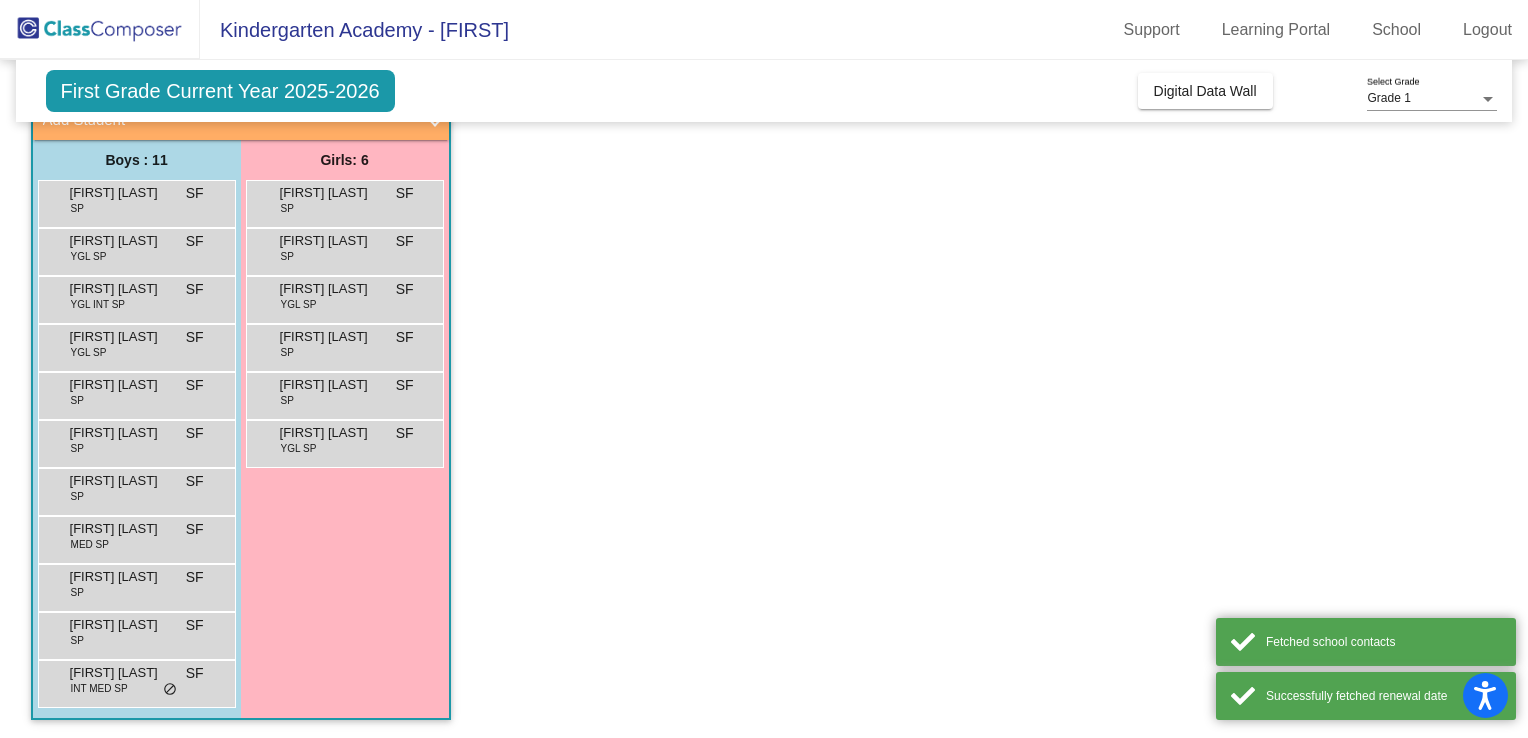 scroll, scrollTop: 139, scrollLeft: 0, axis: vertical 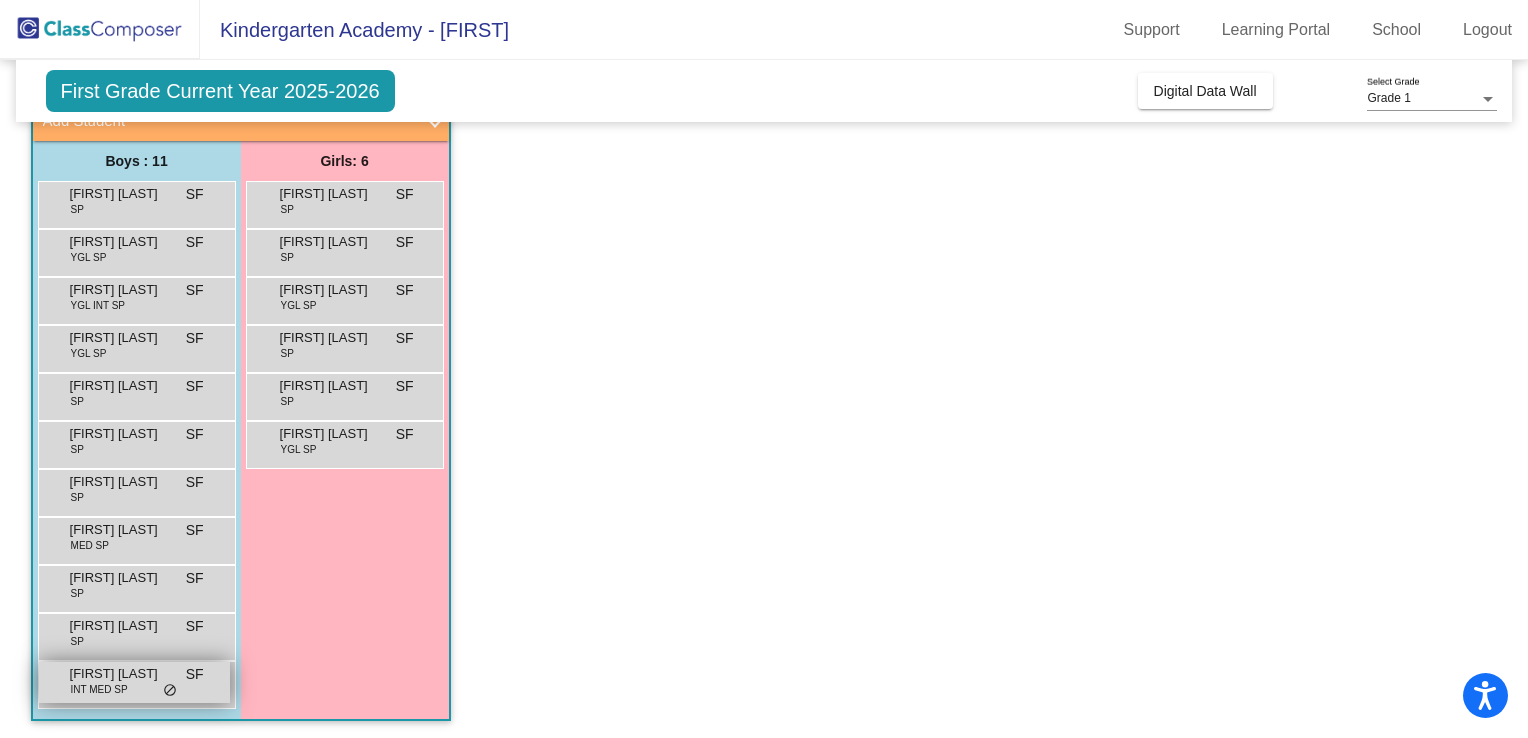 click on "do_not_disturb_alt" at bounding box center (170, 691) 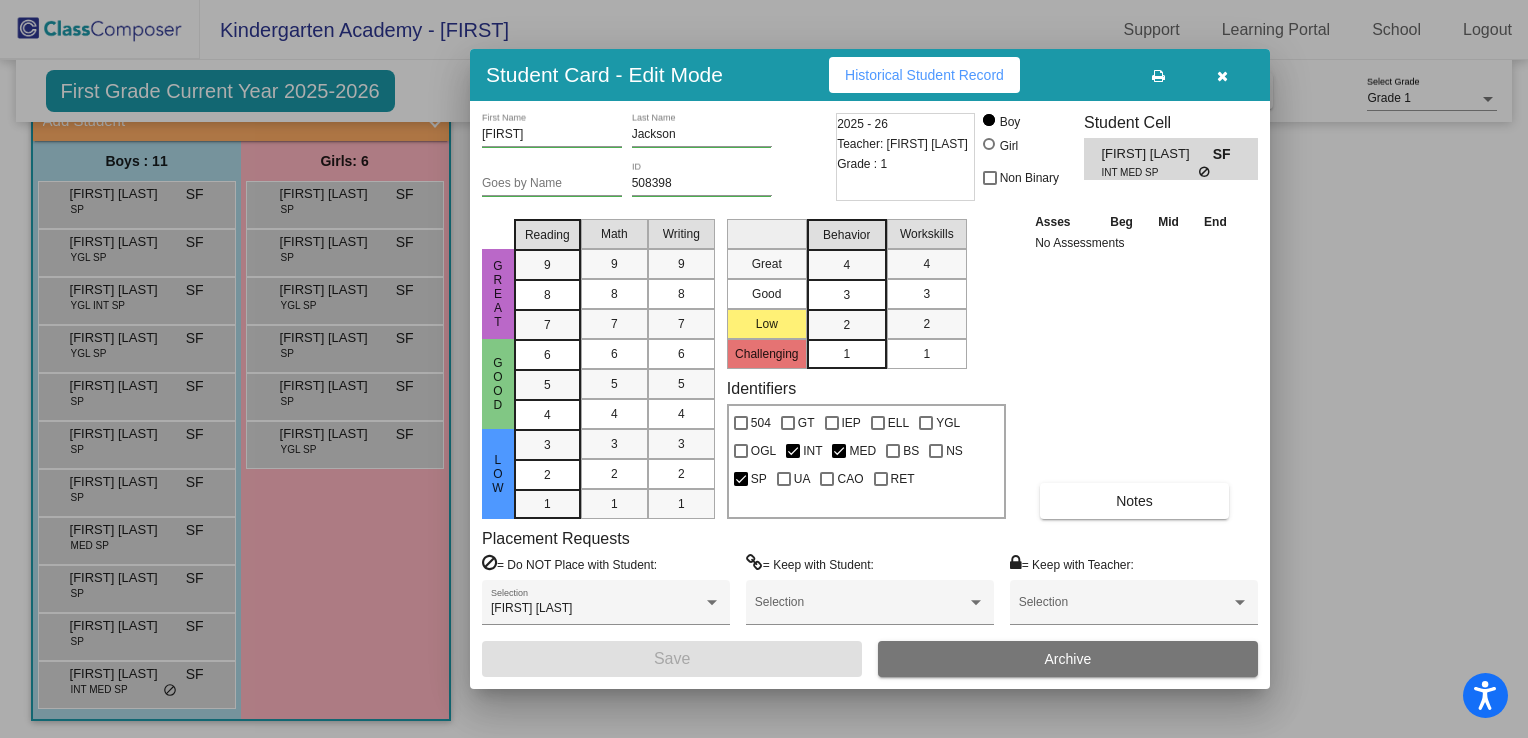 click on "1" at bounding box center [846, 354] 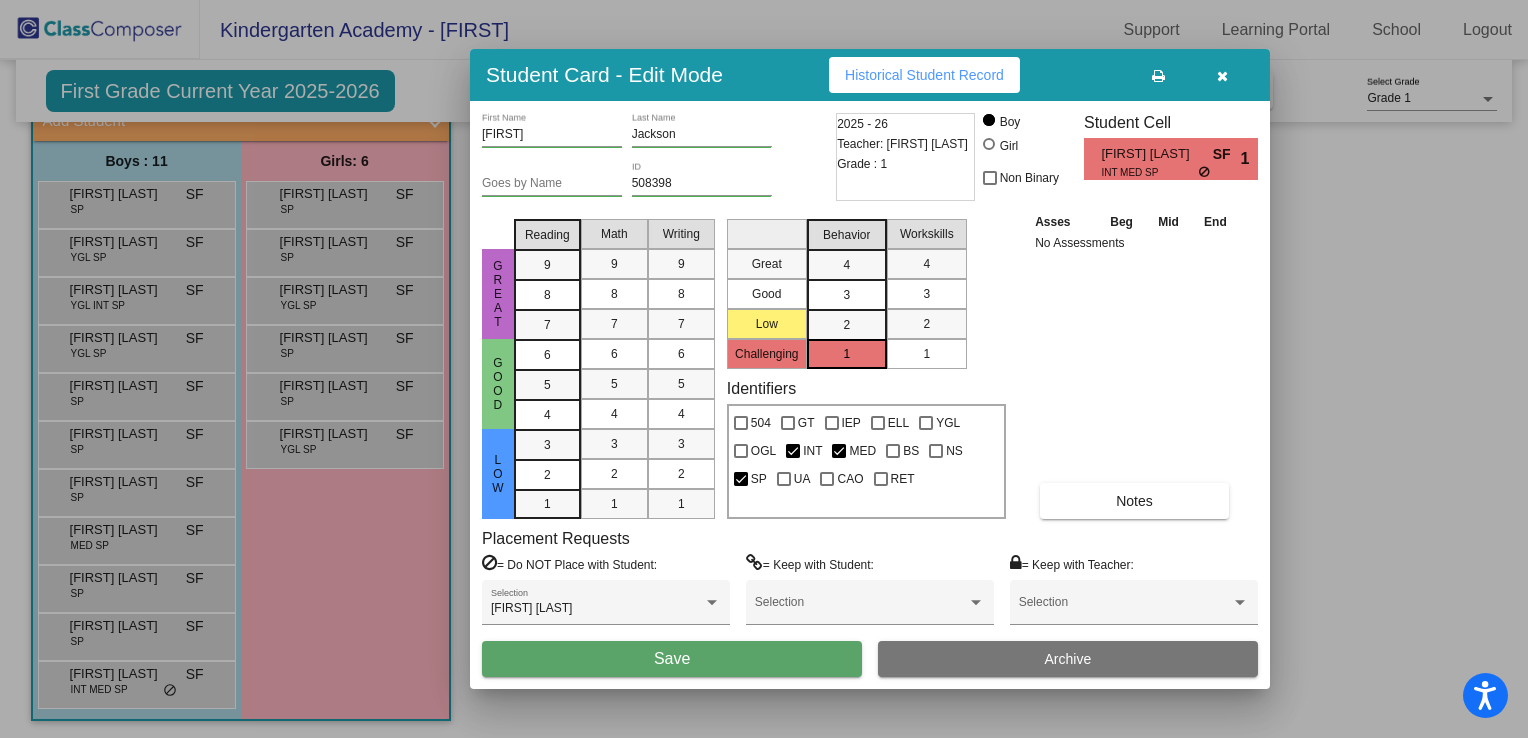 click on "1" at bounding box center [846, 354] 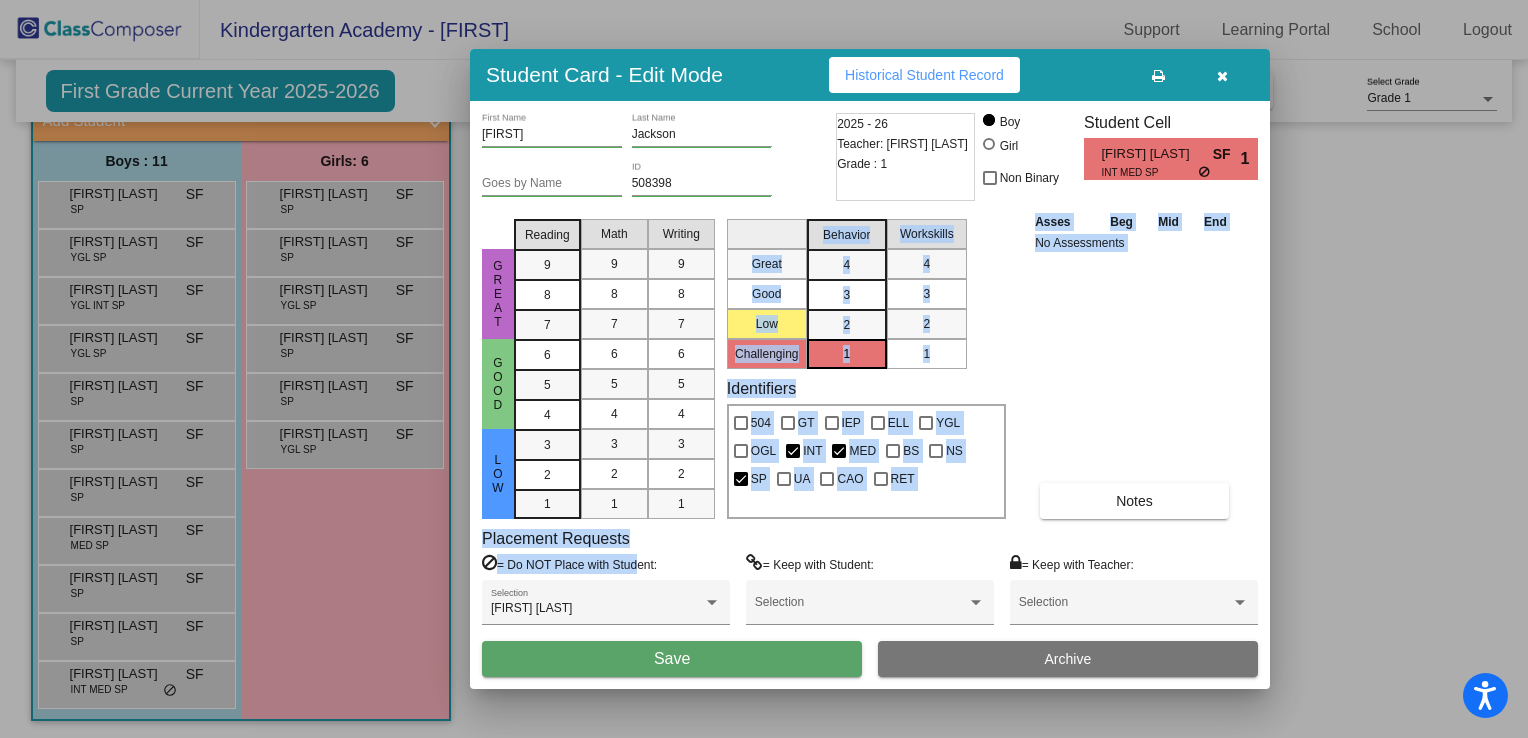 drag, startPoint x: 690, startPoint y: 515, endPoint x: 630, endPoint y: 568, distance: 80.05623 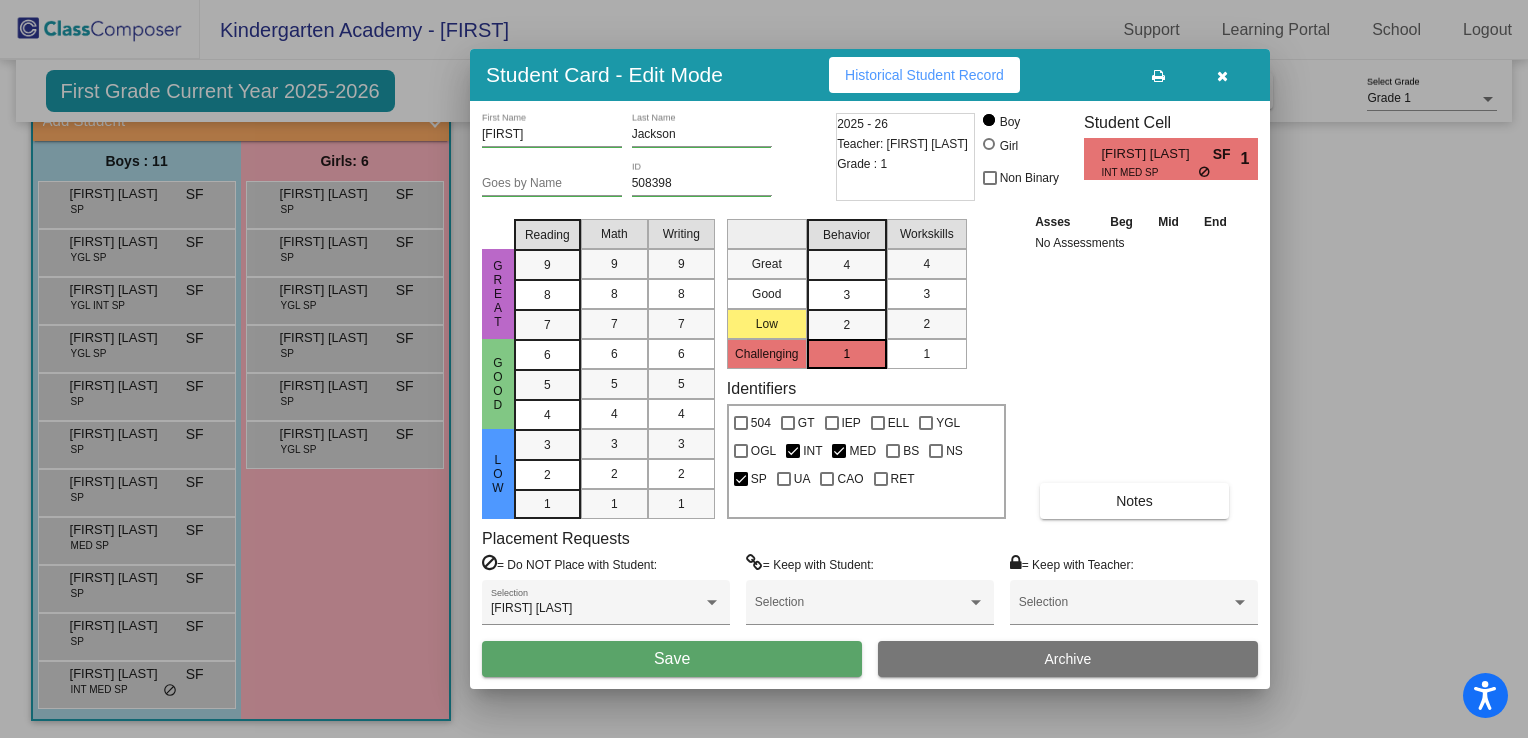 click on "Great Good Low Challenging Behavior 4 3 2 1 Workskills 4 3 2 1 Identifiers   504   GT   IEP   ELL   YGL   OGL   INT   MED   BS   NS   SP   UA   CAO   RET" at bounding box center [866, 365] 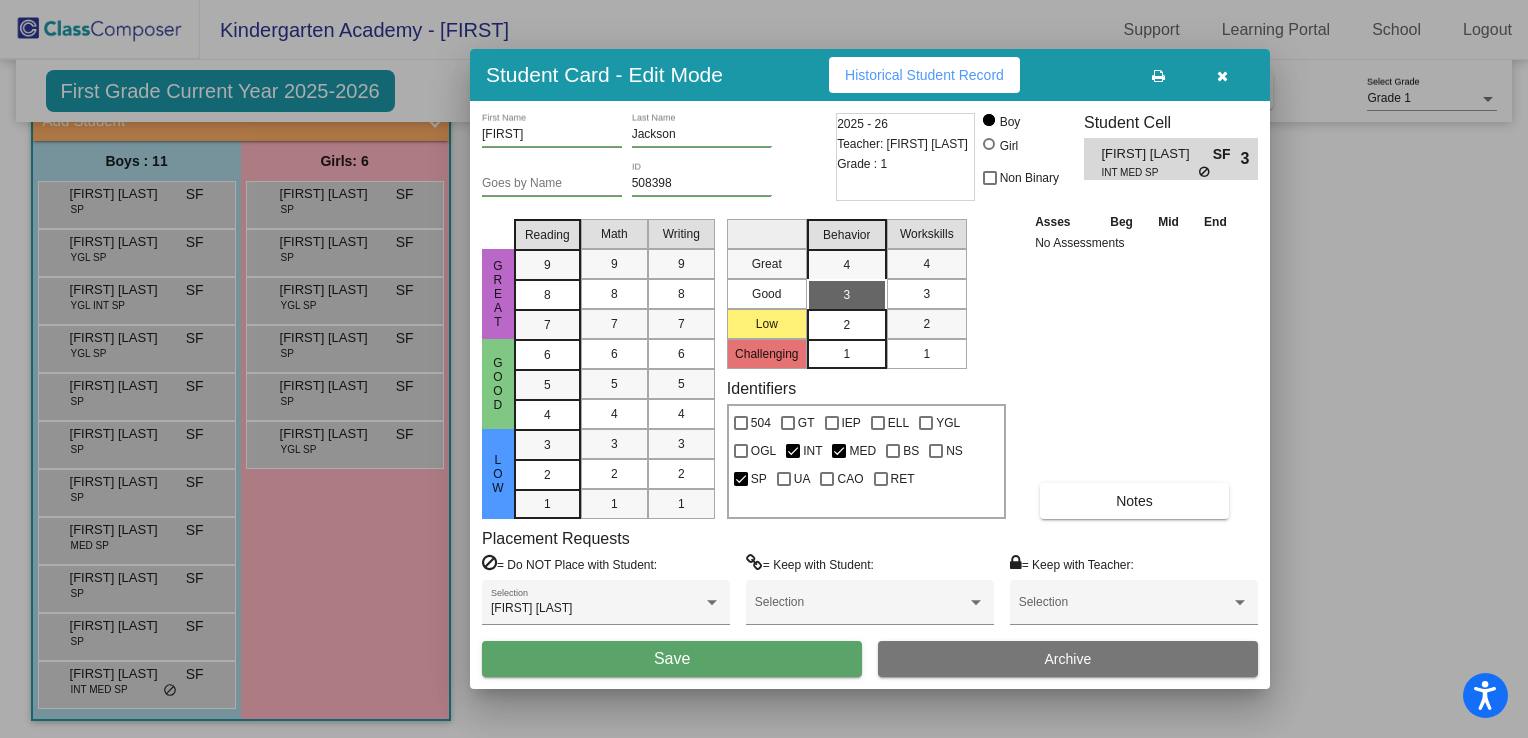 click on "2" at bounding box center (846, 325) 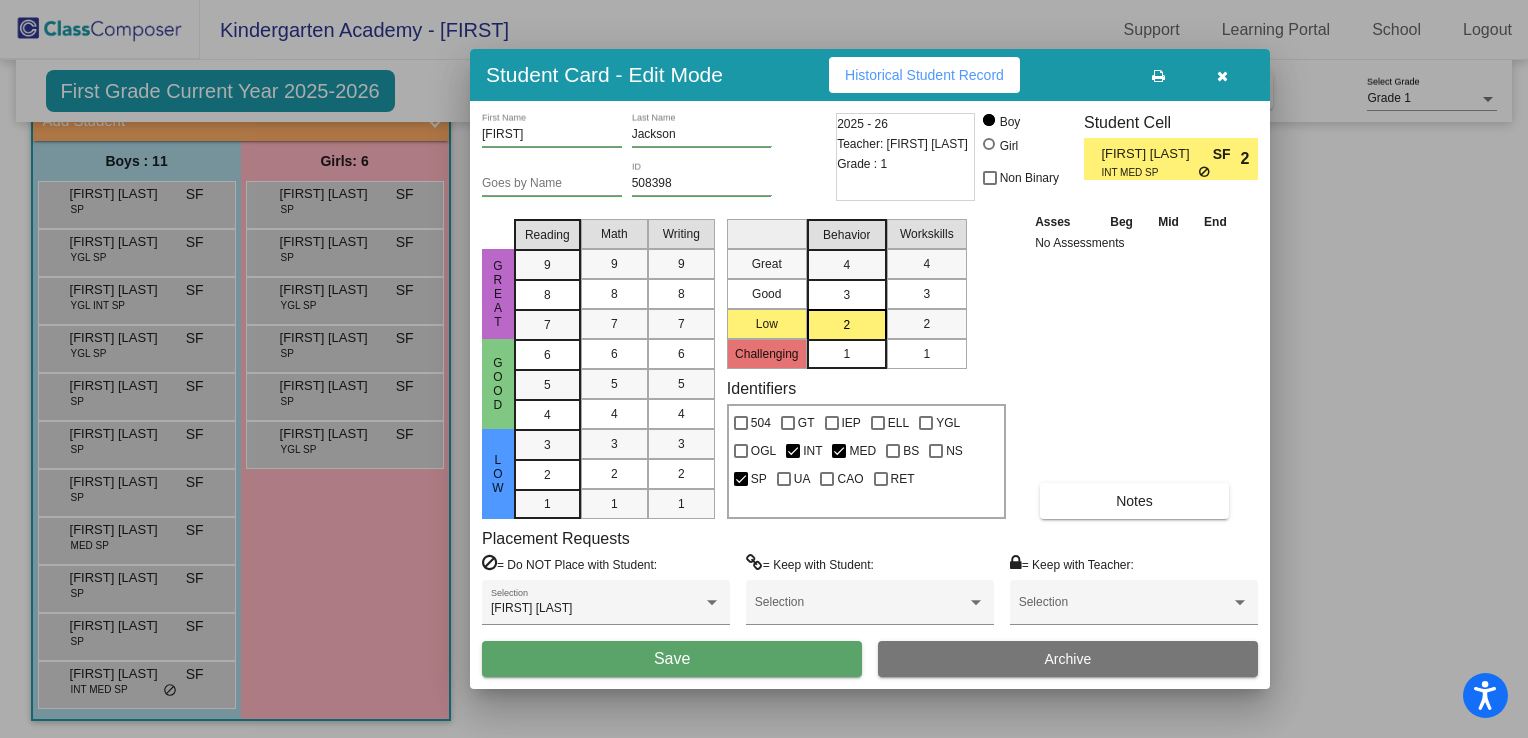 click on "1" at bounding box center (846, 354) 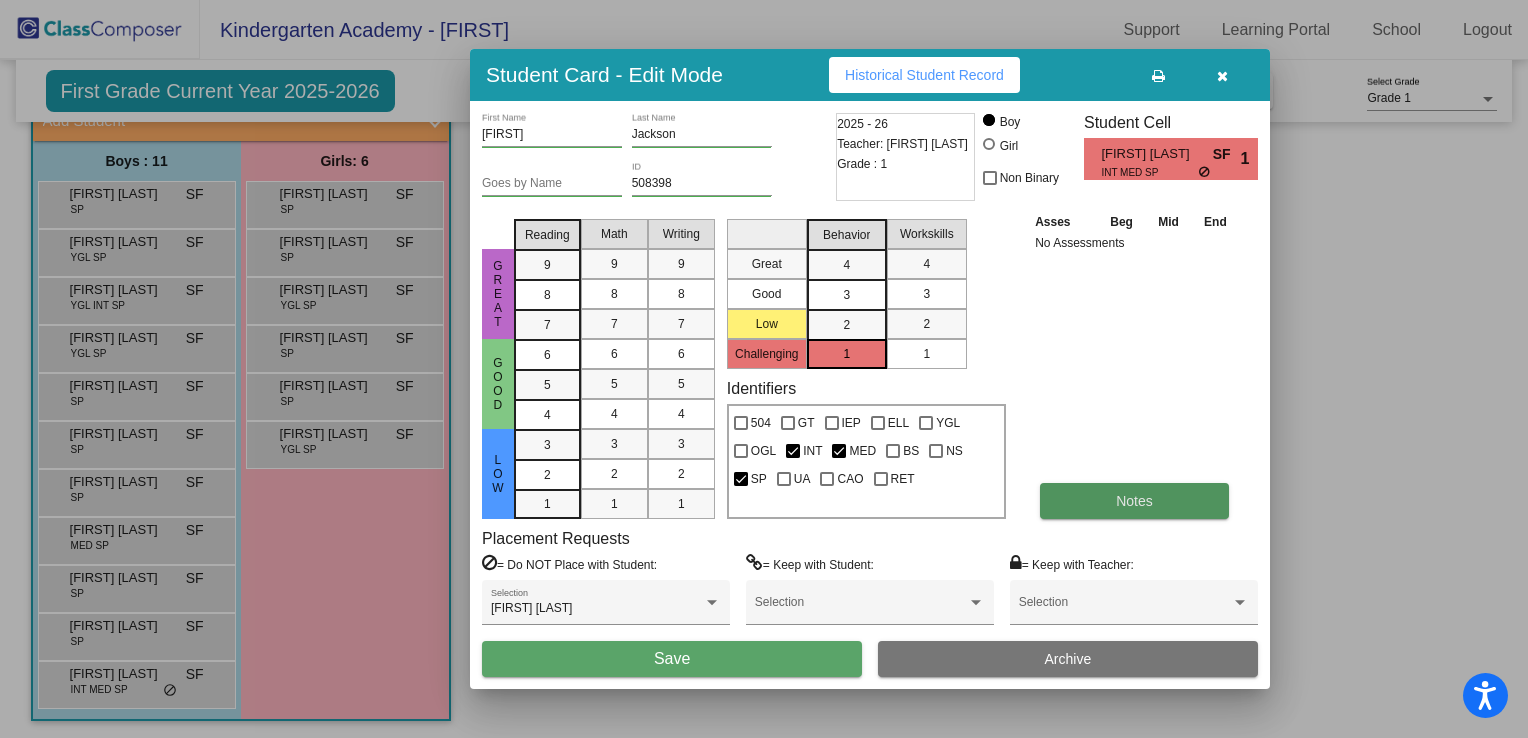 click on "Notes" at bounding box center [1134, 501] 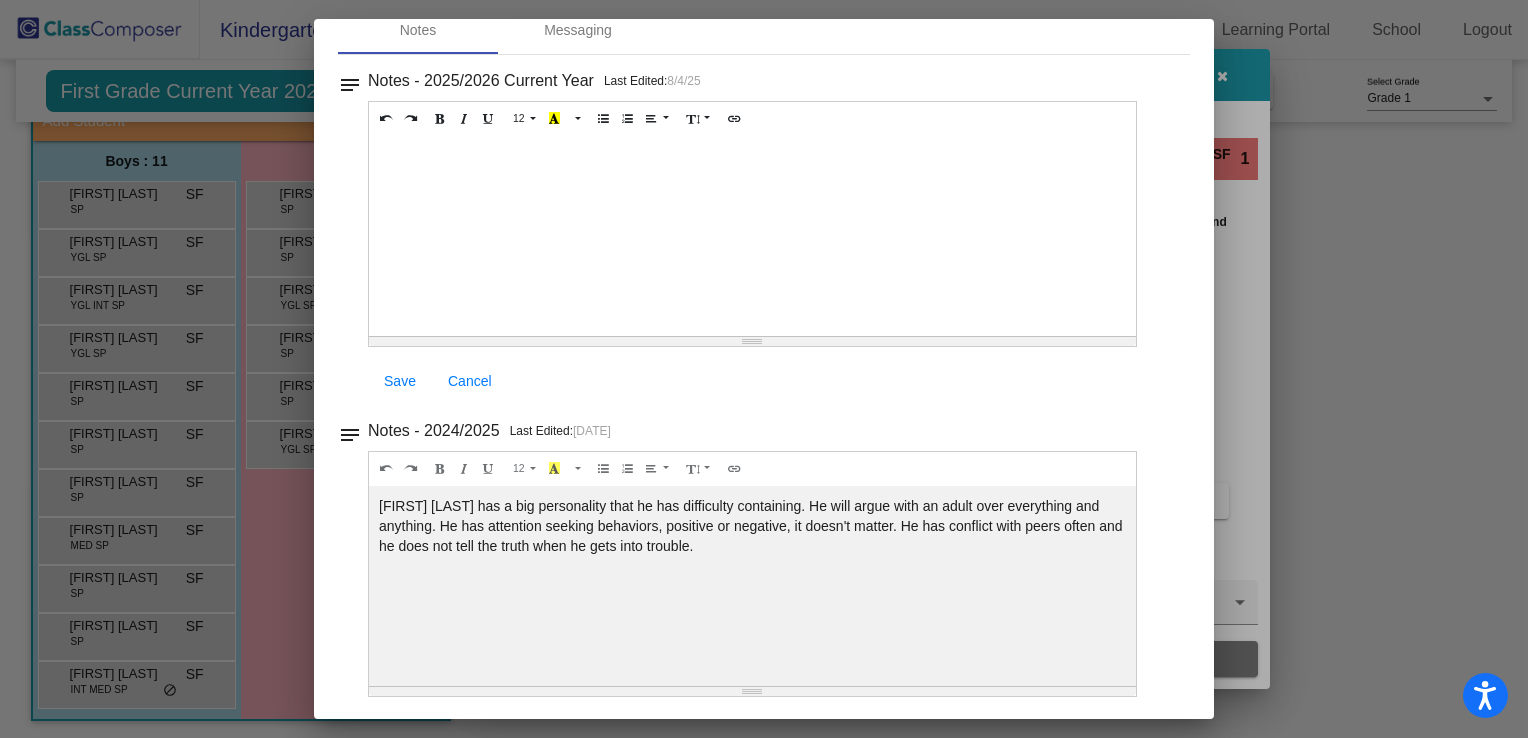 scroll, scrollTop: 0, scrollLeft: 0, axis: both 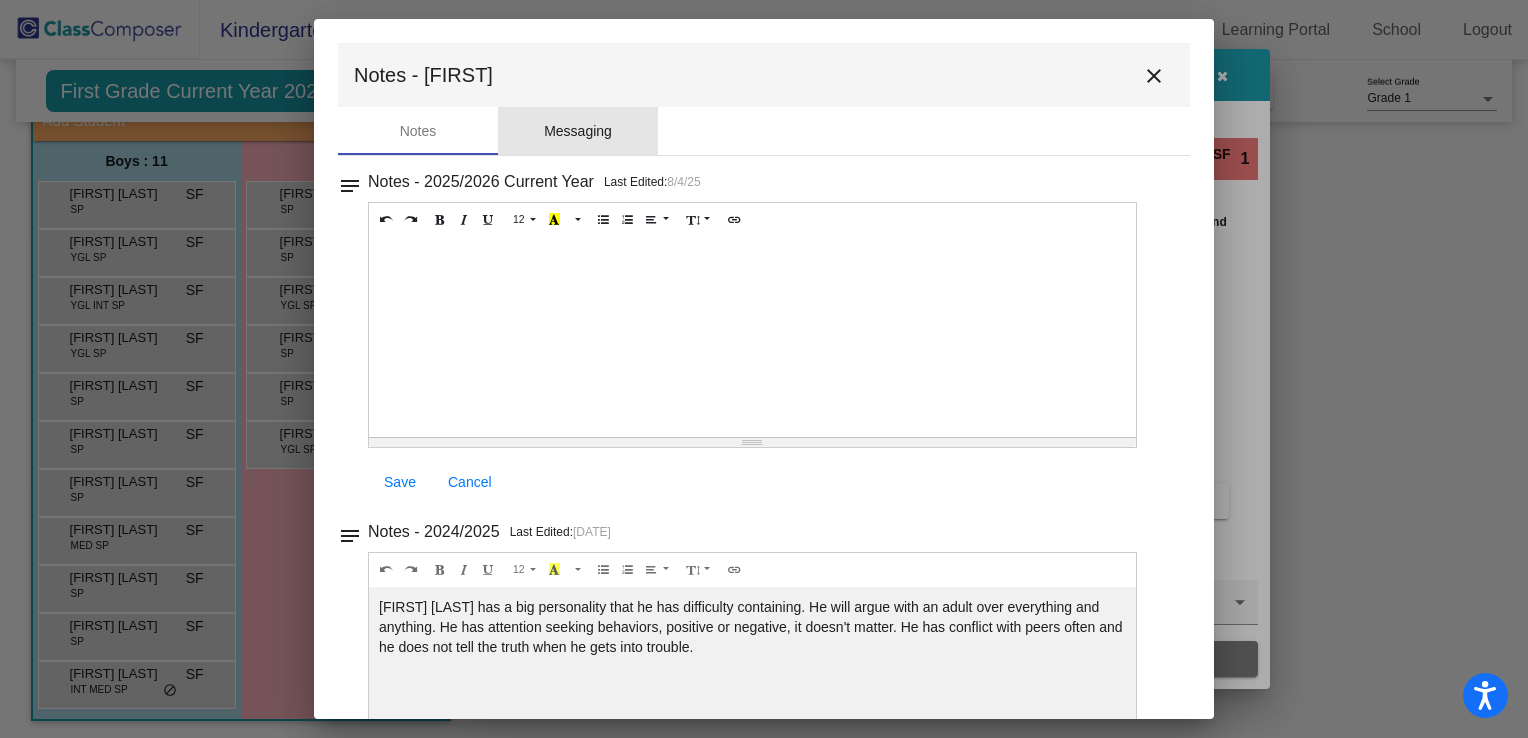click on "Messaging" at bounding box center (578, 131) 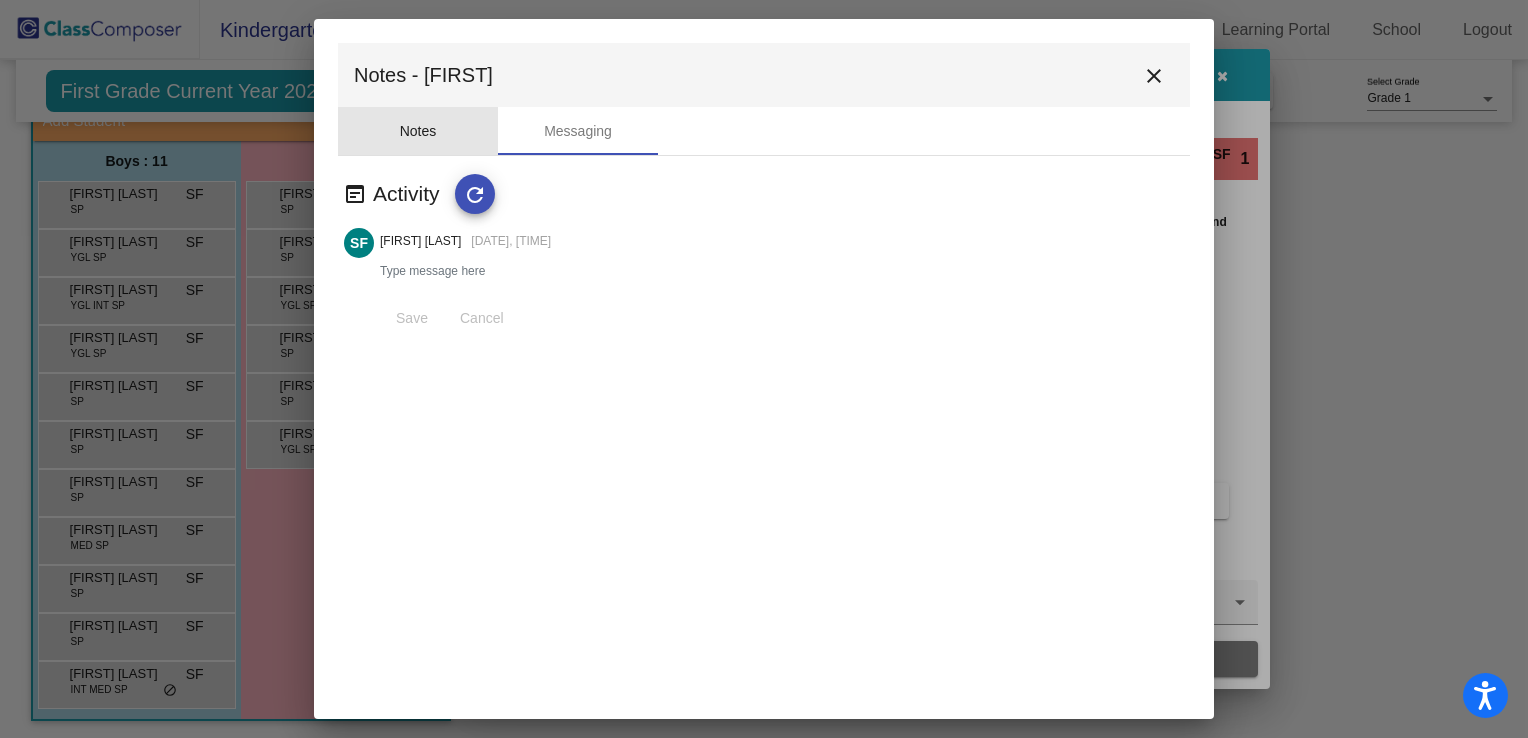 click on "Notes" at bounding box center [418, 131] 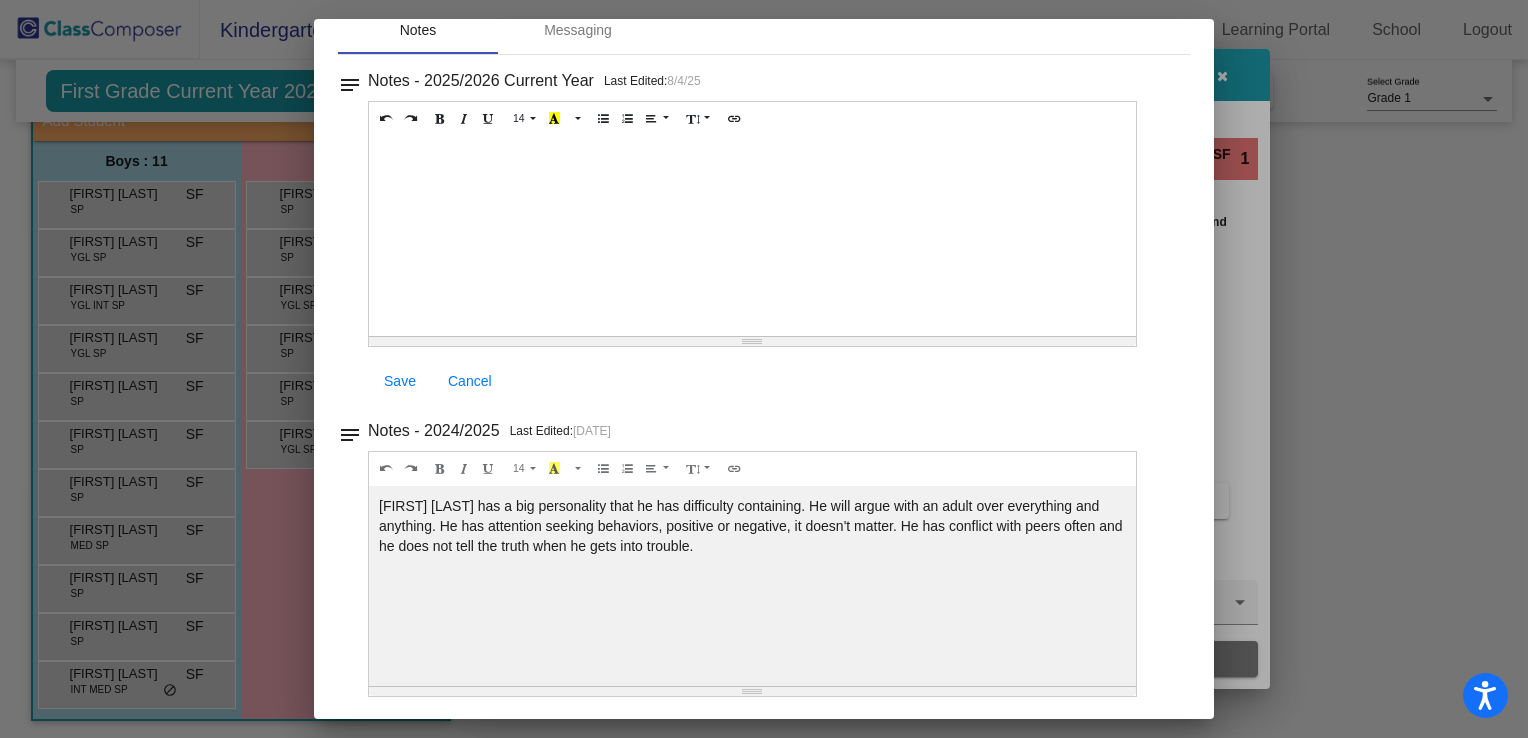 scroll, scrollTop: 0, scrollLeft: 0, axis: both 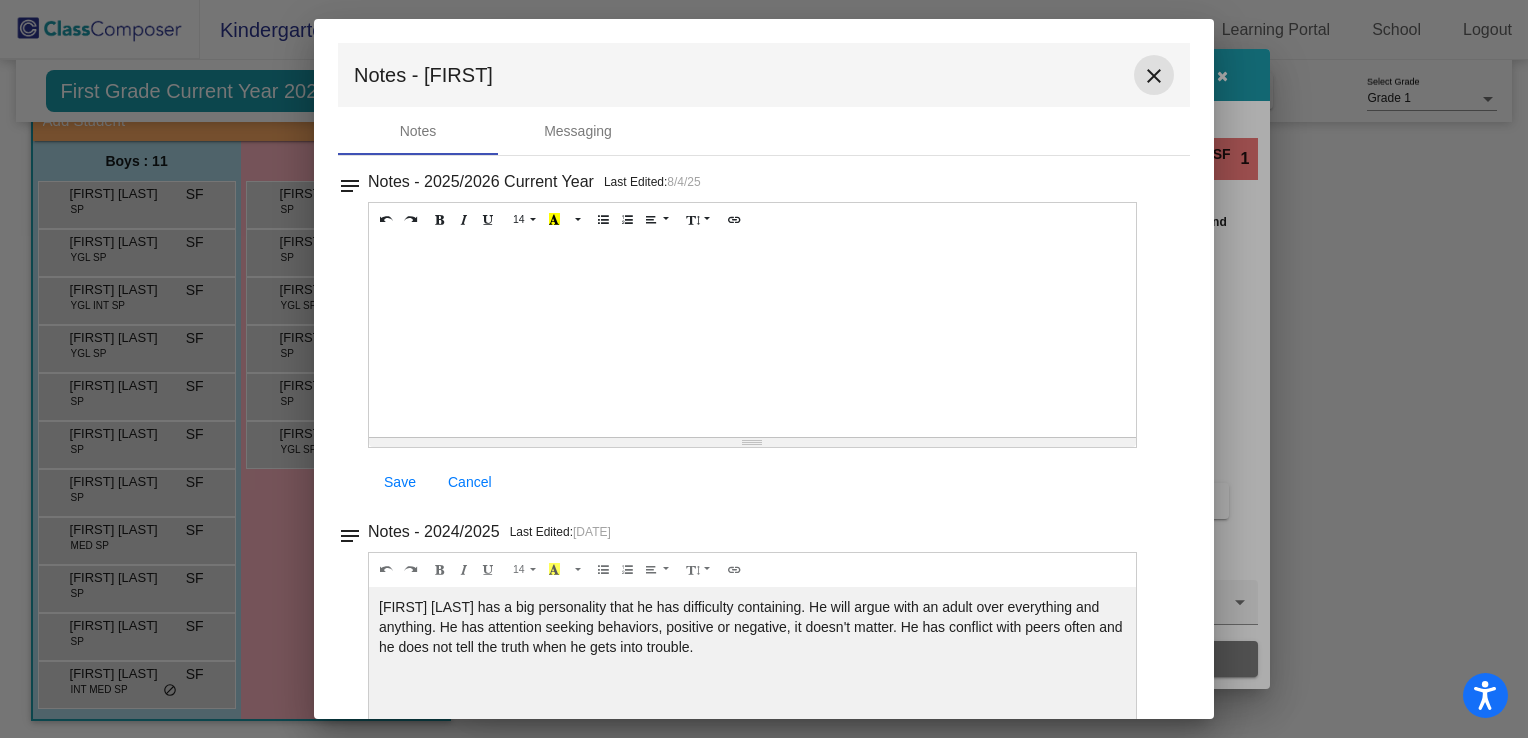 click on "close" at bounding box center [1154, 75] 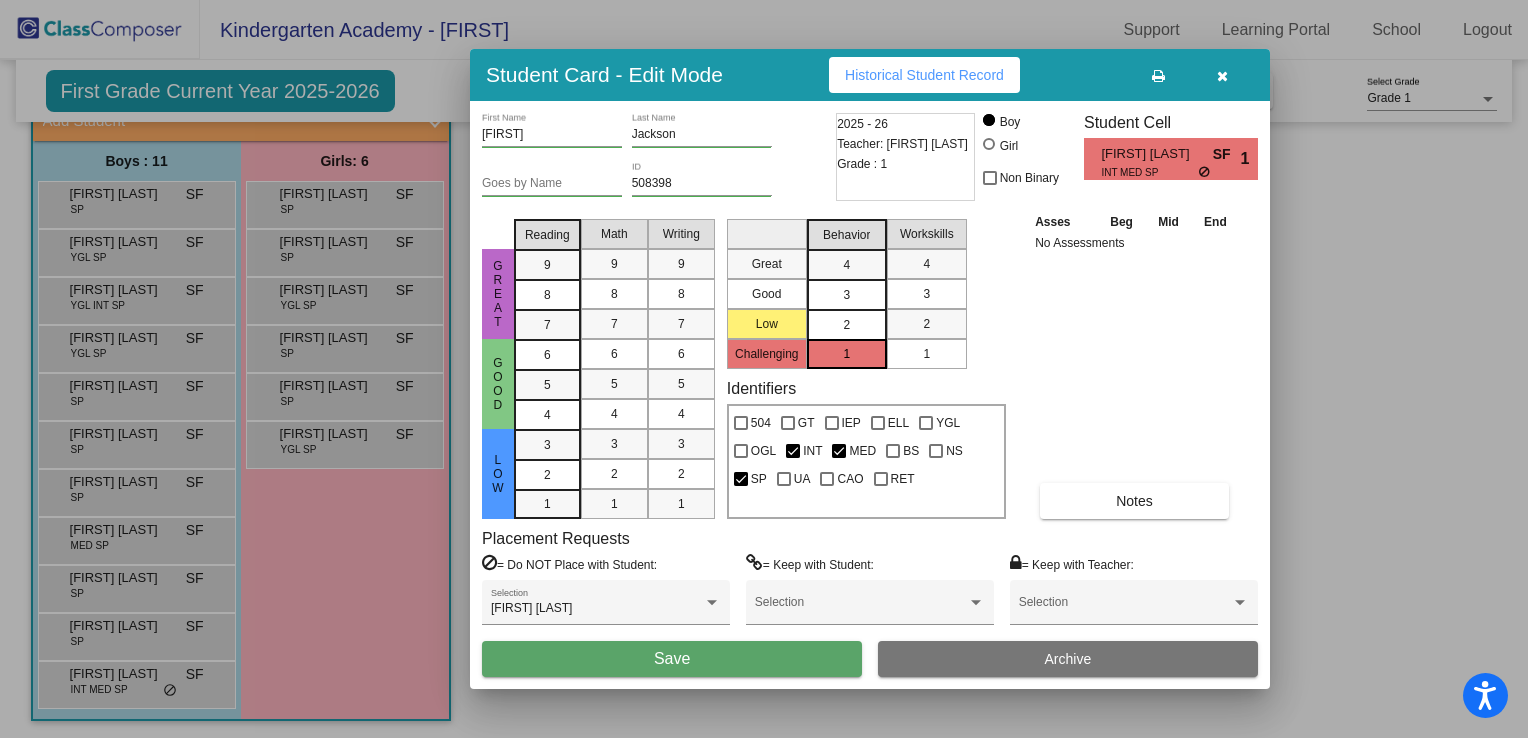 click on "2" at bounding box center (846, 325) 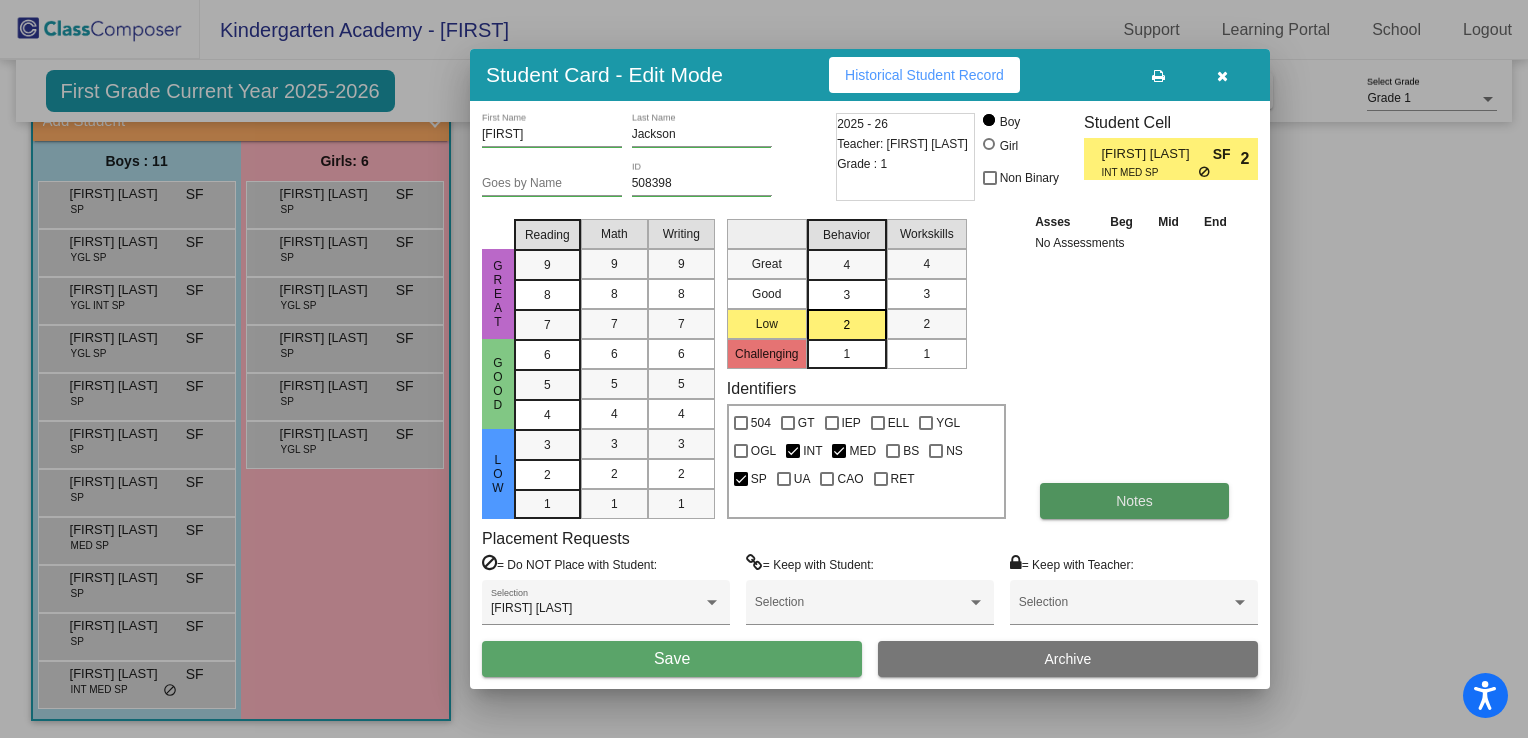 click on "Notes" at bounding box center [1134, 501] 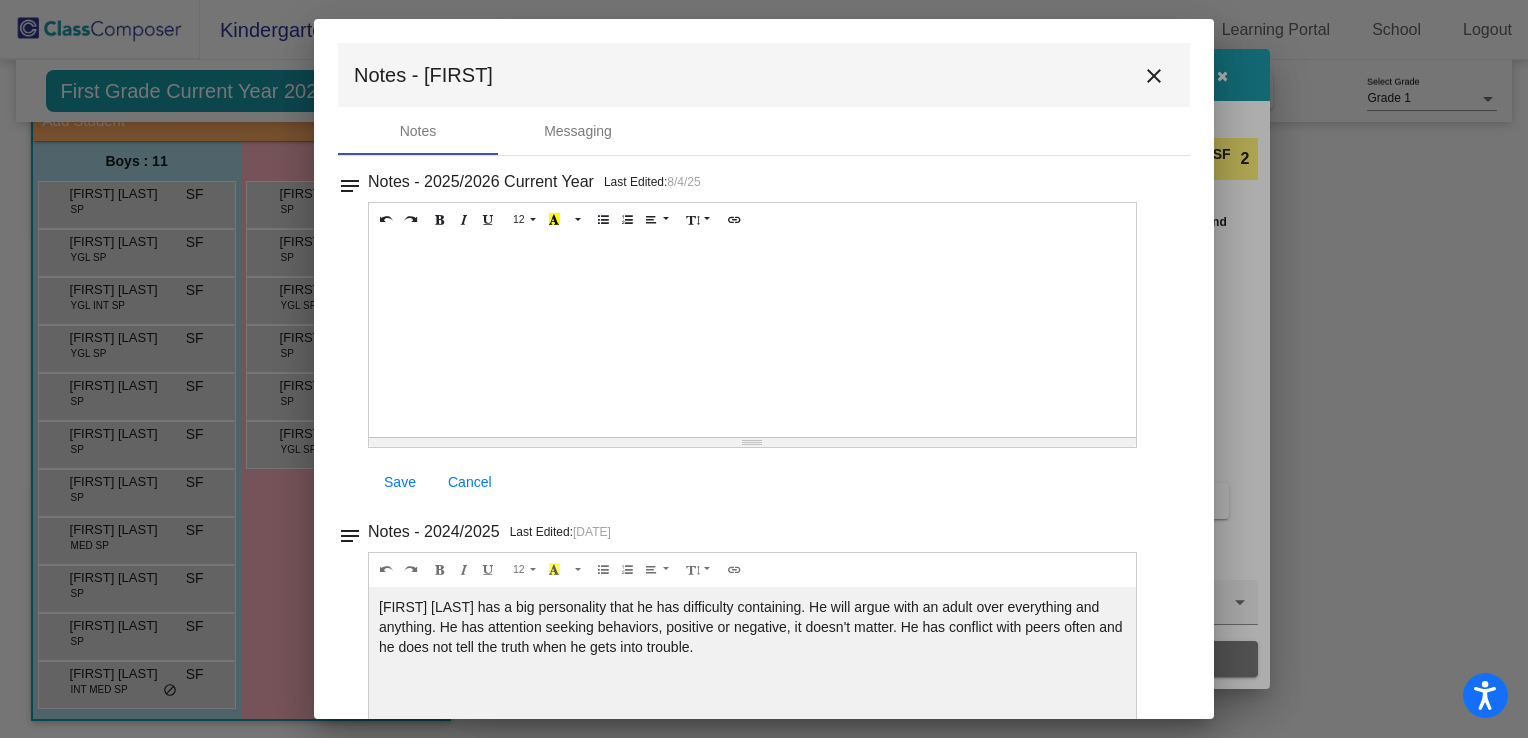 click on "close" at bounding box center [1154, 76] 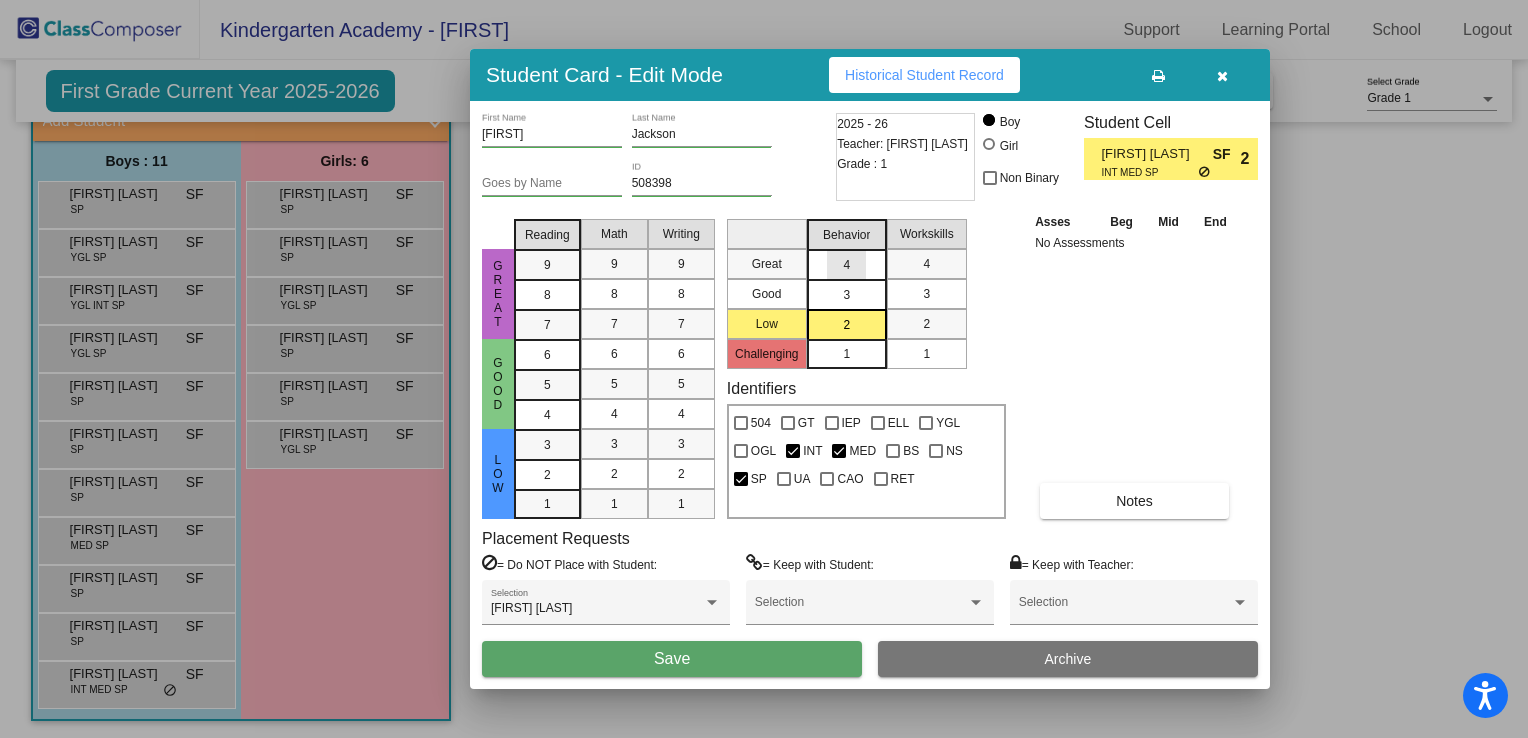 click on "4" at bounding box center (847, 264) 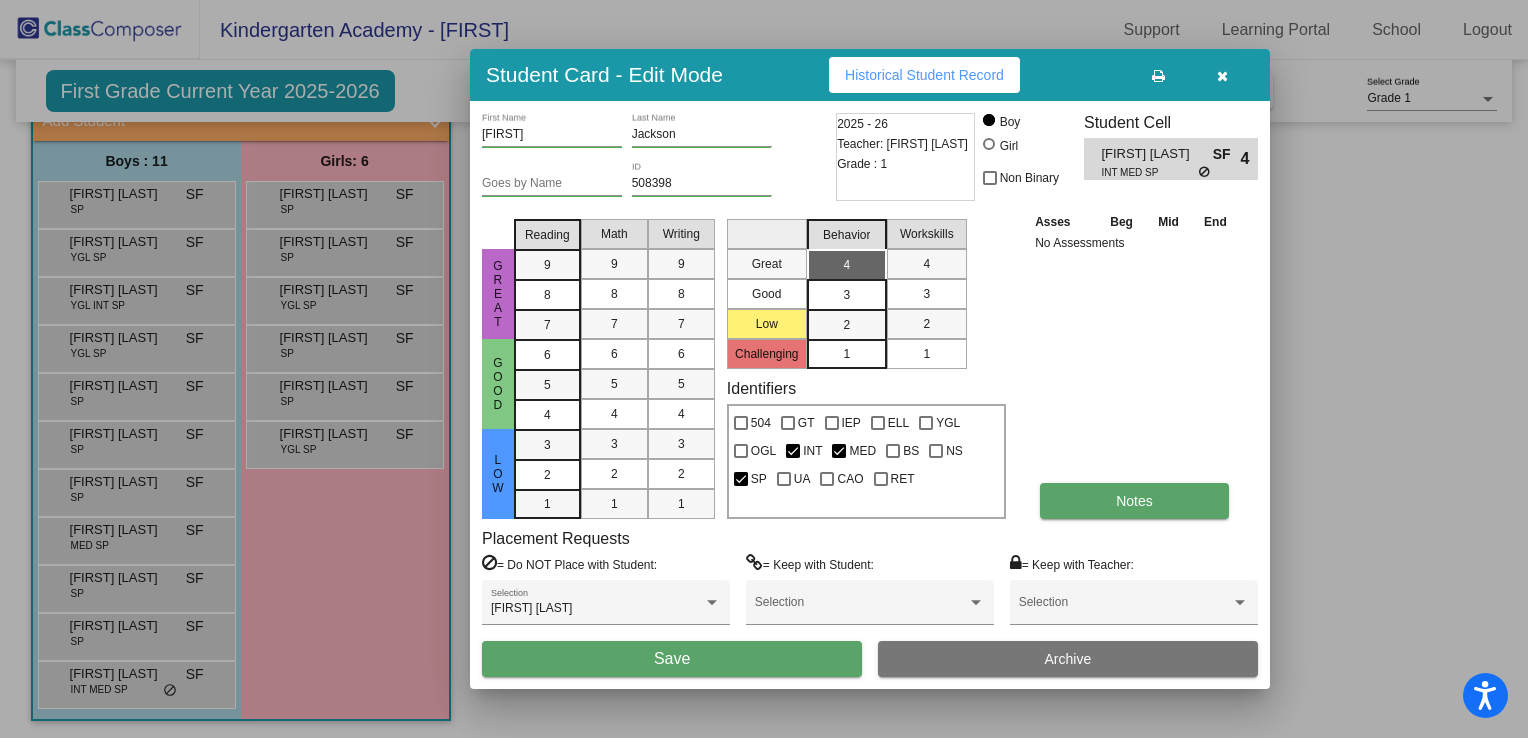 click on "Notes" at bounding box center [1134, 501] 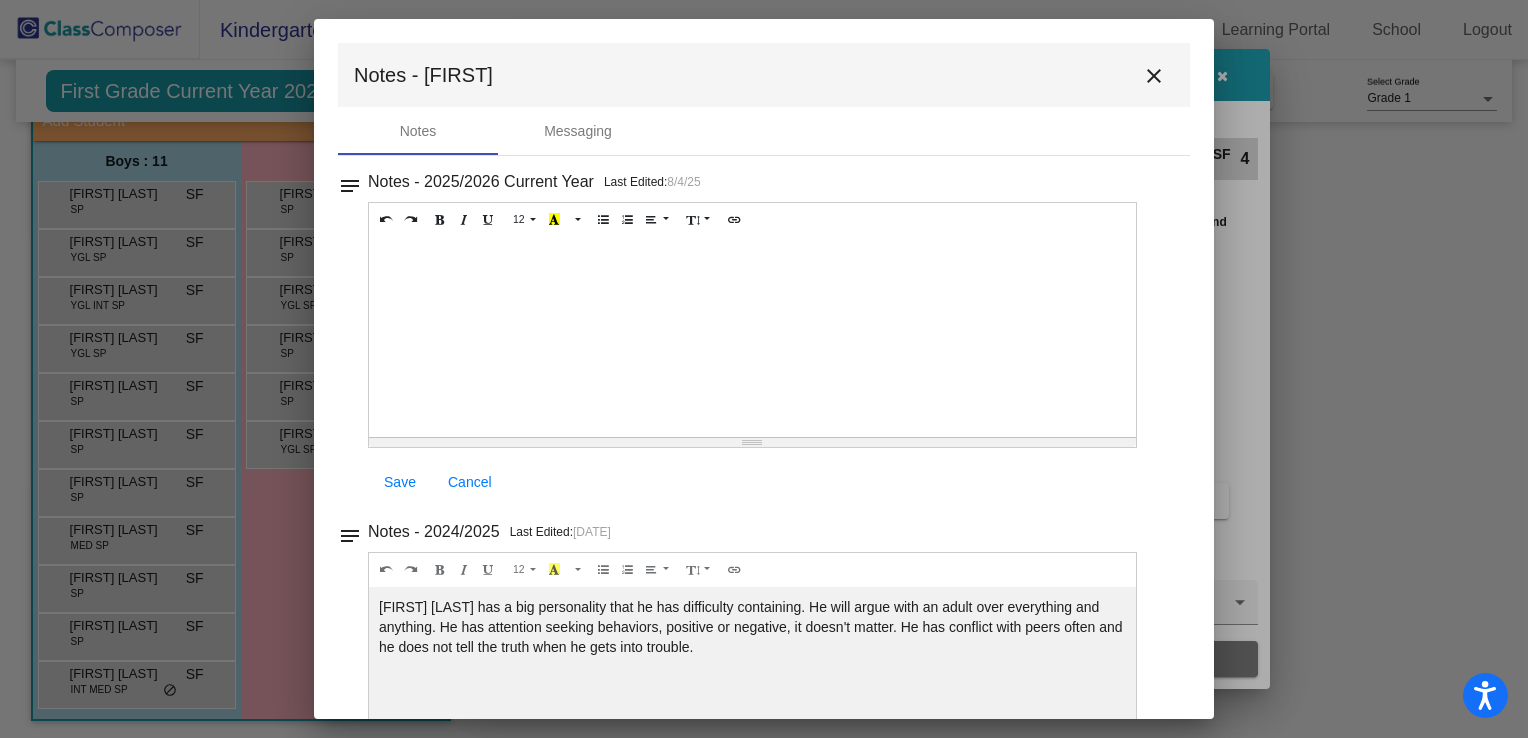 scroll, scrollTop: 101, scrollLeft: 0, axis: vertical 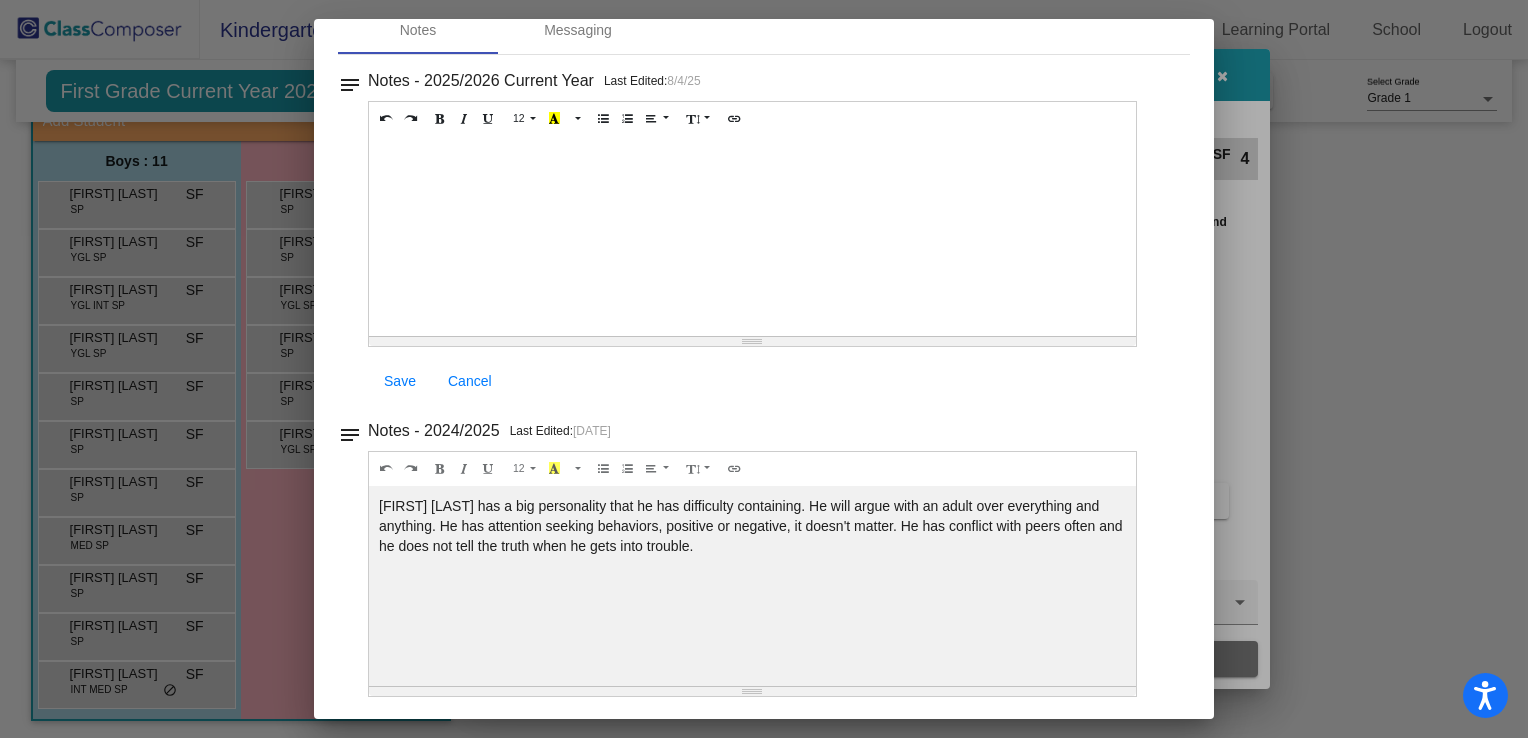 click at bounding box center [764, 369] 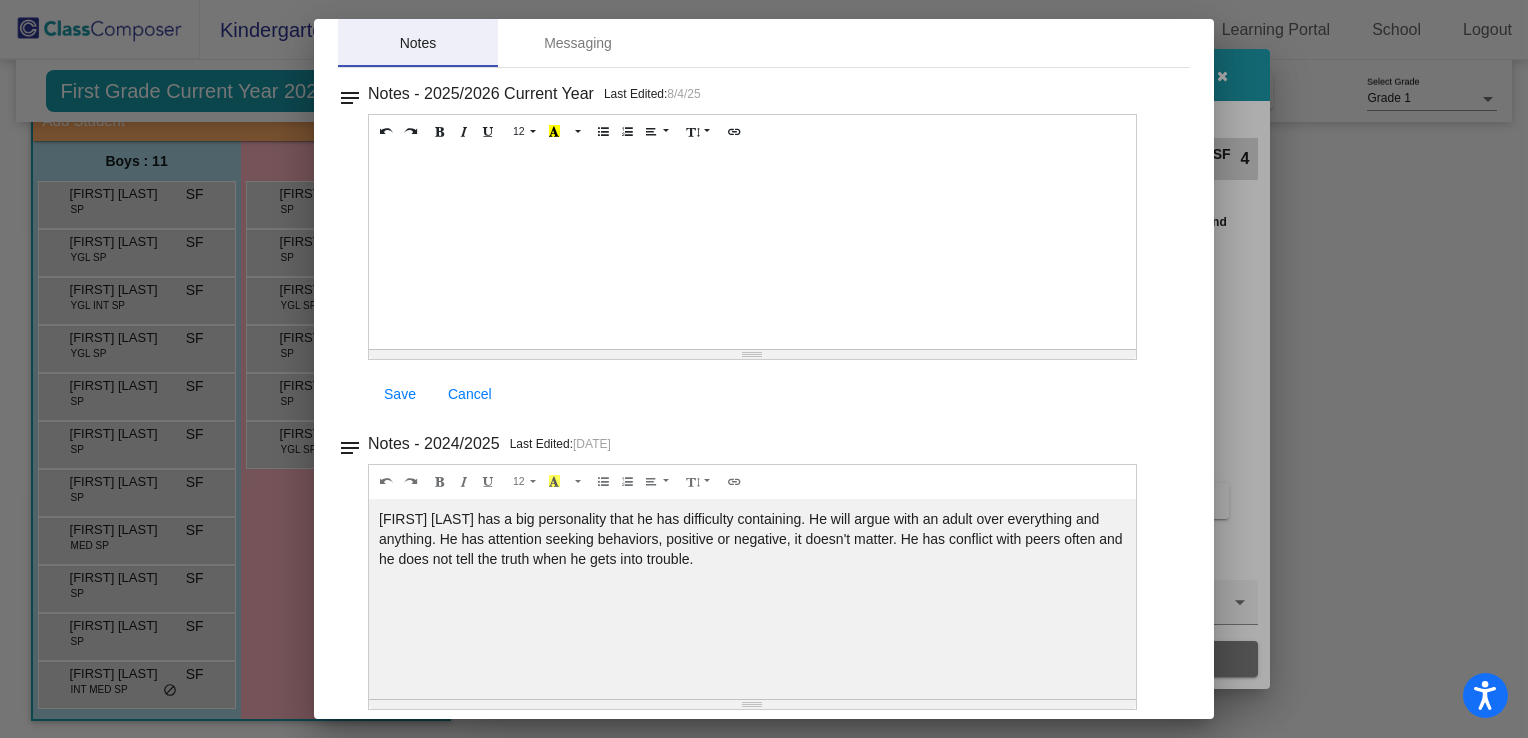 scroll, scrollTop: 0, scrollLeft: 0, axis: both 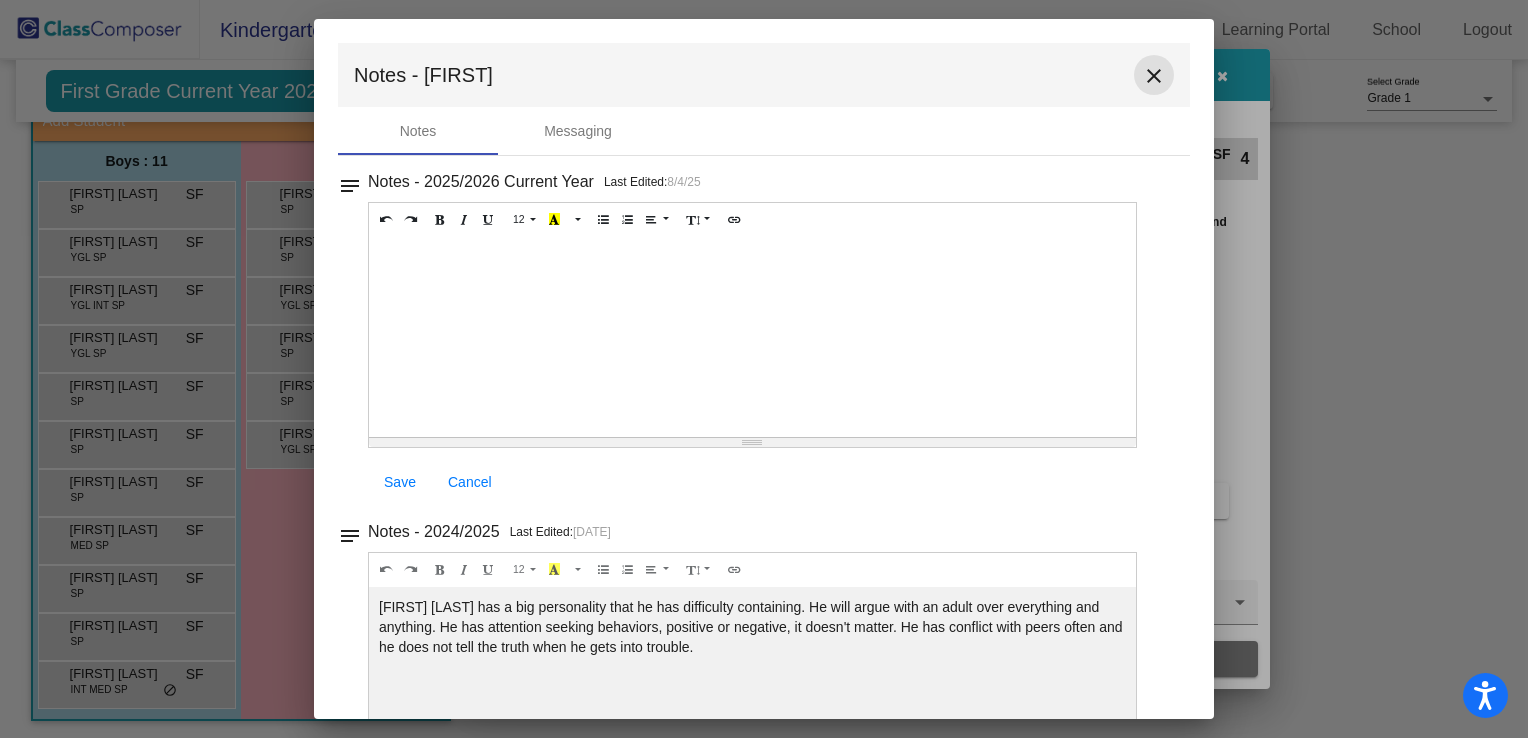click on "close" at bounding box center (1154, 76) 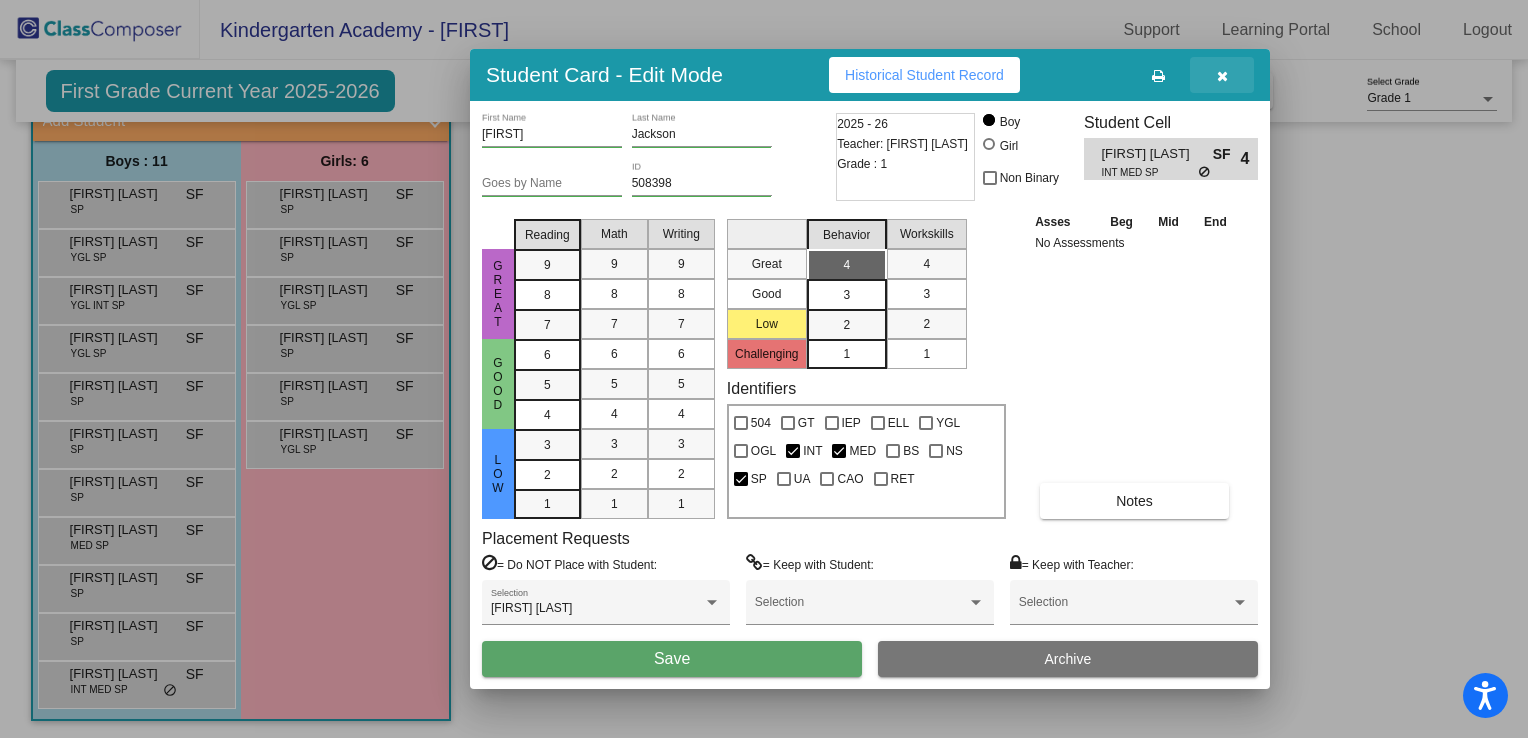 click at bounding box center (1222, 76) 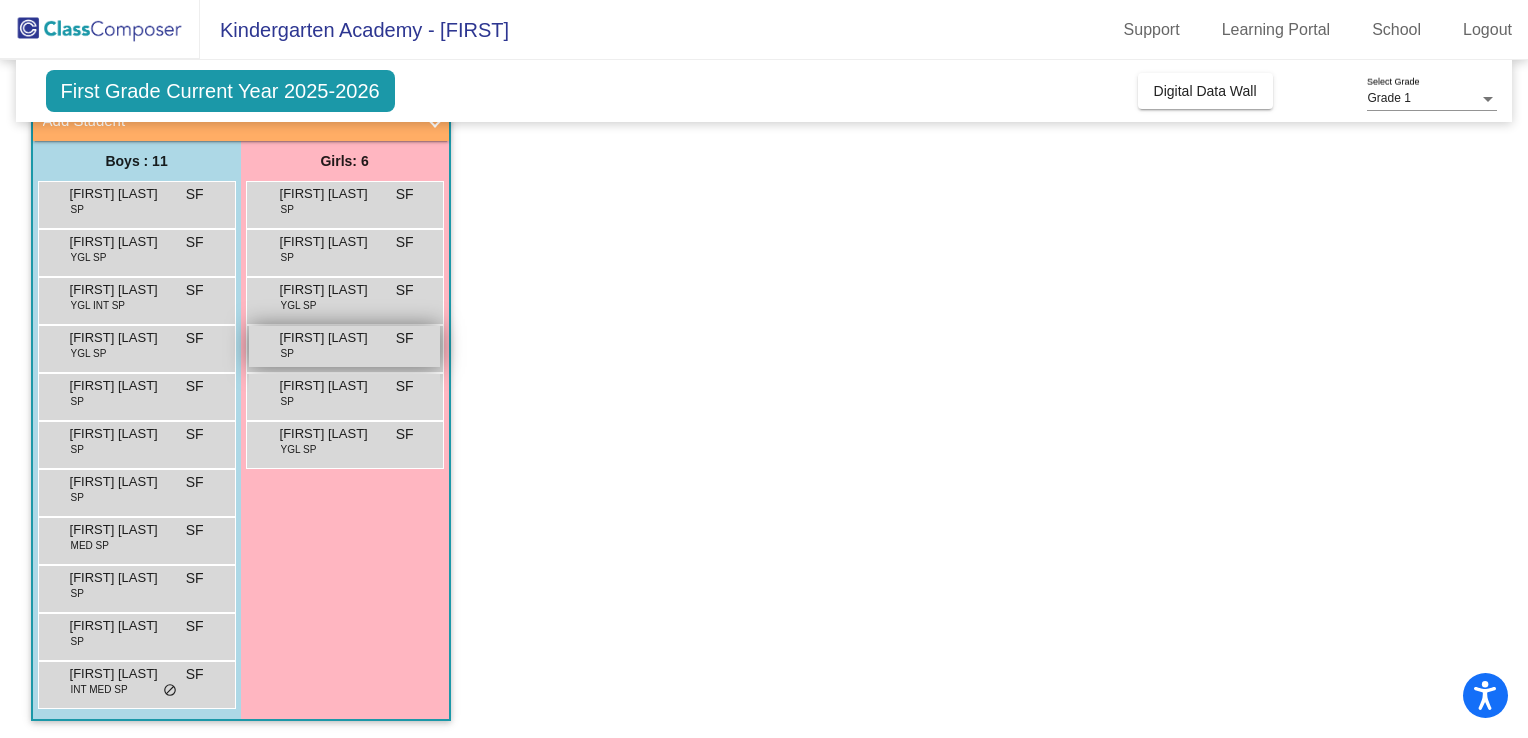 click on "[FIRST] [LAST] SP SF lock do_not_disturb_alt" at bounding box center [344, 346] 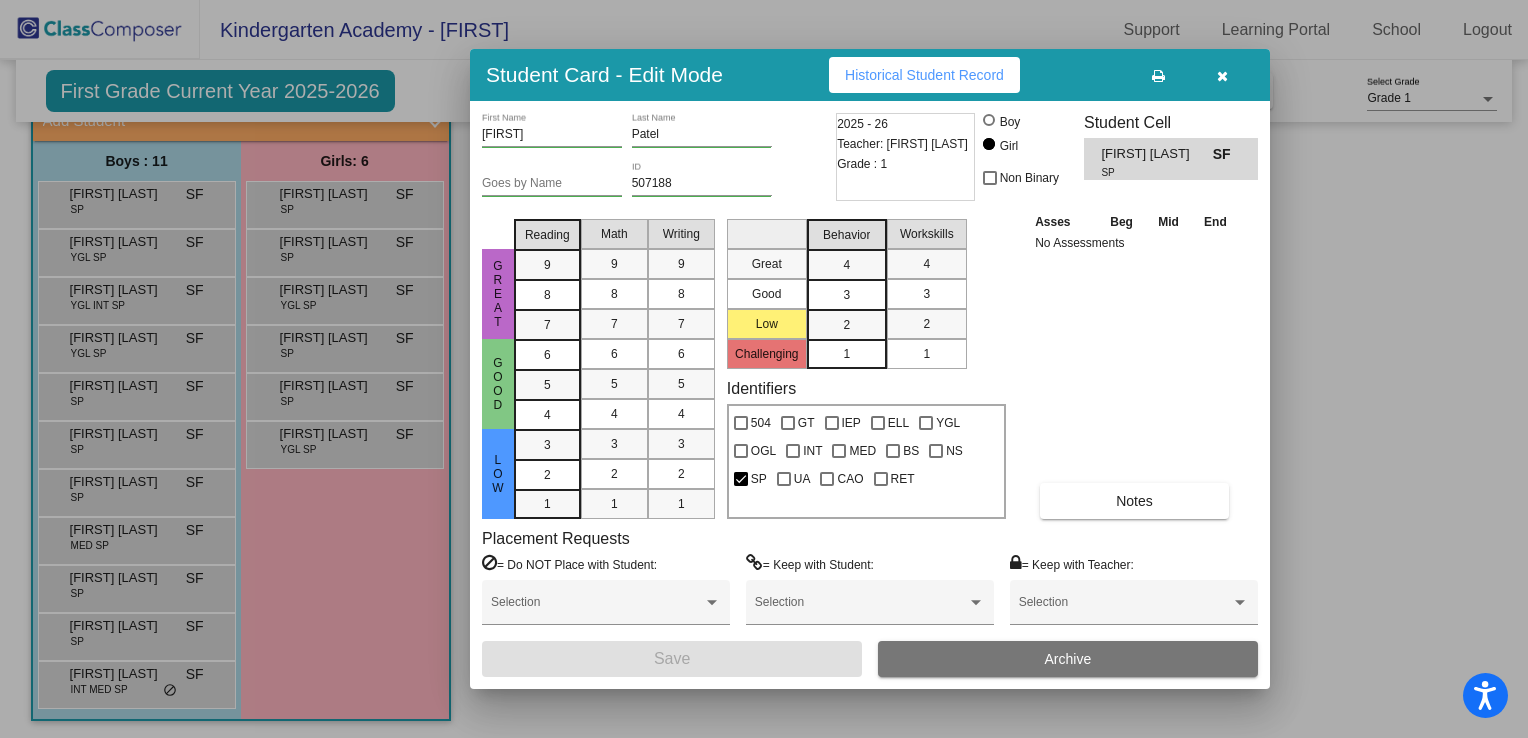 click on "1" at bounding box center [846, 354] 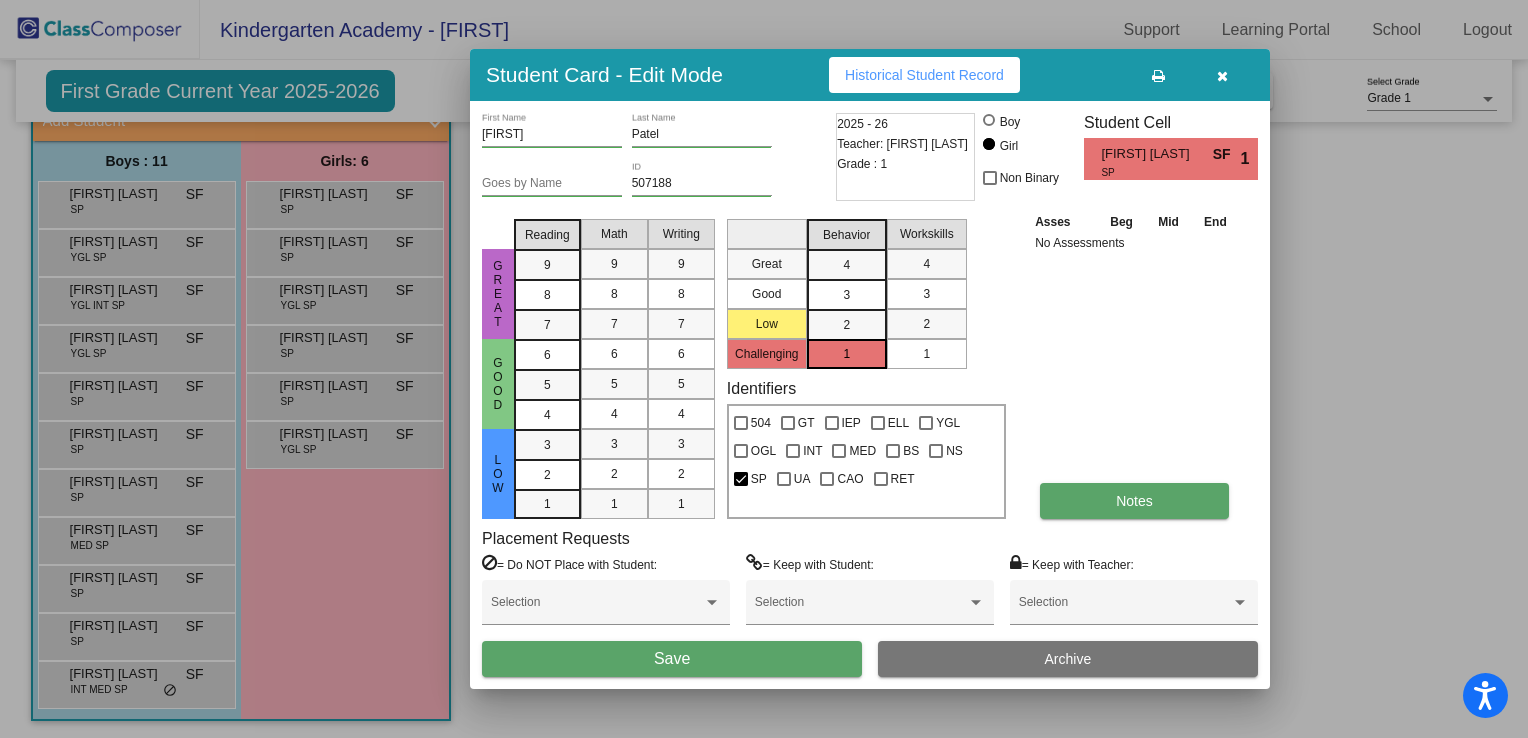 click on "Notes" at bounding box center [1134, 501] 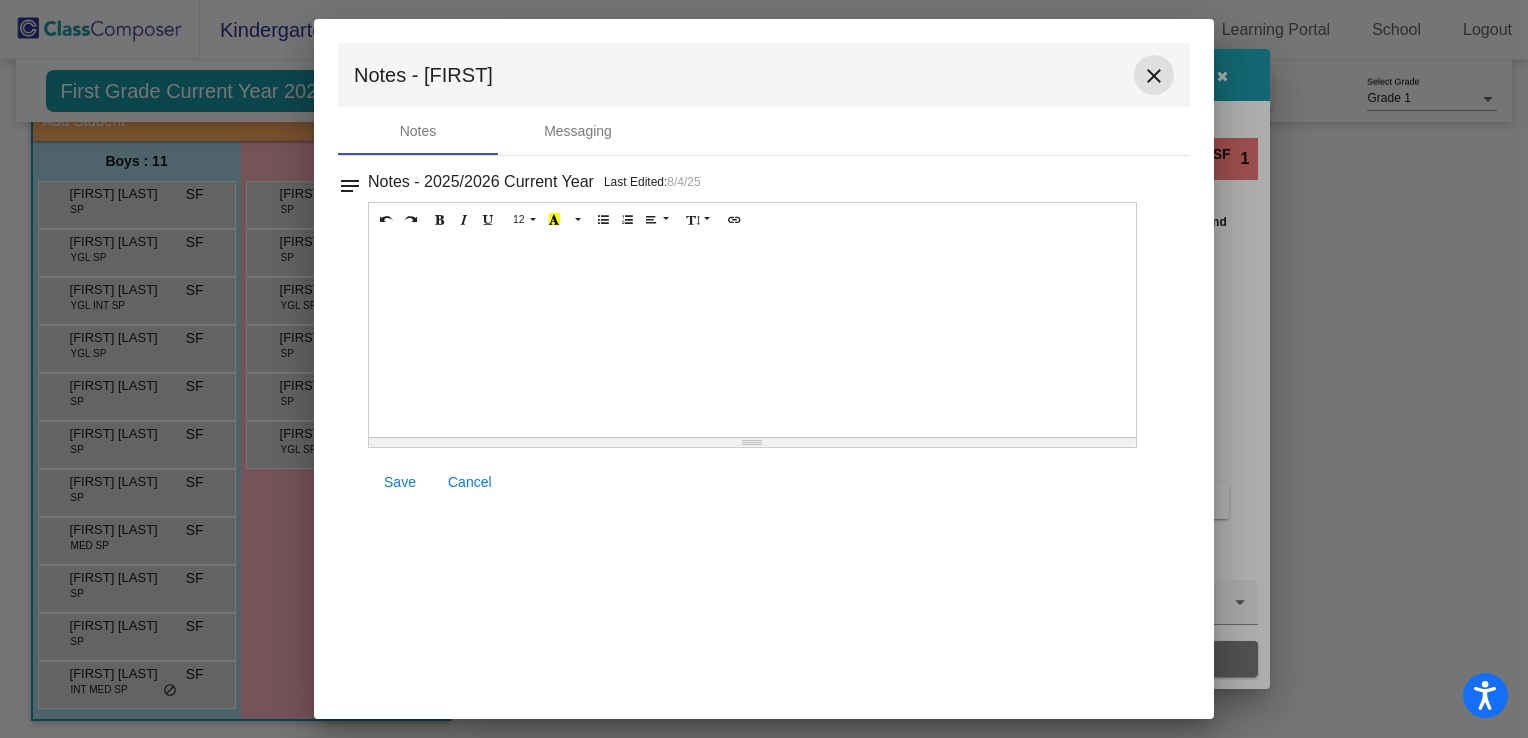 click on "close" at bounding box center (1154, 76) 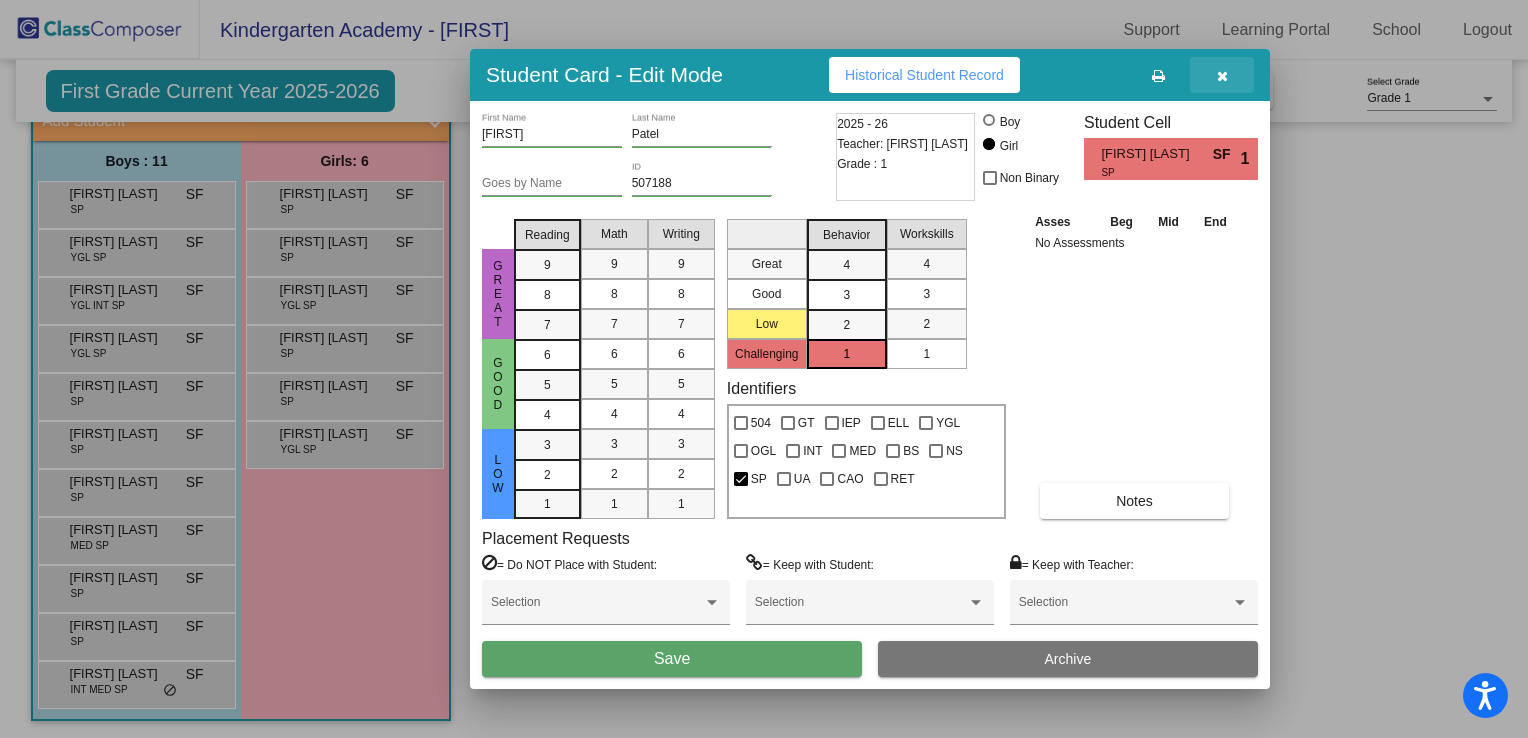 click at bounding box center (1222, 76) 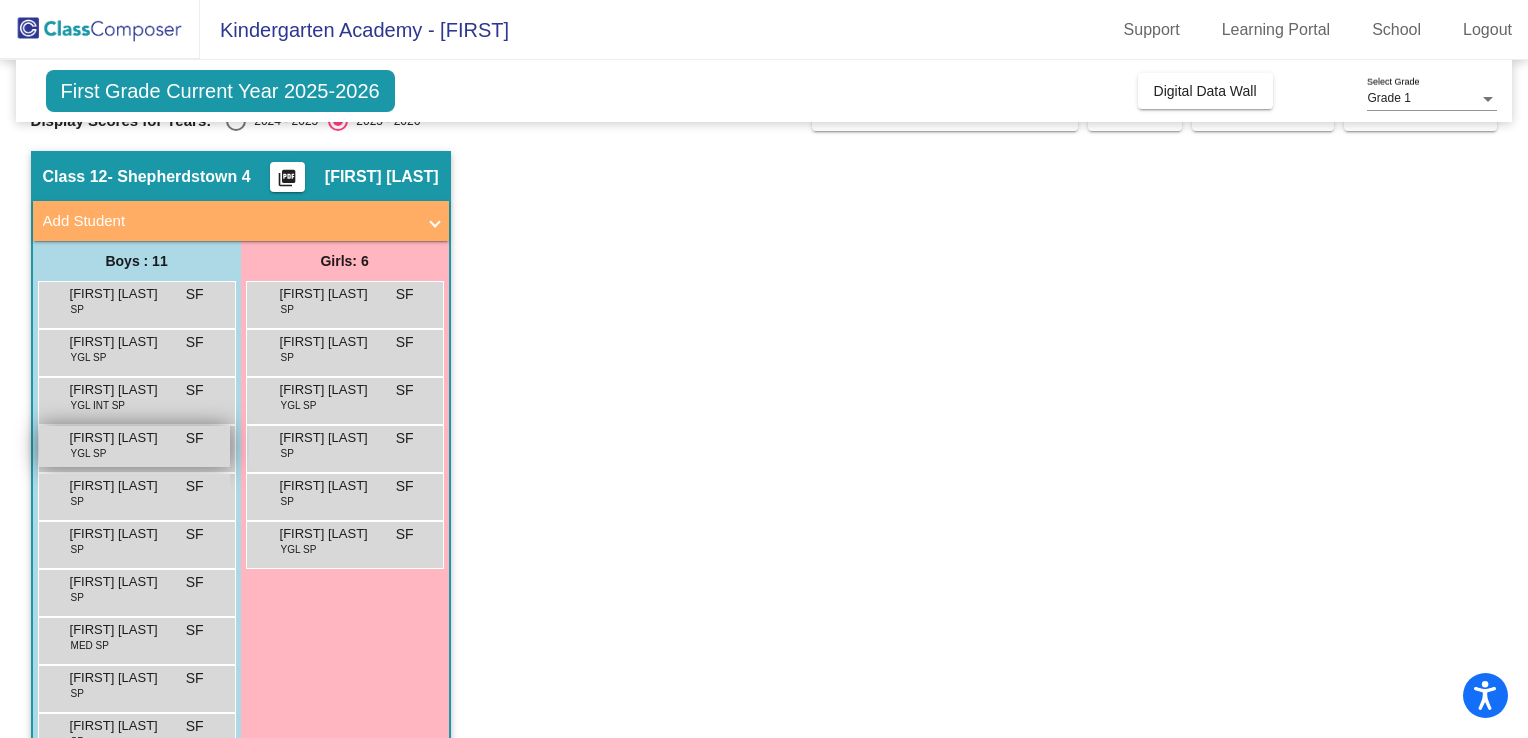 scroll, scrollTop: 139, scrollLeft: 0, axis: vertical 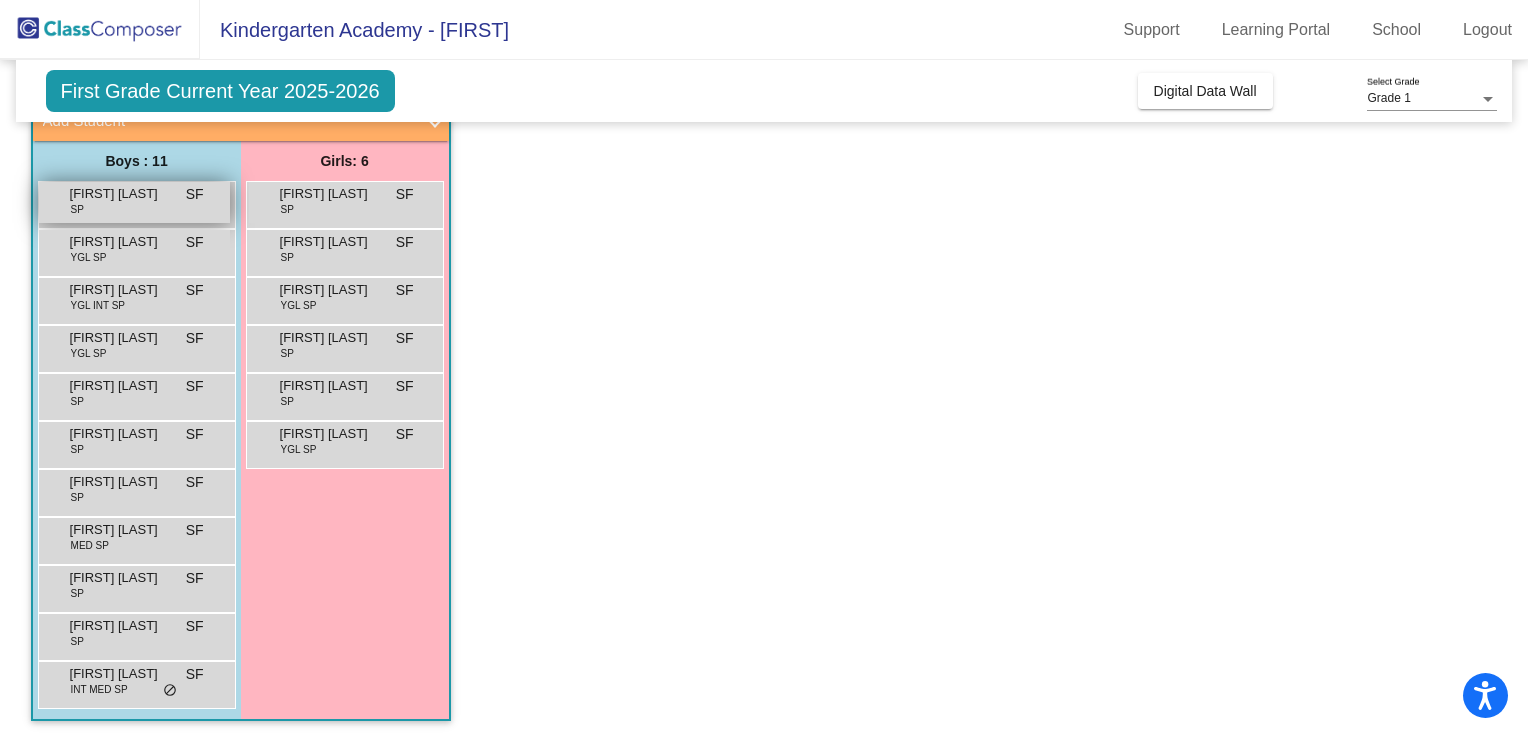 click on "[FIRST] [LAST] SP SF lock do_not_disturb_alt" at bounding box center (134, 202) 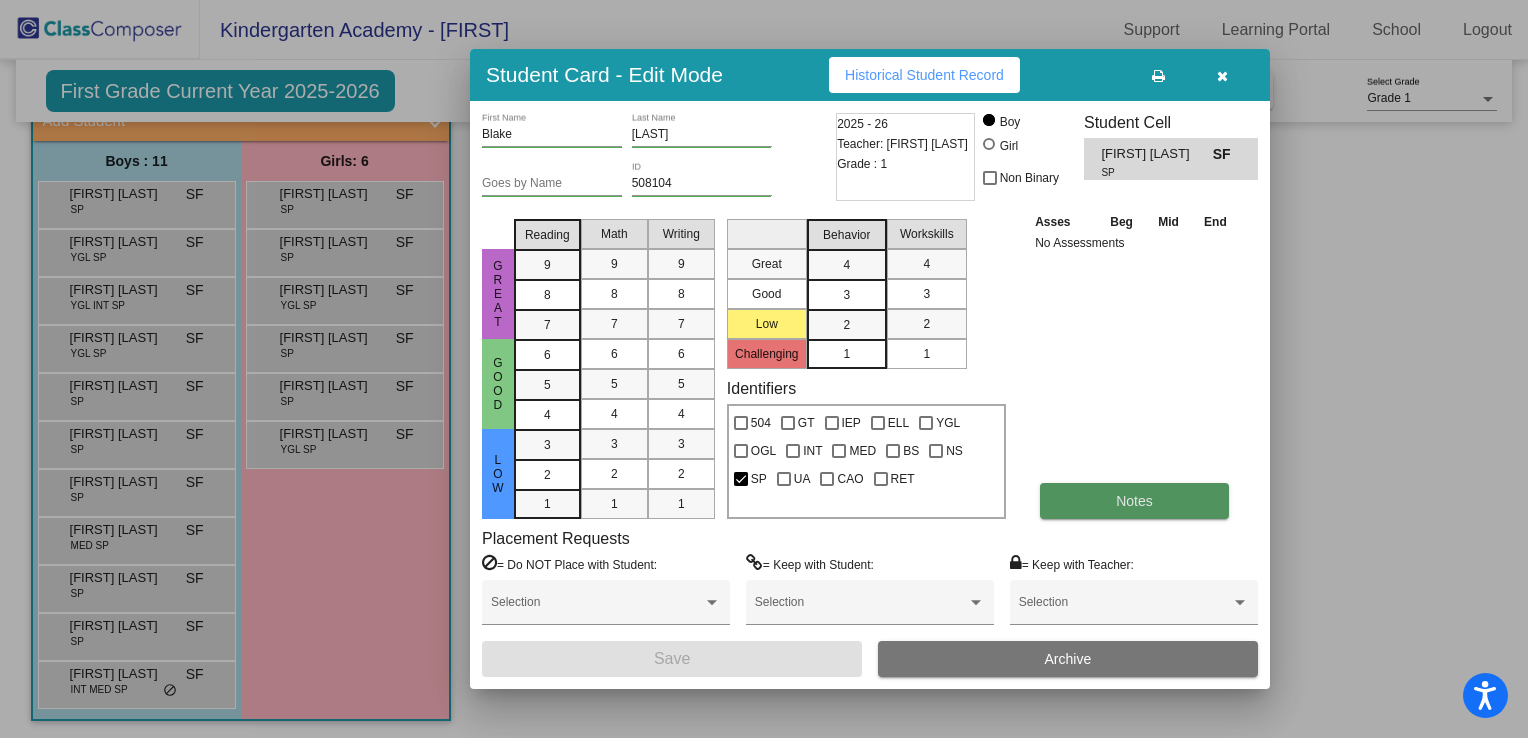 click on "Notes" at bounding box center [1134, 501] 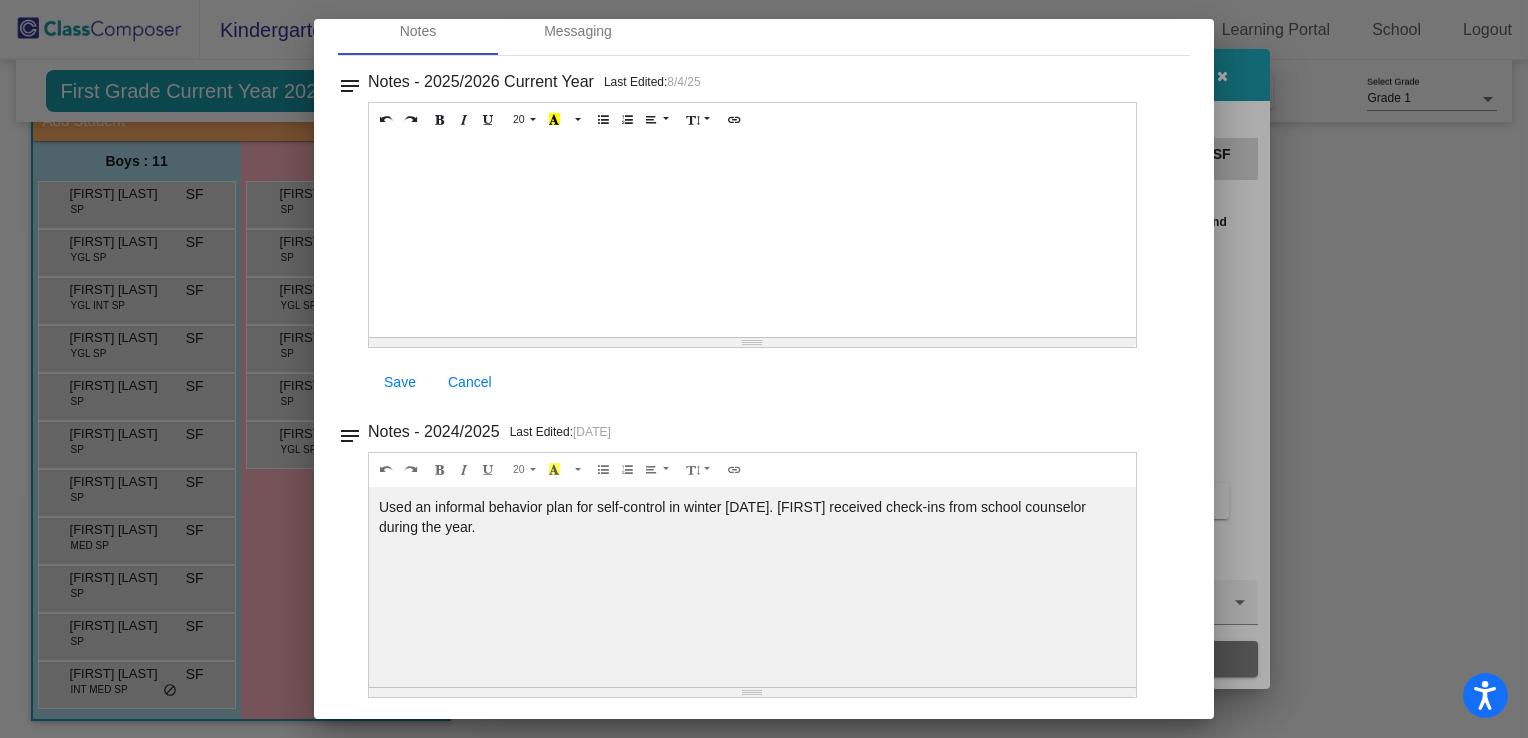 scroll, scrollTop: 0, scrollLeft: 0, axis: both 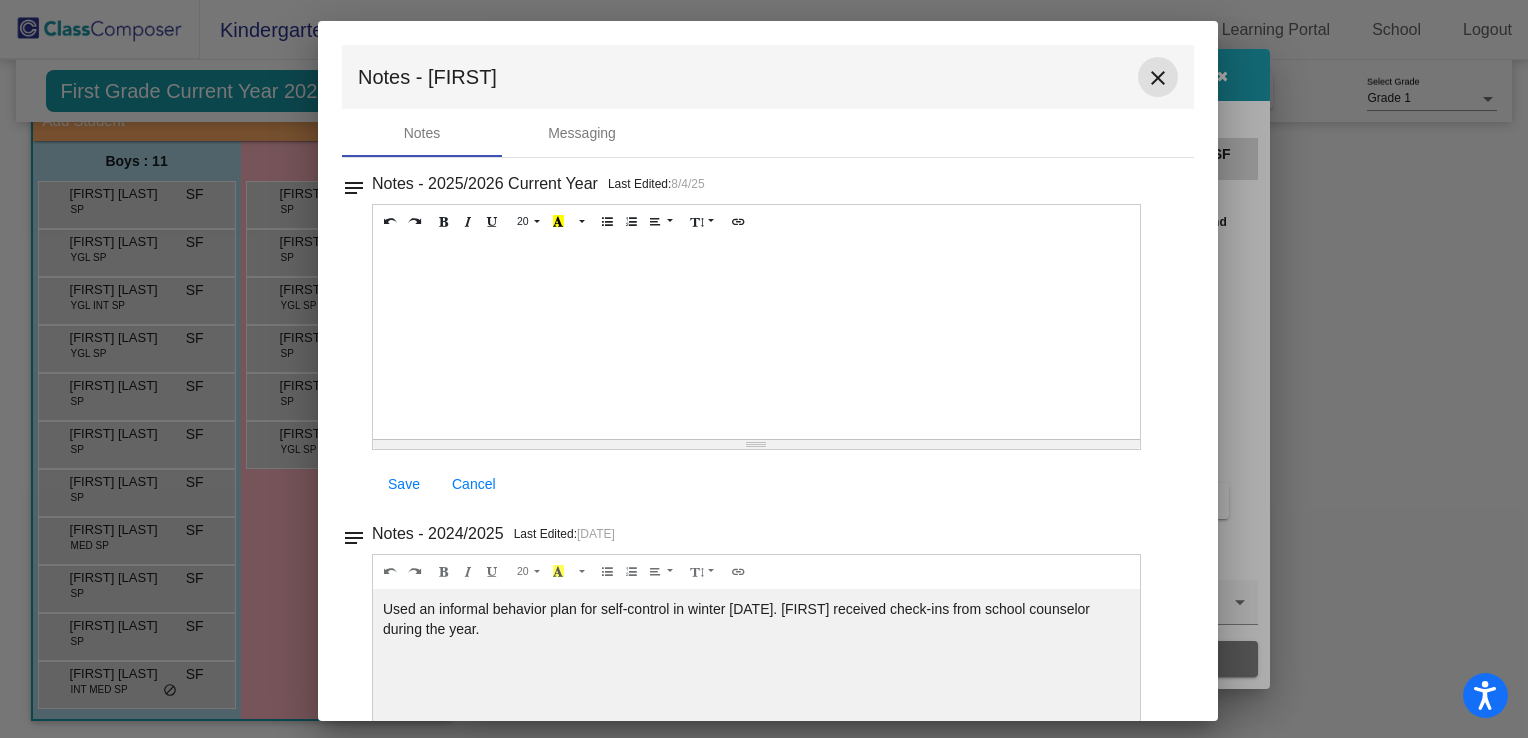 click on "close" at bounding box center [1158, 78] 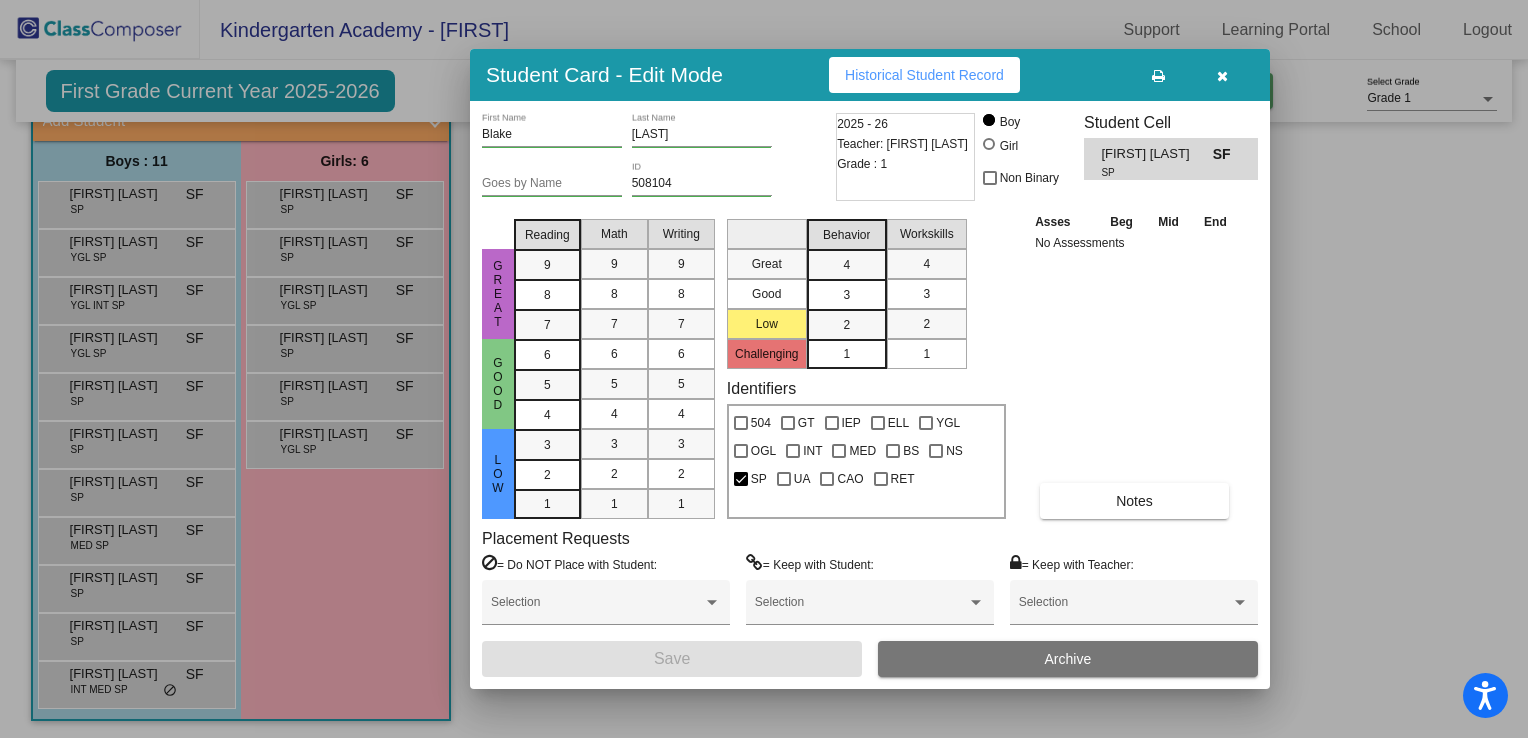 click at bounding box center [1222, 76] 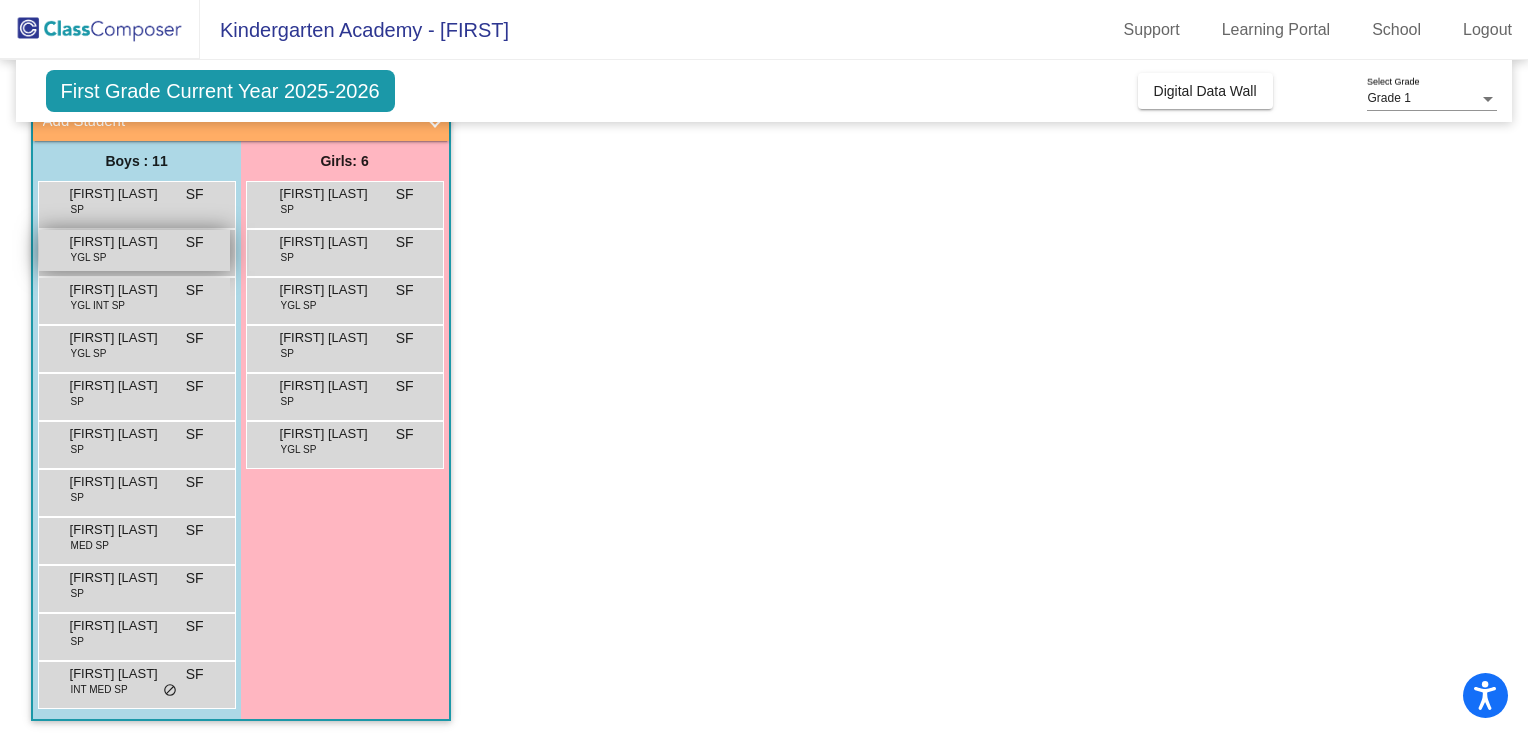 click on "YGL SP" at bounding box center (89, 257) 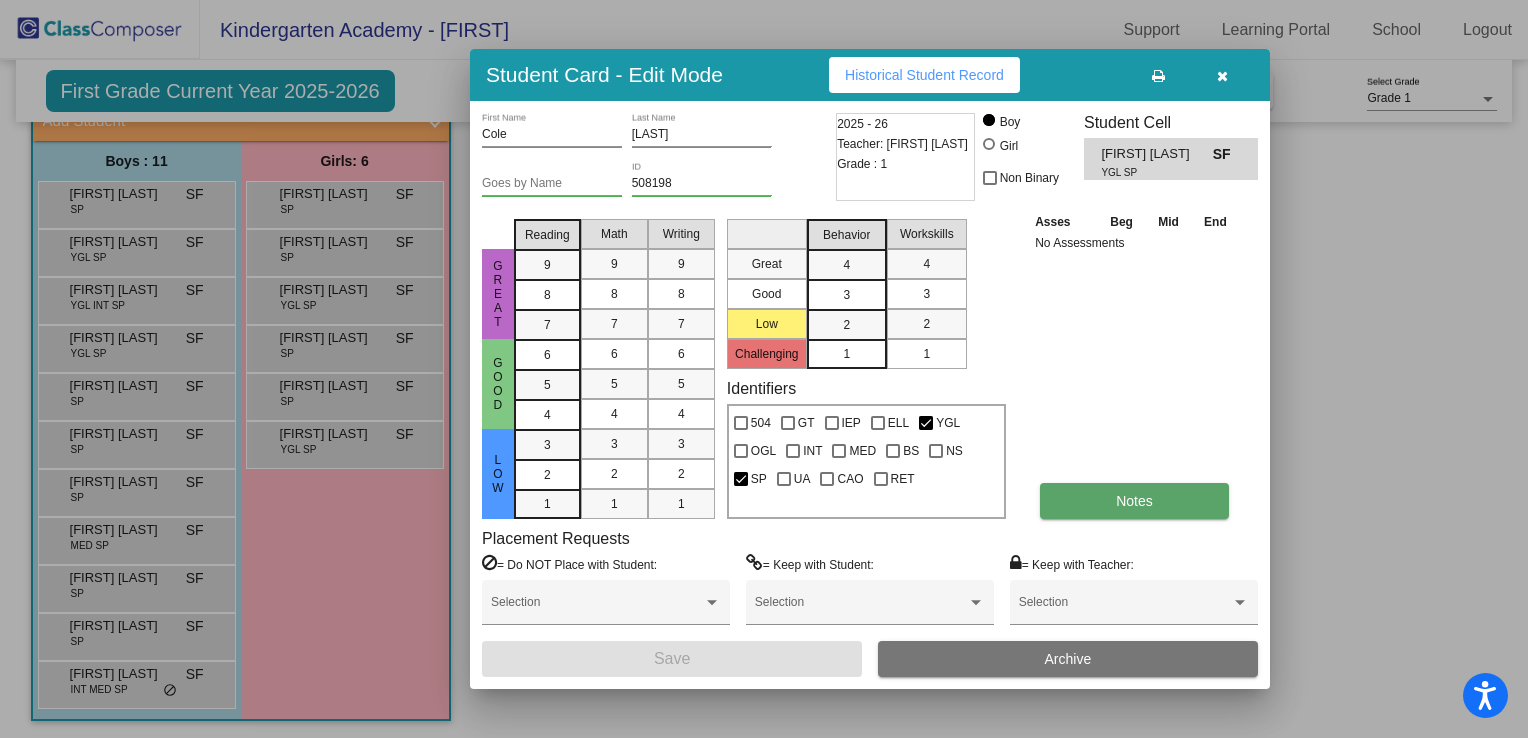 click on "Notes" at bounding box center [1134, 501] 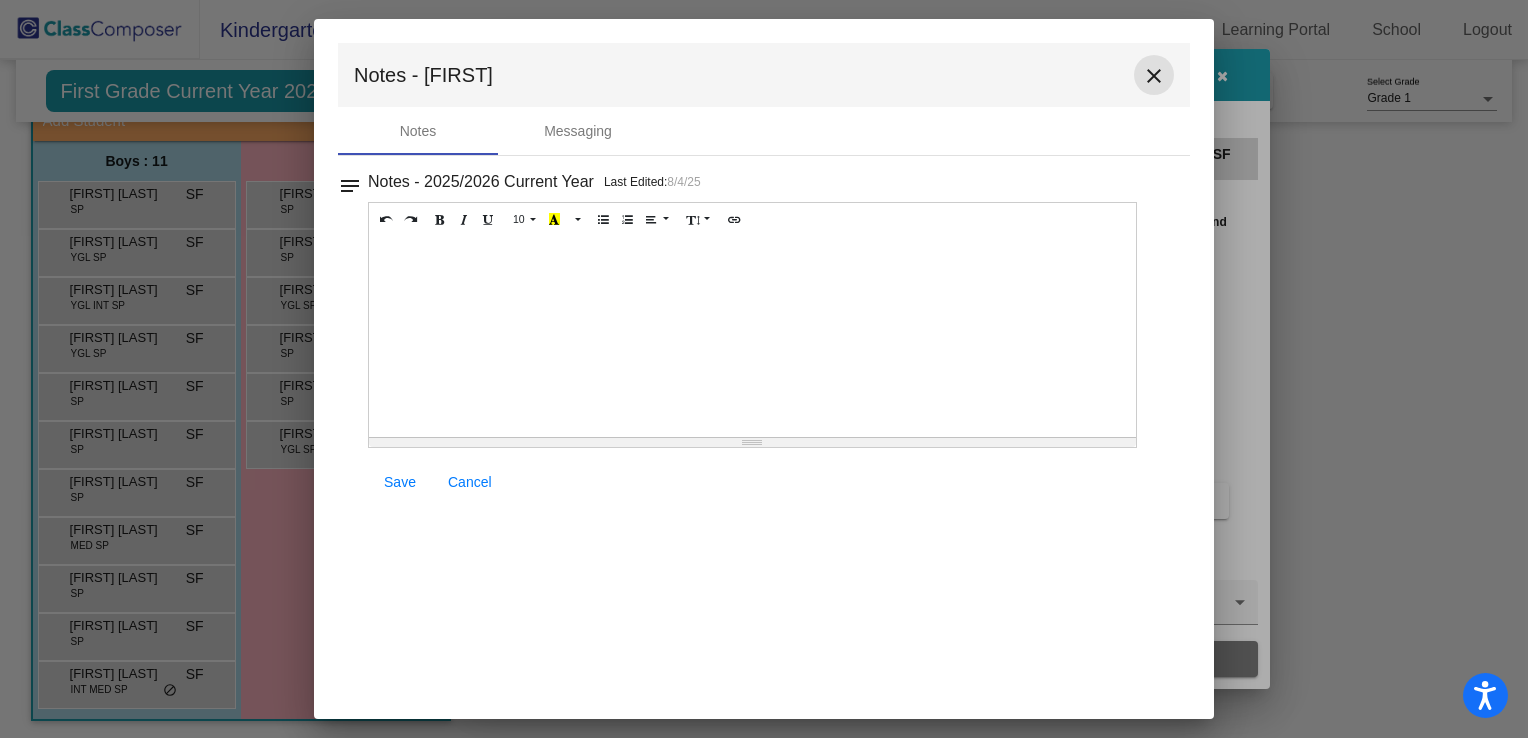 click on "close" at bounding box center (1154, 76) 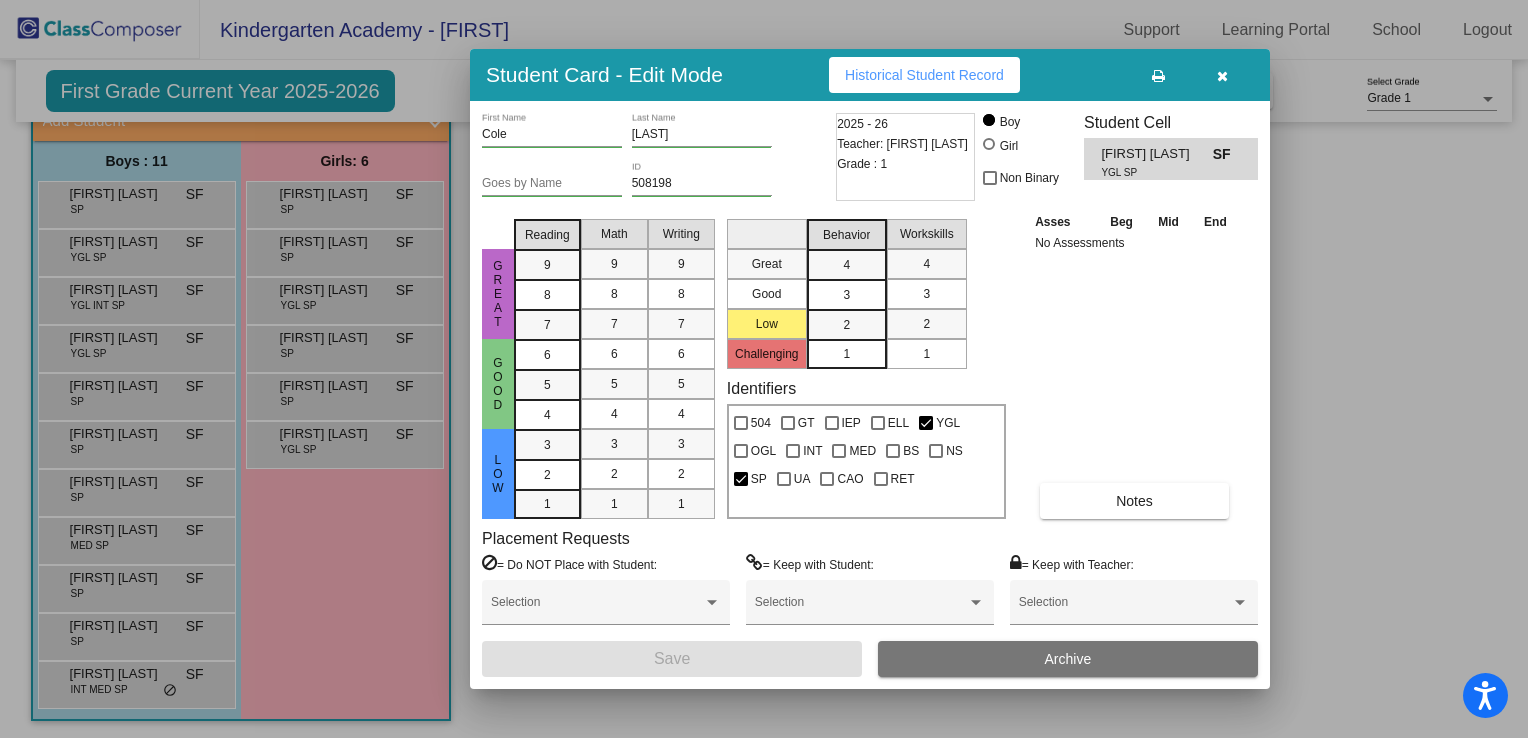 click at bounding box center (1222, 76) 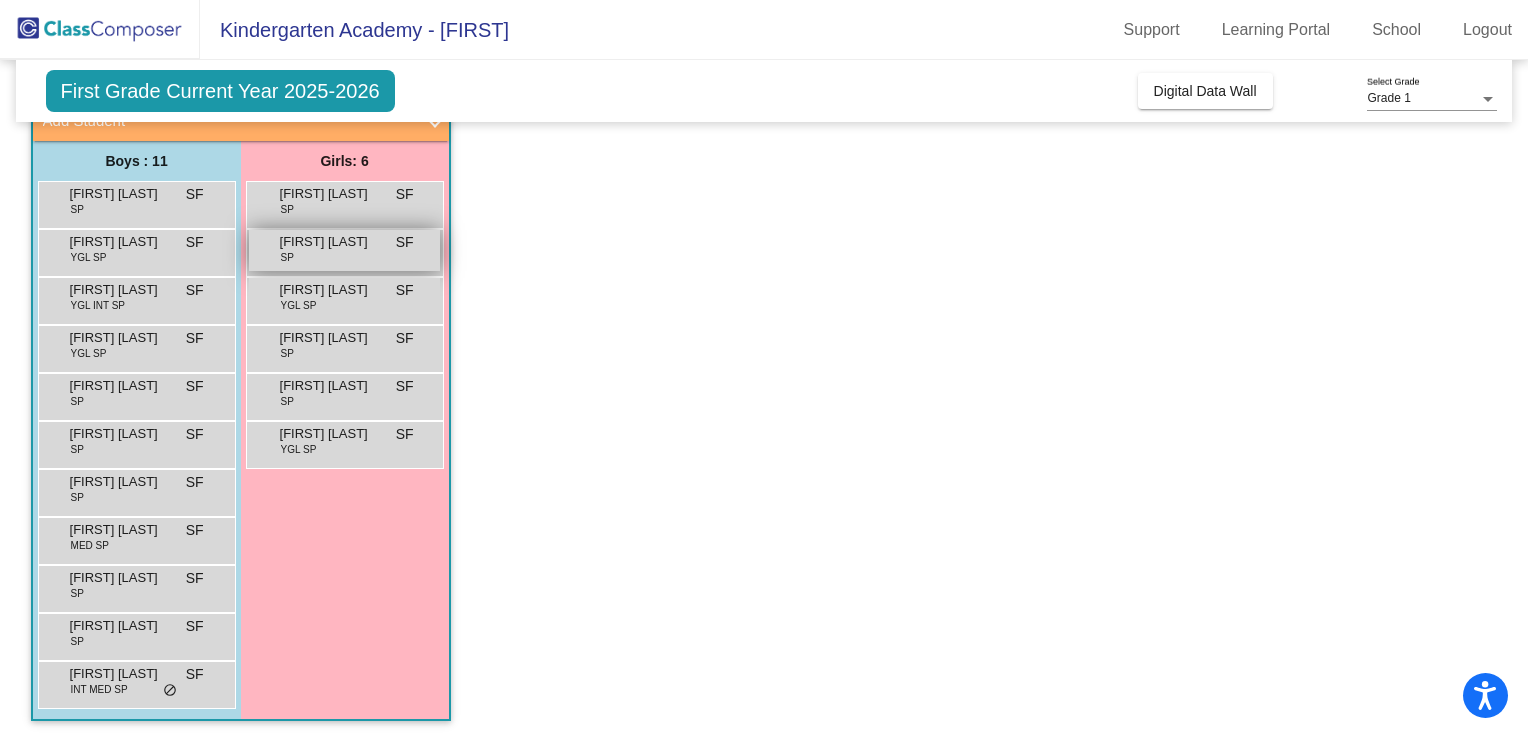 click on "[FIRST] [LAST] SP SF lock do_not_disturb_alt" at bounding box center (344, 250) 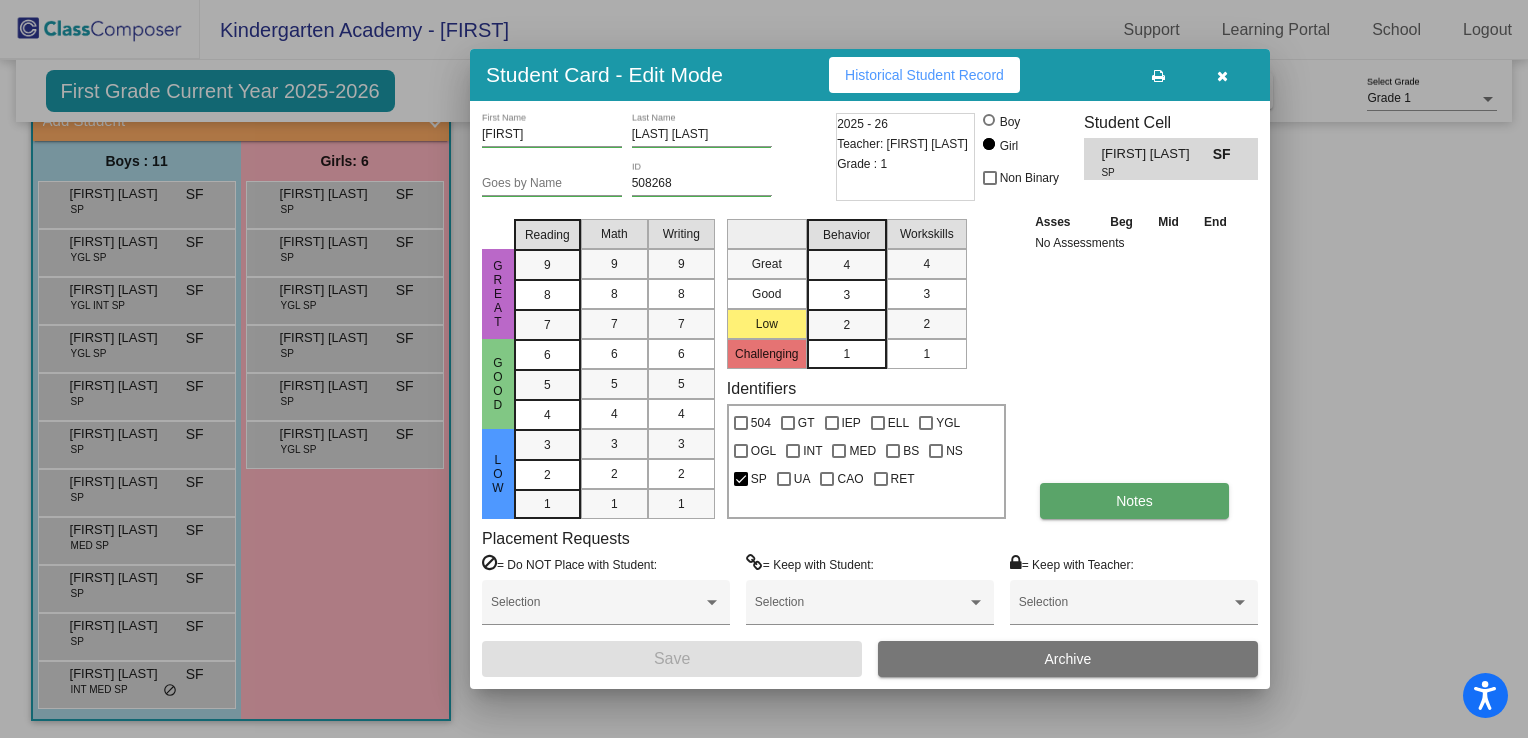 click on "Notes" at bounding box center [1134, 501] 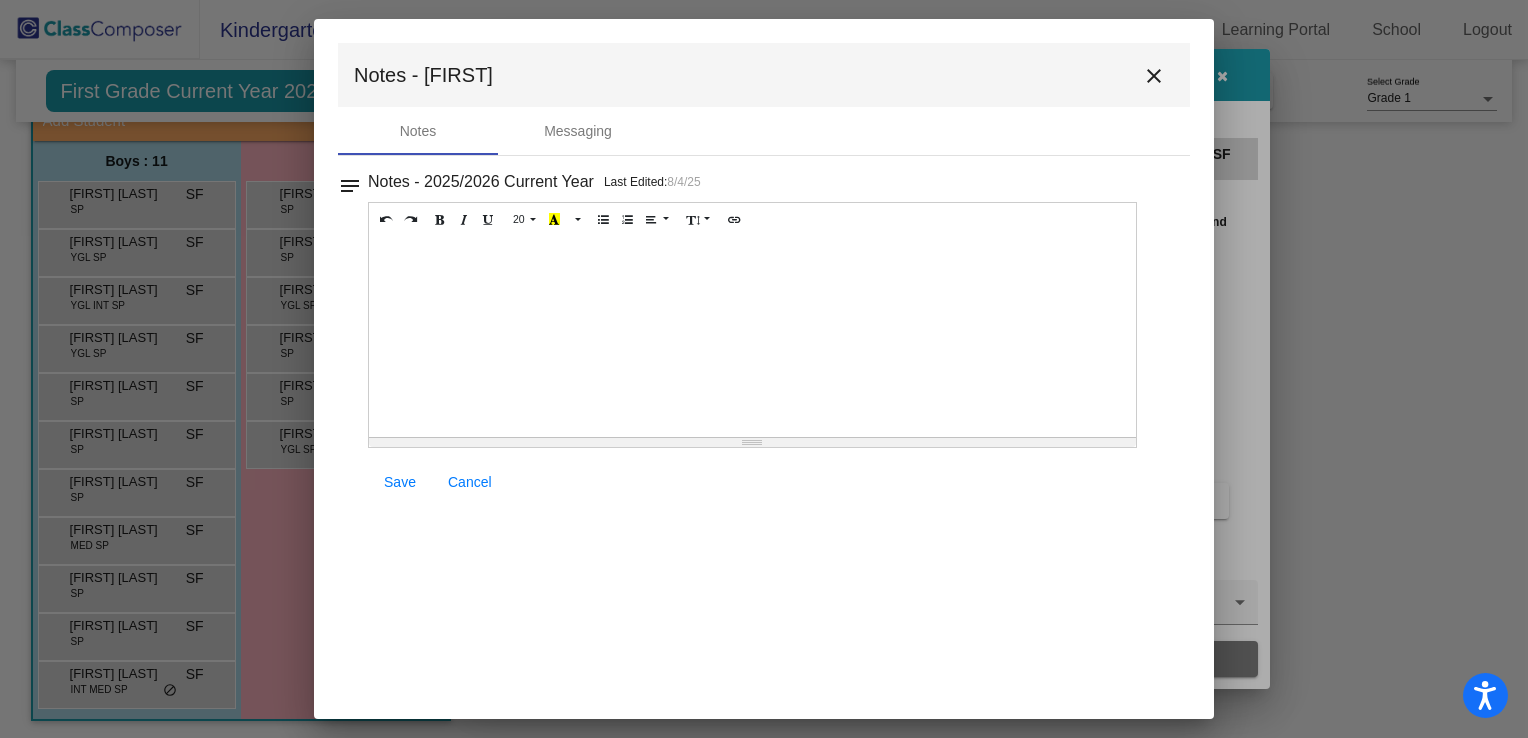 click on "close" at bounding box center [1154, 75] 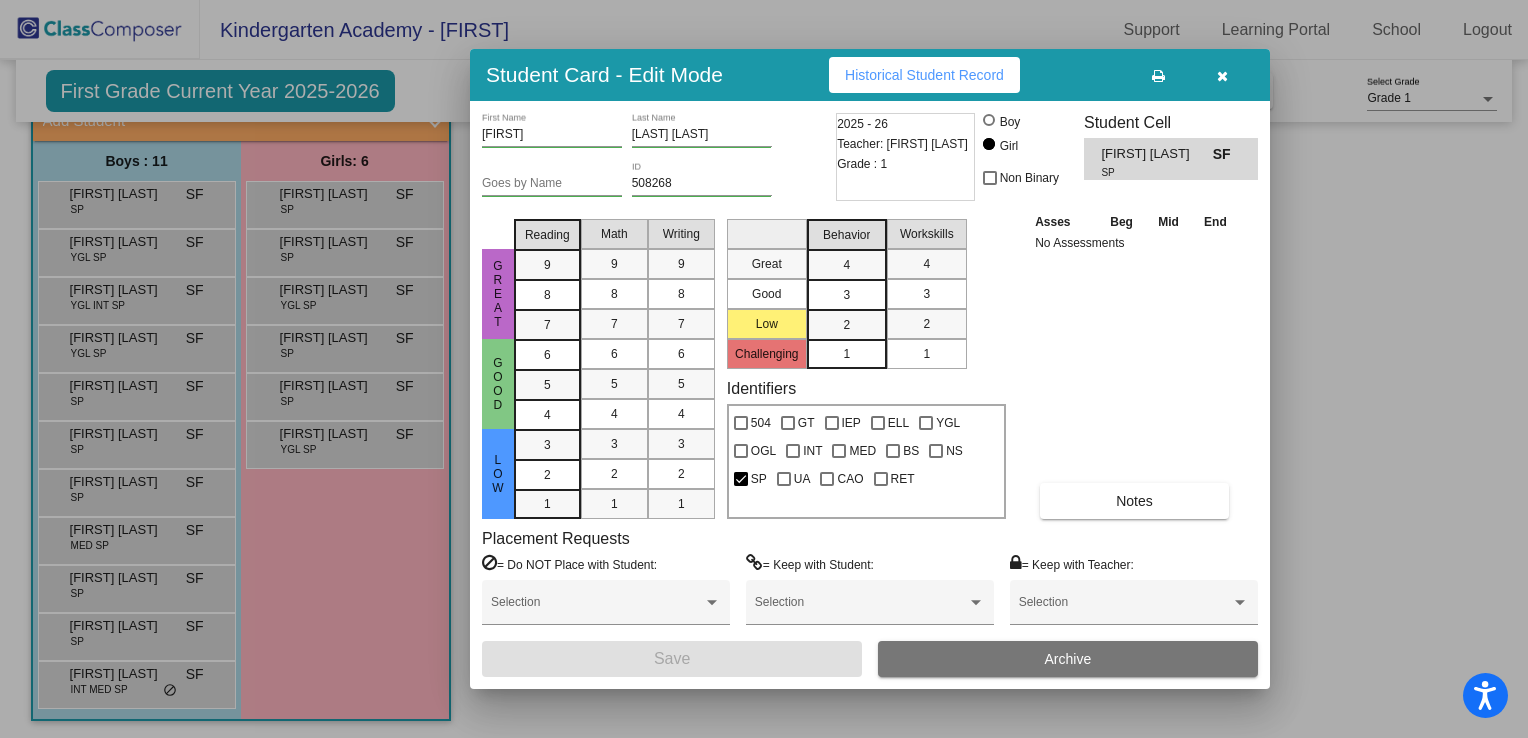 click at bounding box center [1222, 75] 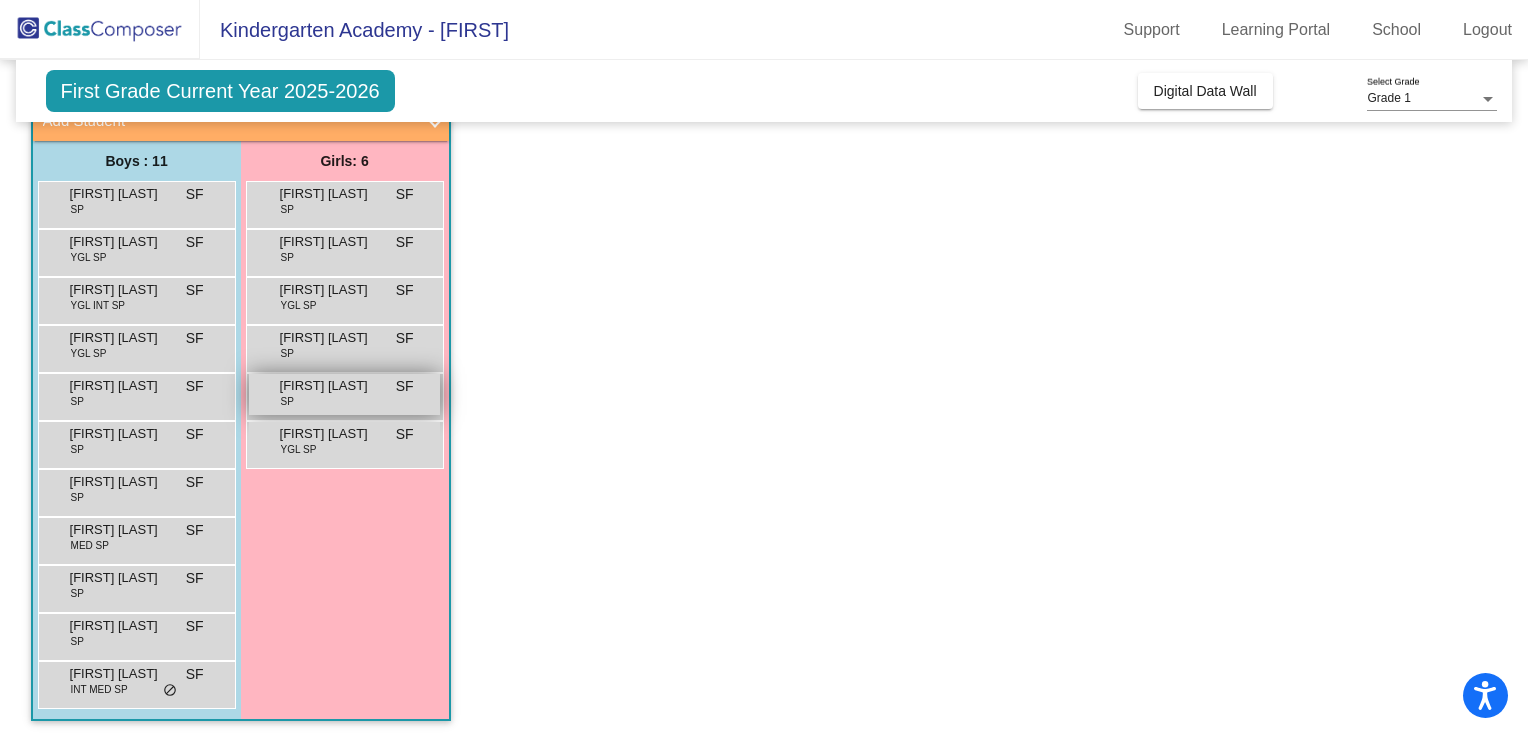 click on "[FIRST] [LAST] SP SF lock do_not_disturb_alt" at bounding box center [344, 394] 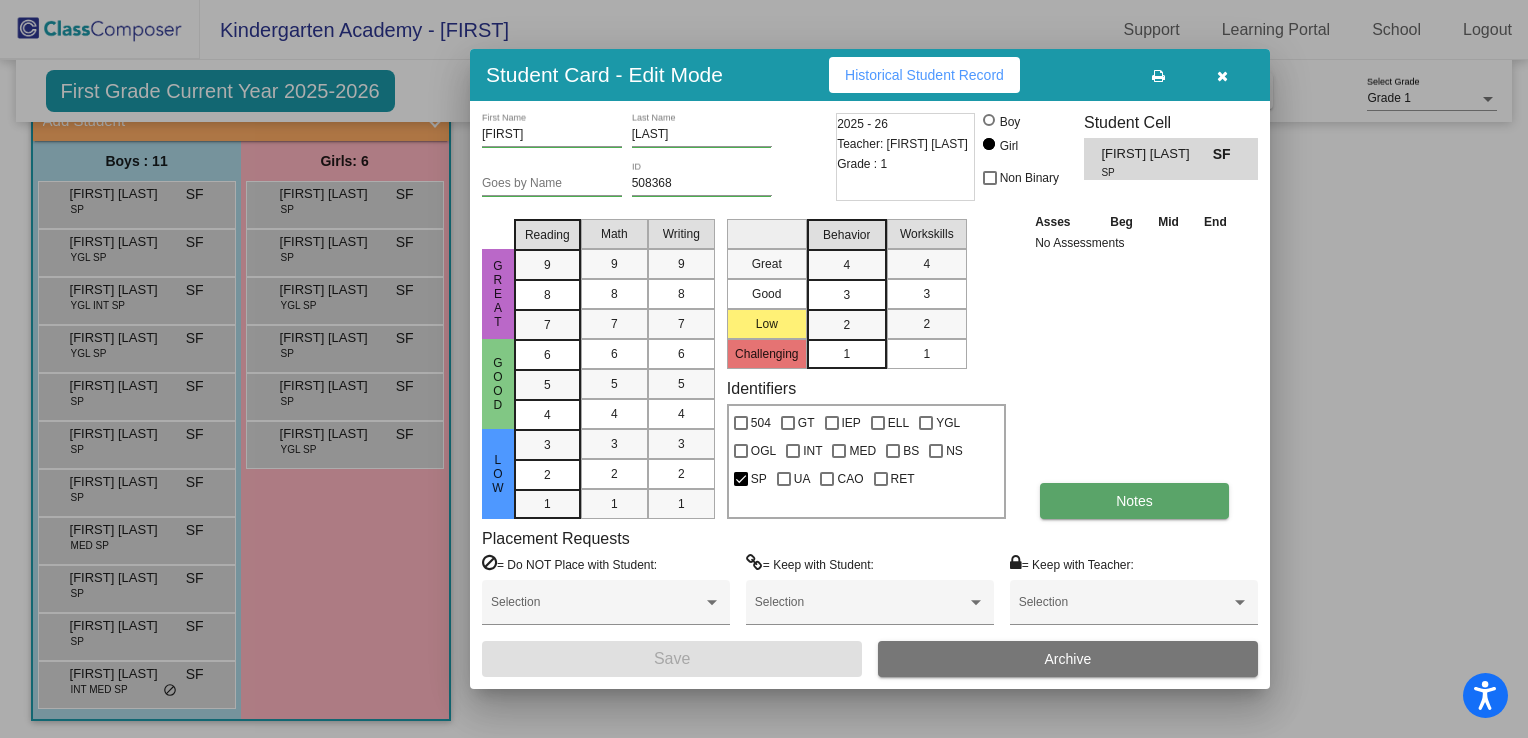 click on "Notes" at bounding box center [1134, 501] 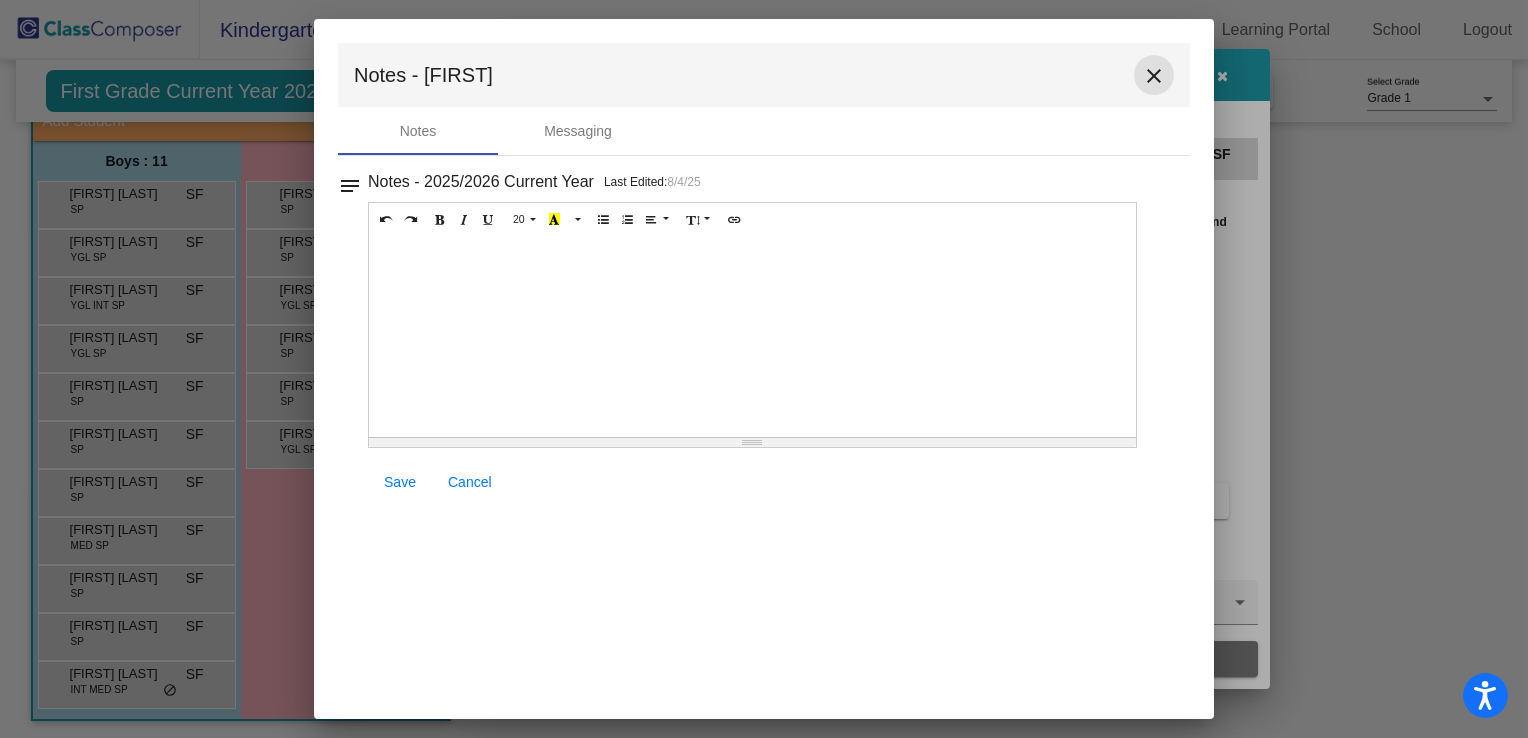 click on "close" at bounding box center [1154, 75] 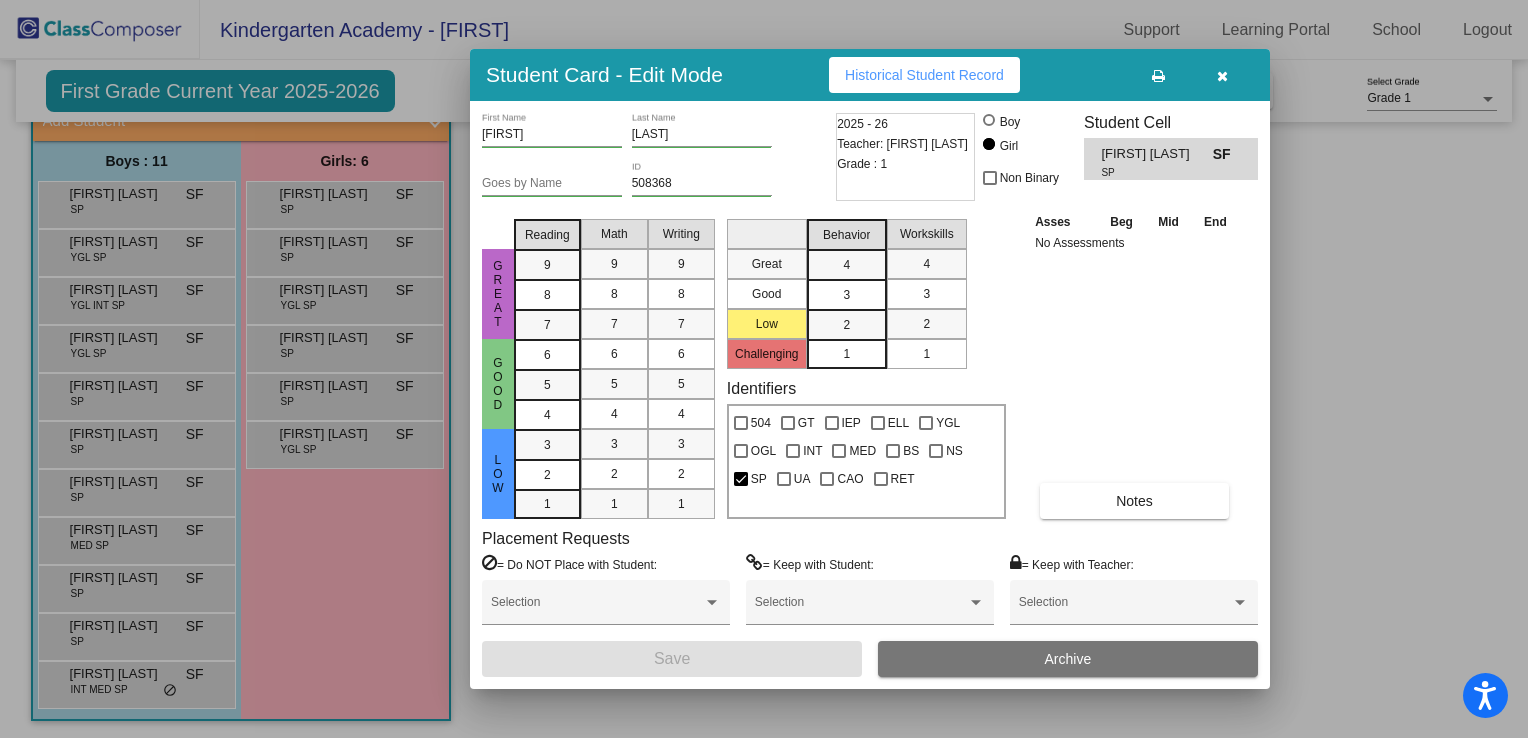 click at bounding box center [1222, 76] 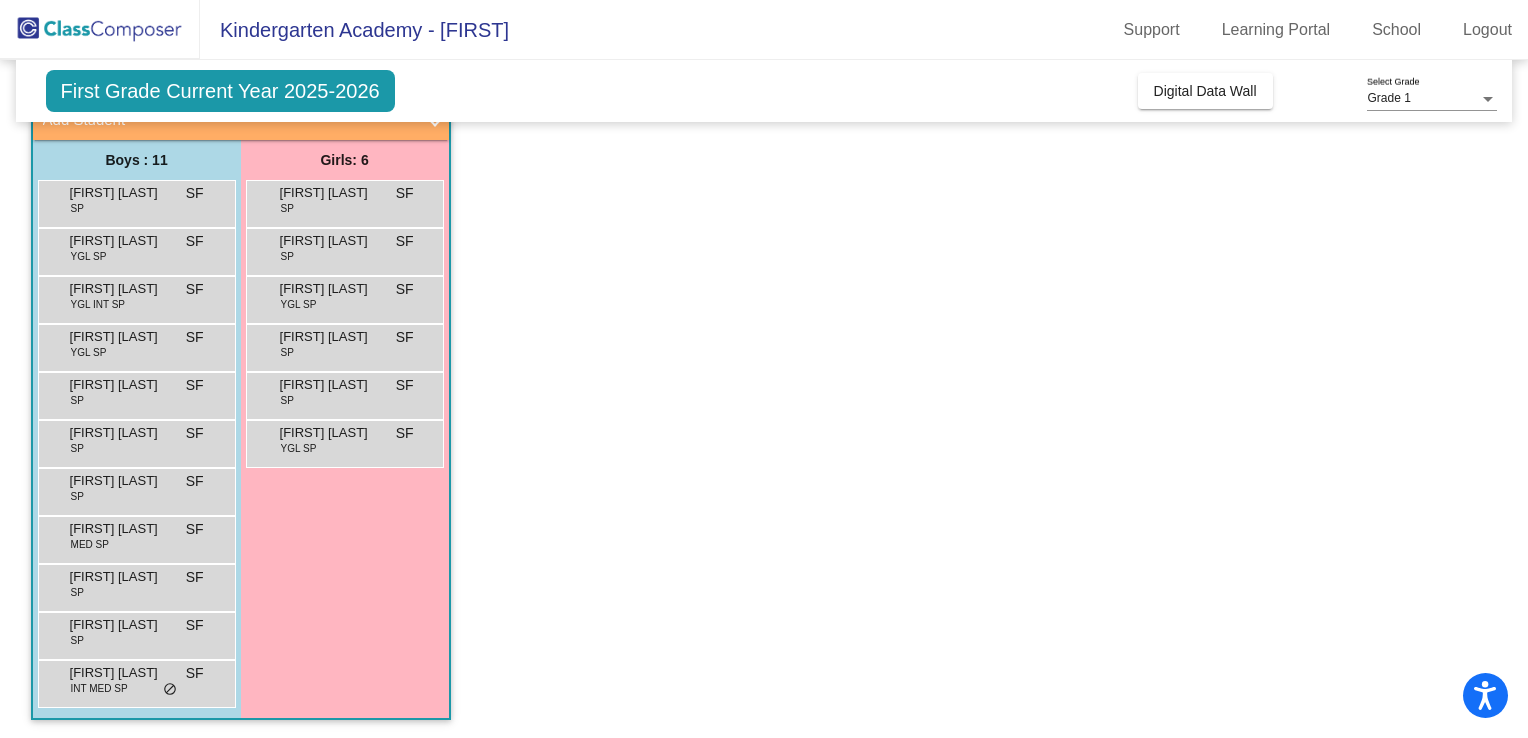 scroll, scrollTop: 0, scrollLeft: 0, axis: both 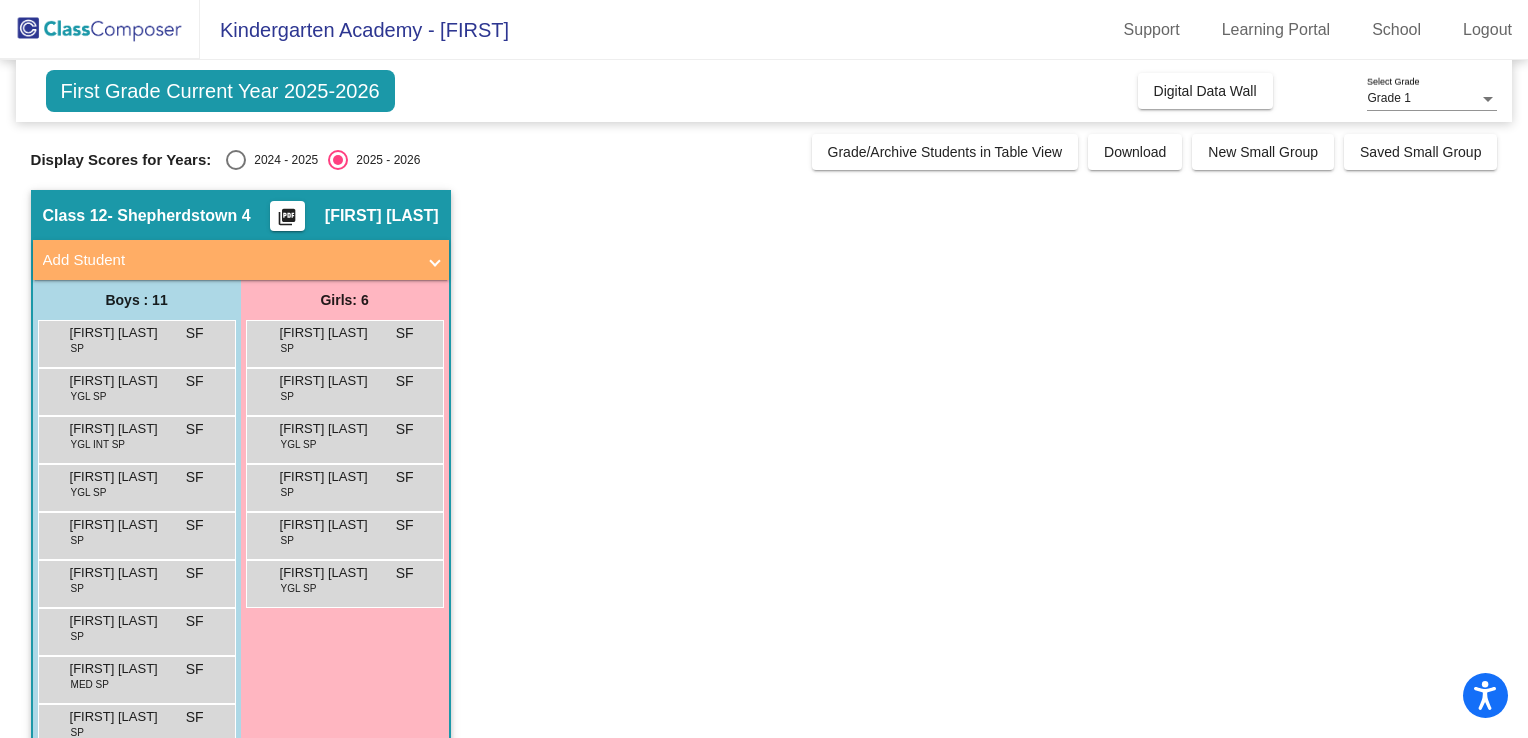 click on "2024 - 2025" at bounding box center (282, 160) 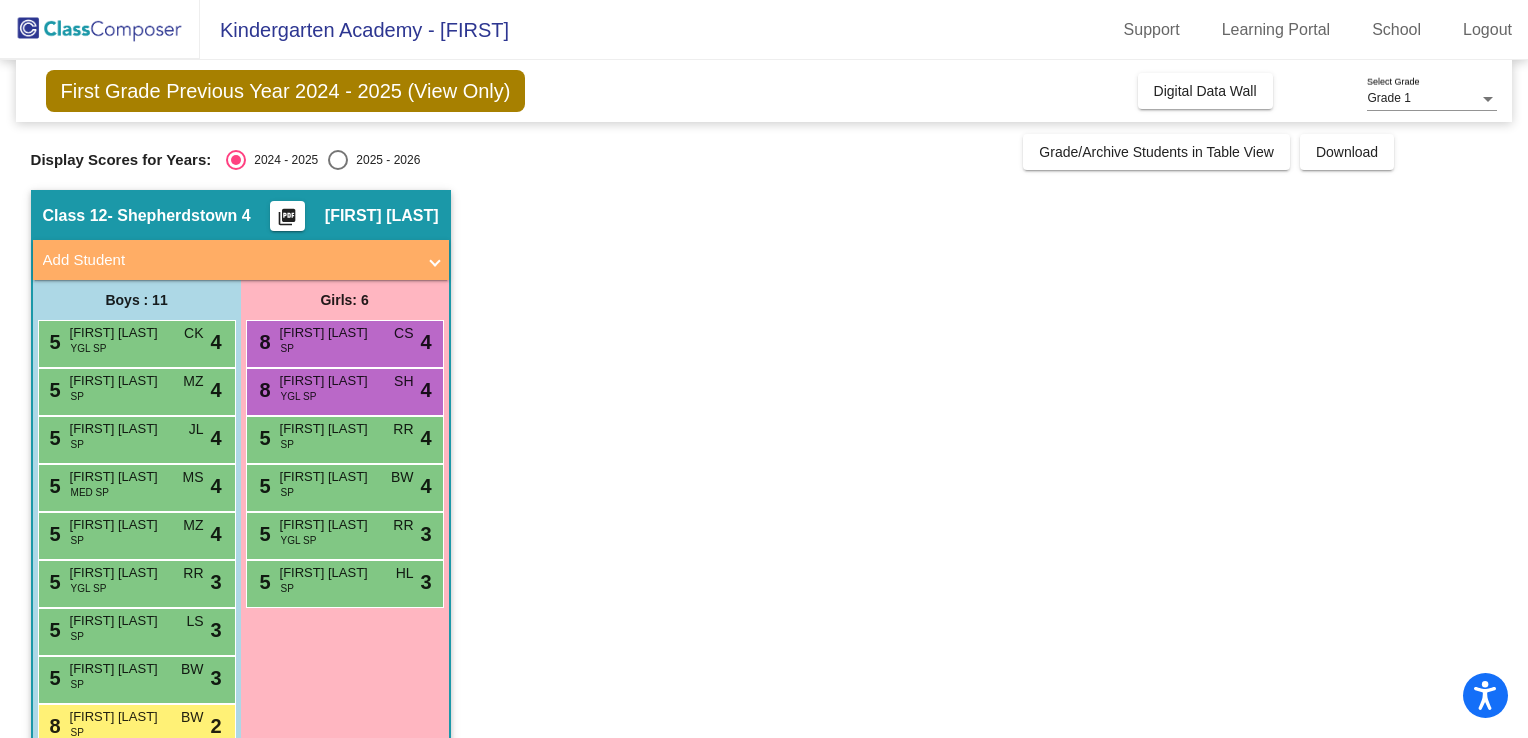 scroll, scrollTop: 140, scrollLeft: 0, axis: vertical 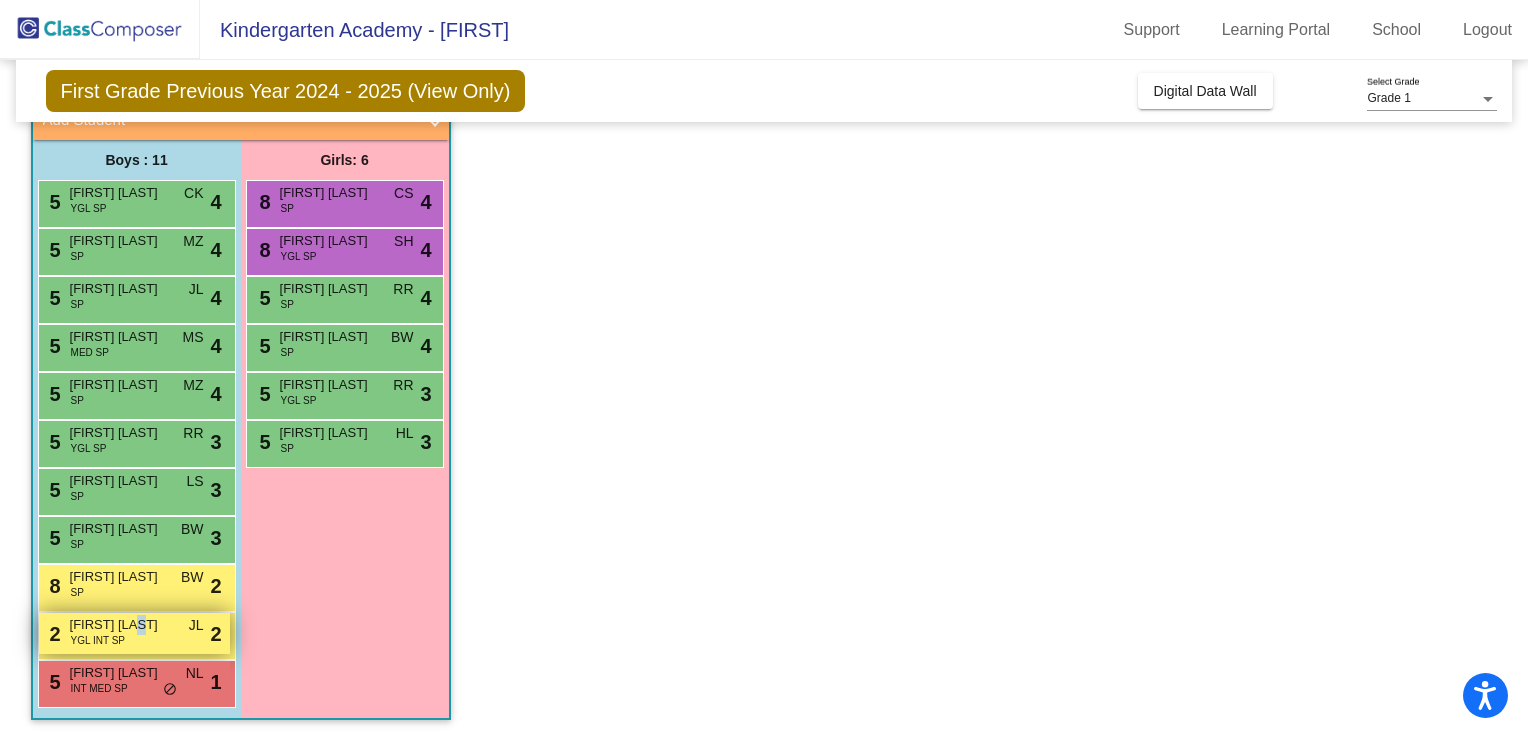 click on "[FIRST] [LAST]" at bounding box center (120, 625) 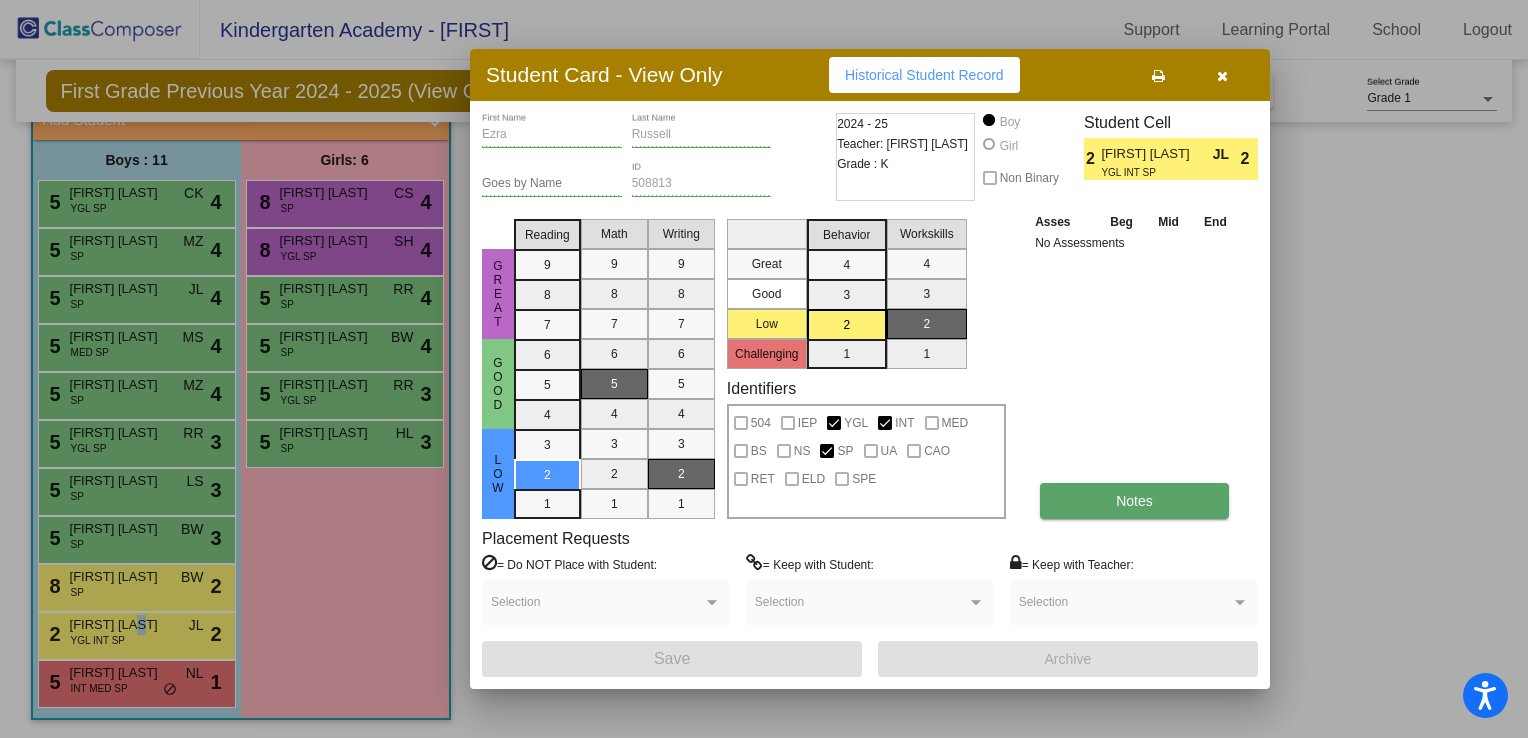 click on "Notes" at bounding box center [1134, 501] 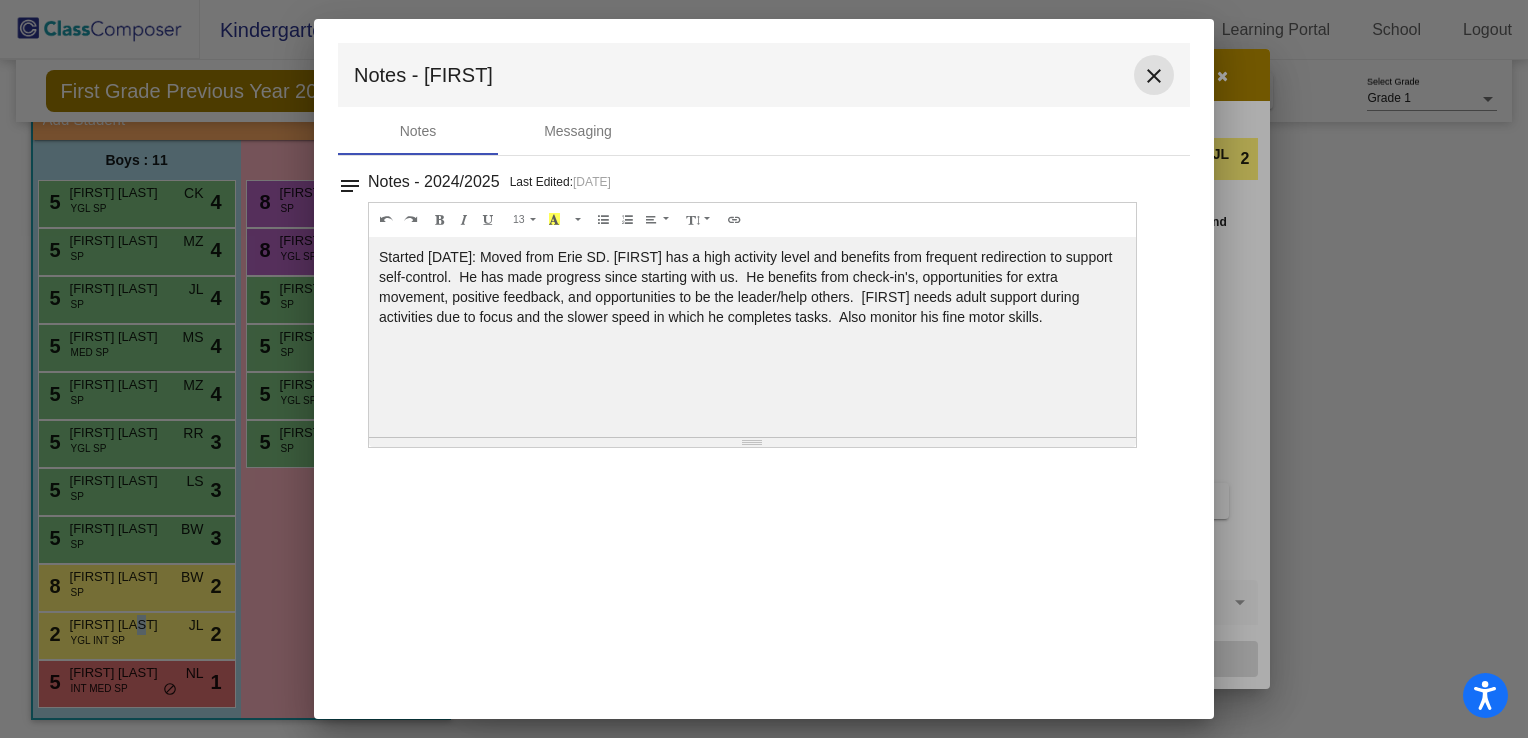 click on "close" at bounding box center (1154, 76) 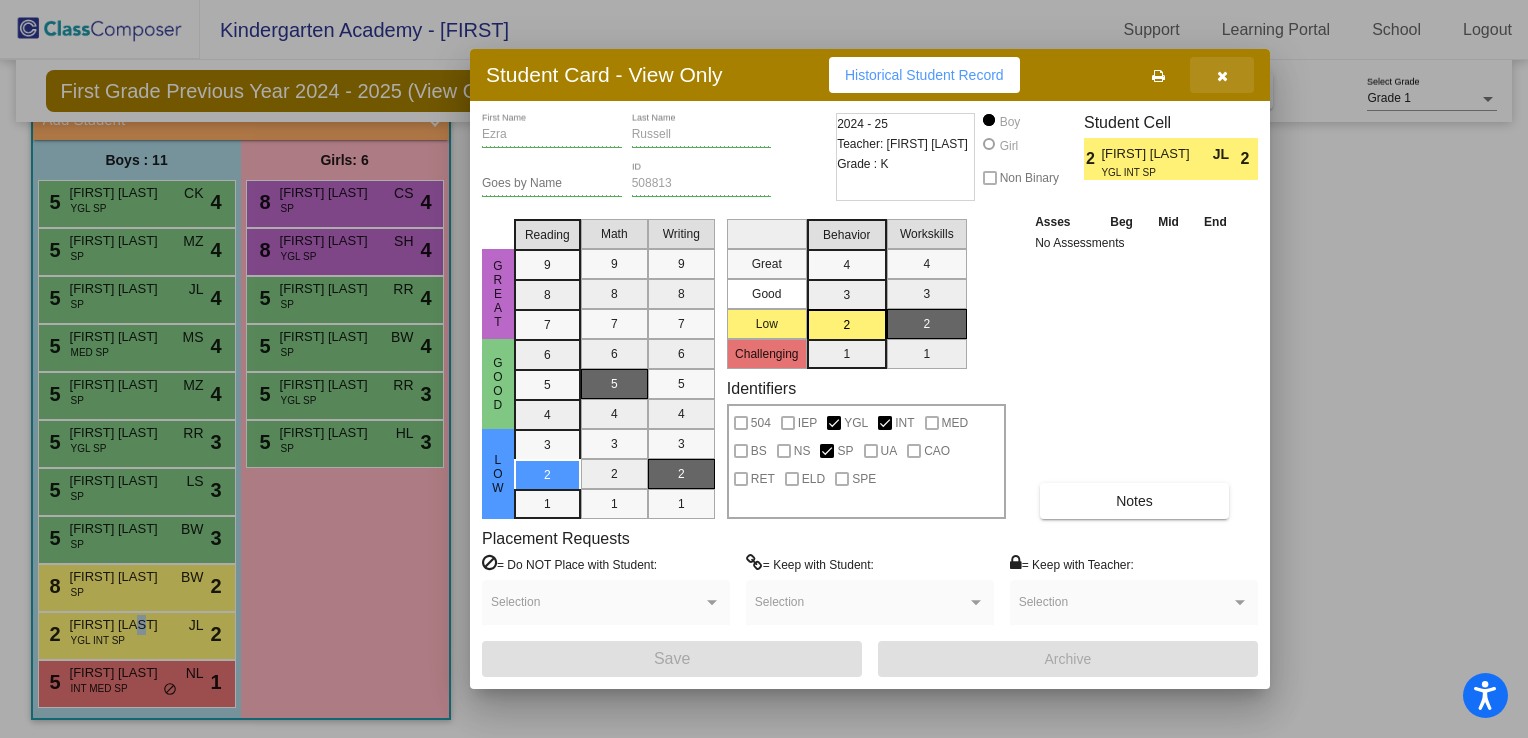click at bounding box center [1222, 75] 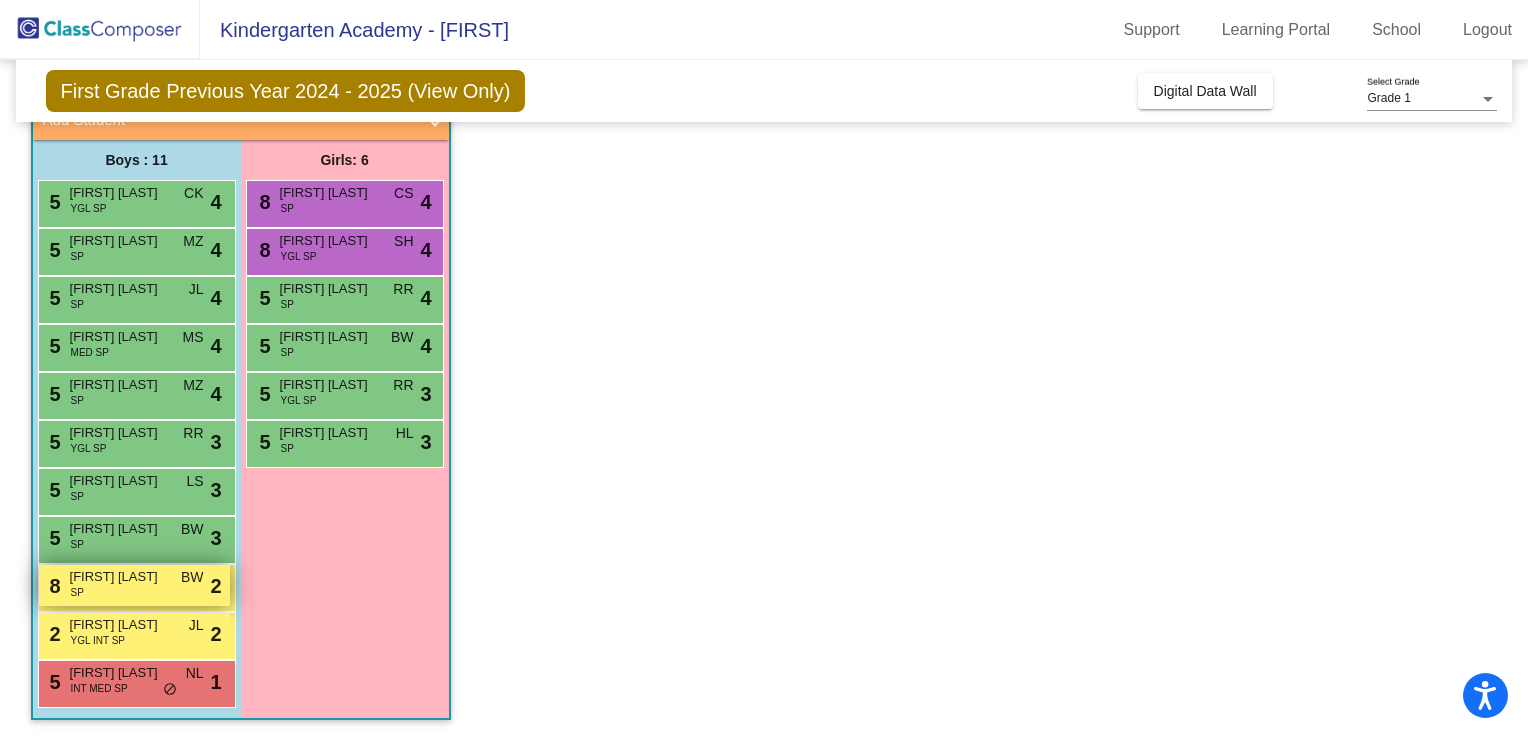 click on "8 [FIRST] [LAST] SP BW lock do_not_disturb_alt 2" at bounding box center (134, 585) 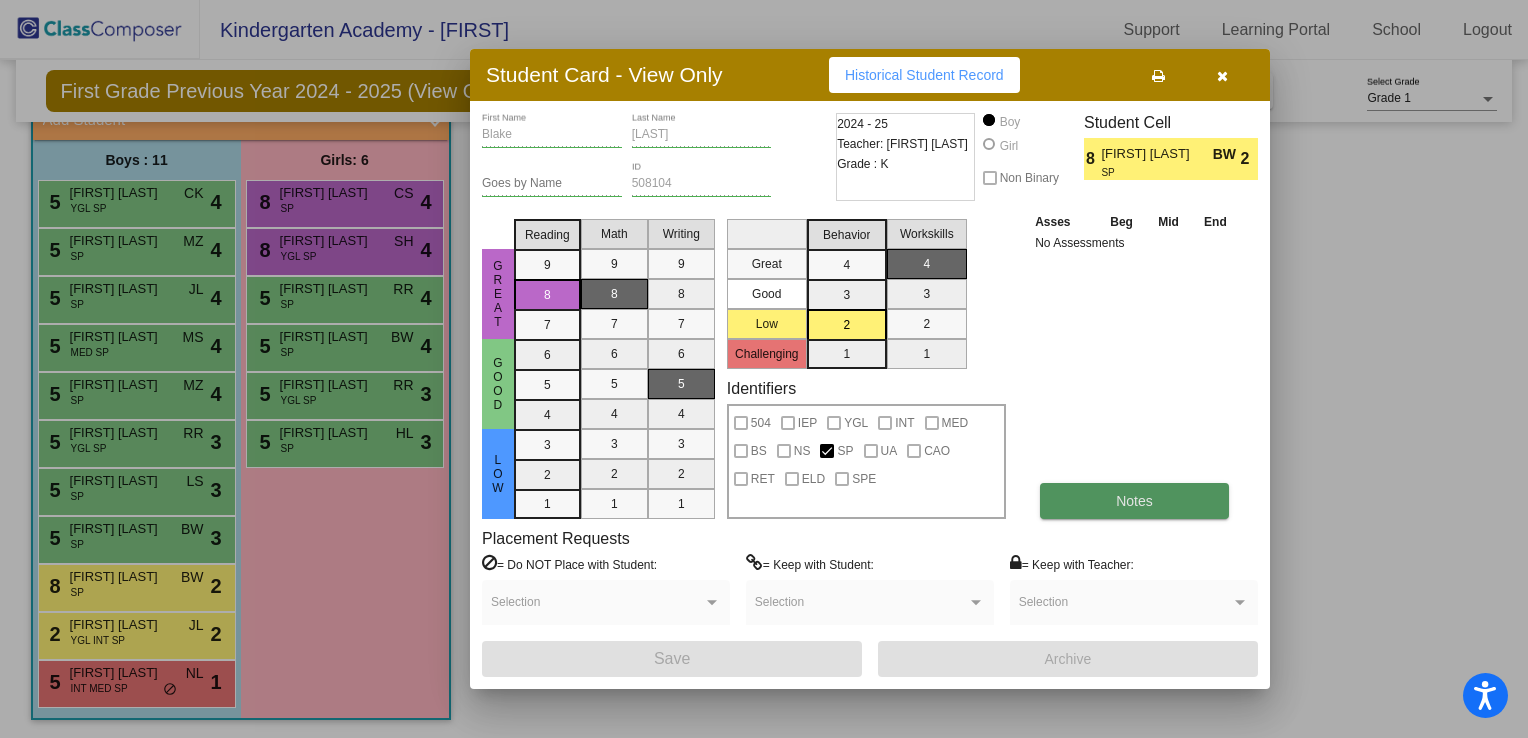 click on "Notes" at bounding box center [1134, 501] 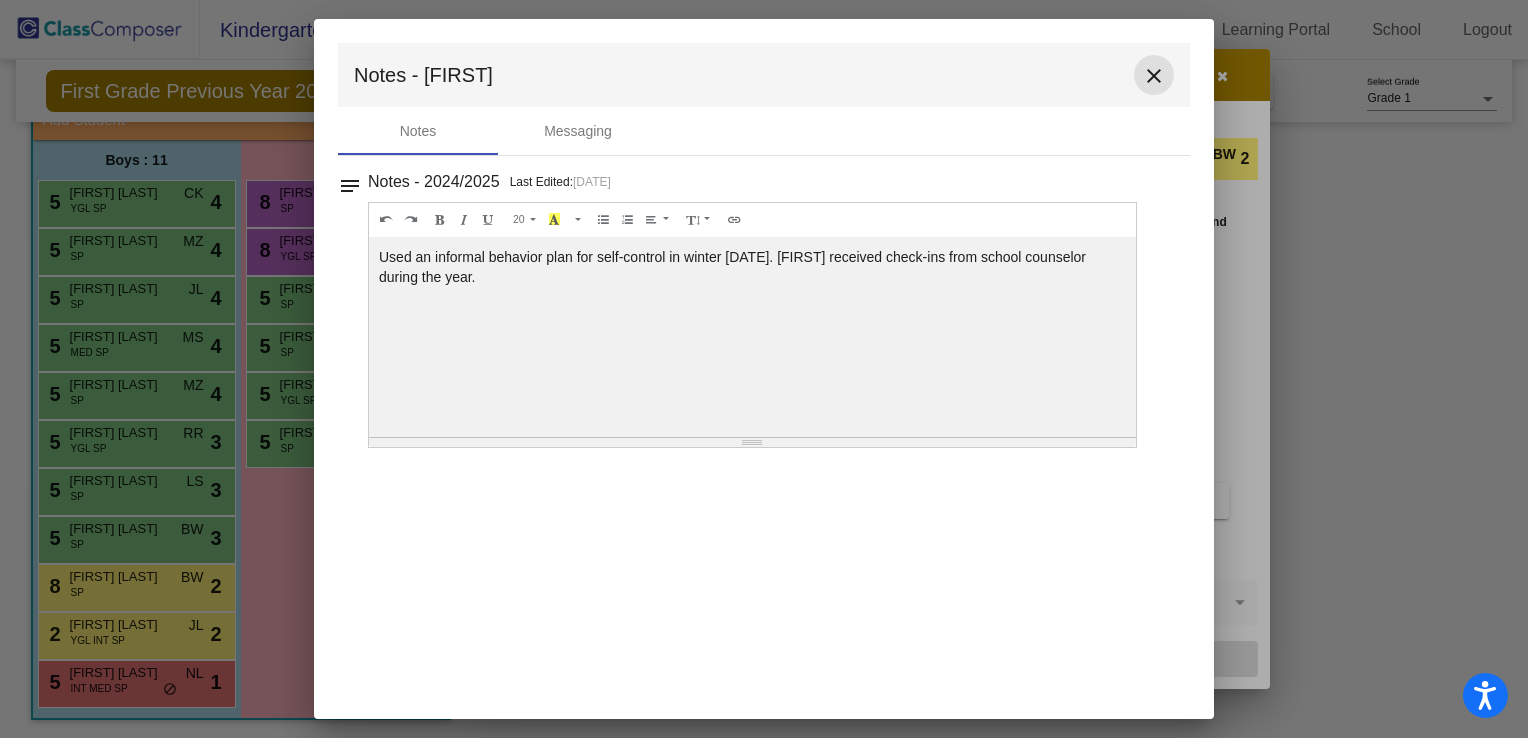 click on "close" at bounding box center [1154, 76] 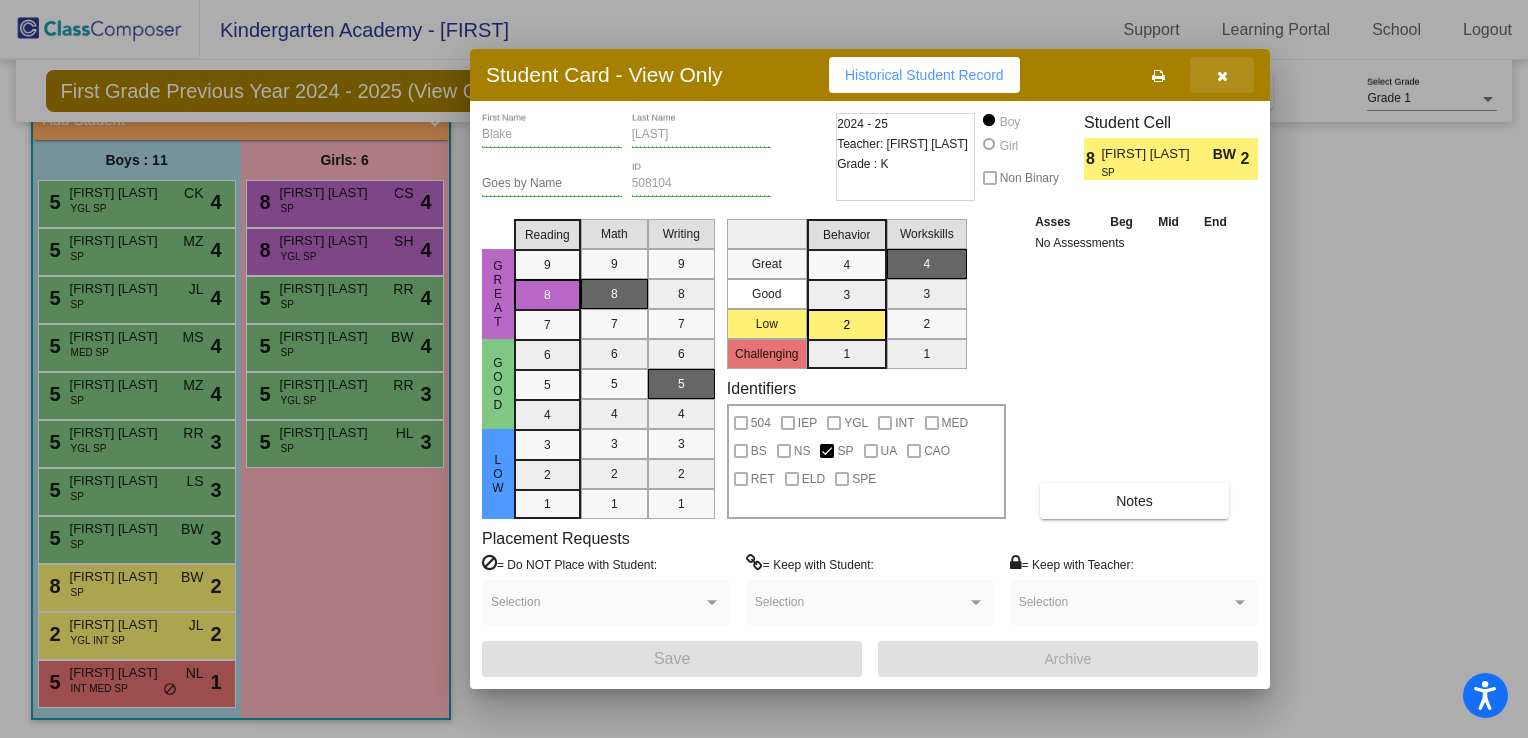 click at bounding box center (1222, 75) 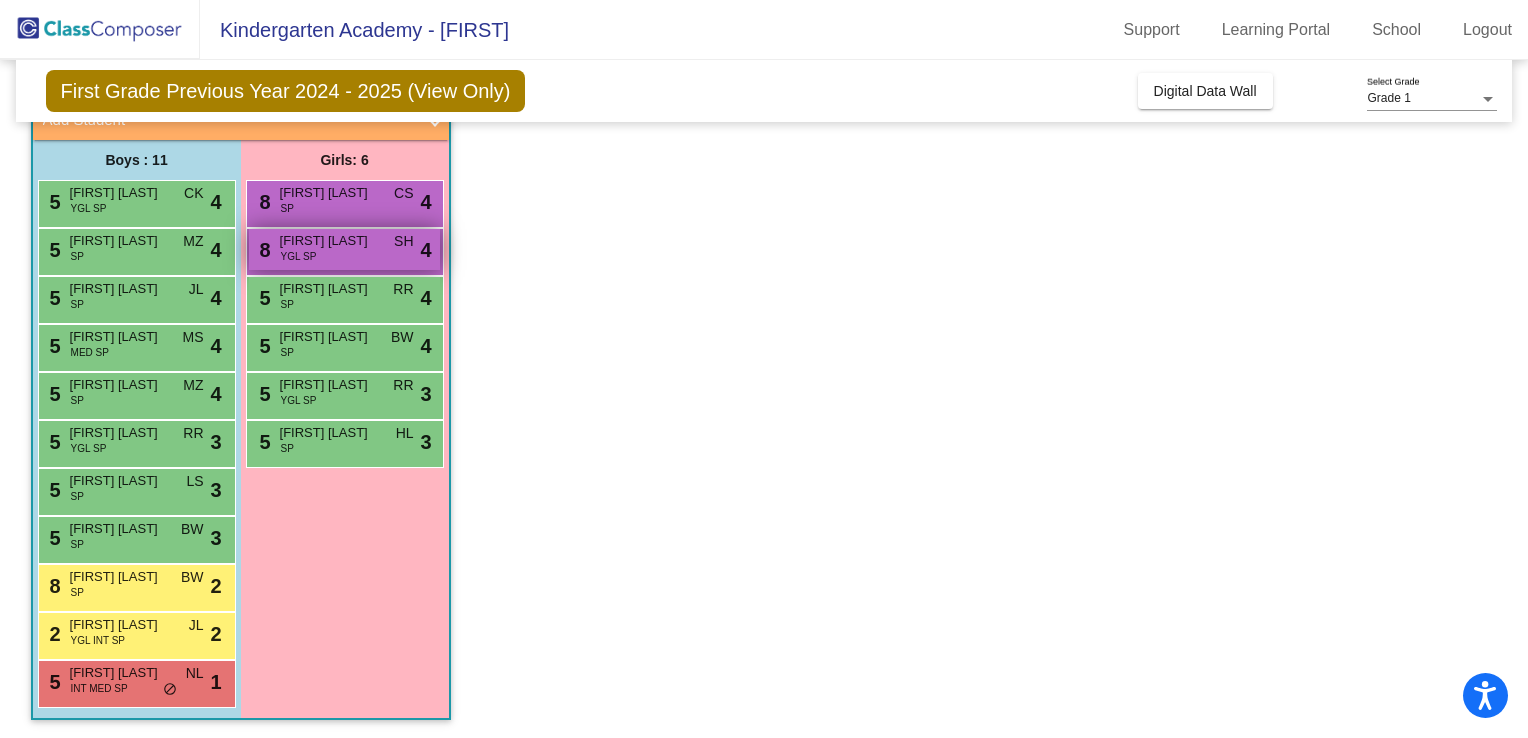 click on "YGL SP" at bounding box center [299, 256] 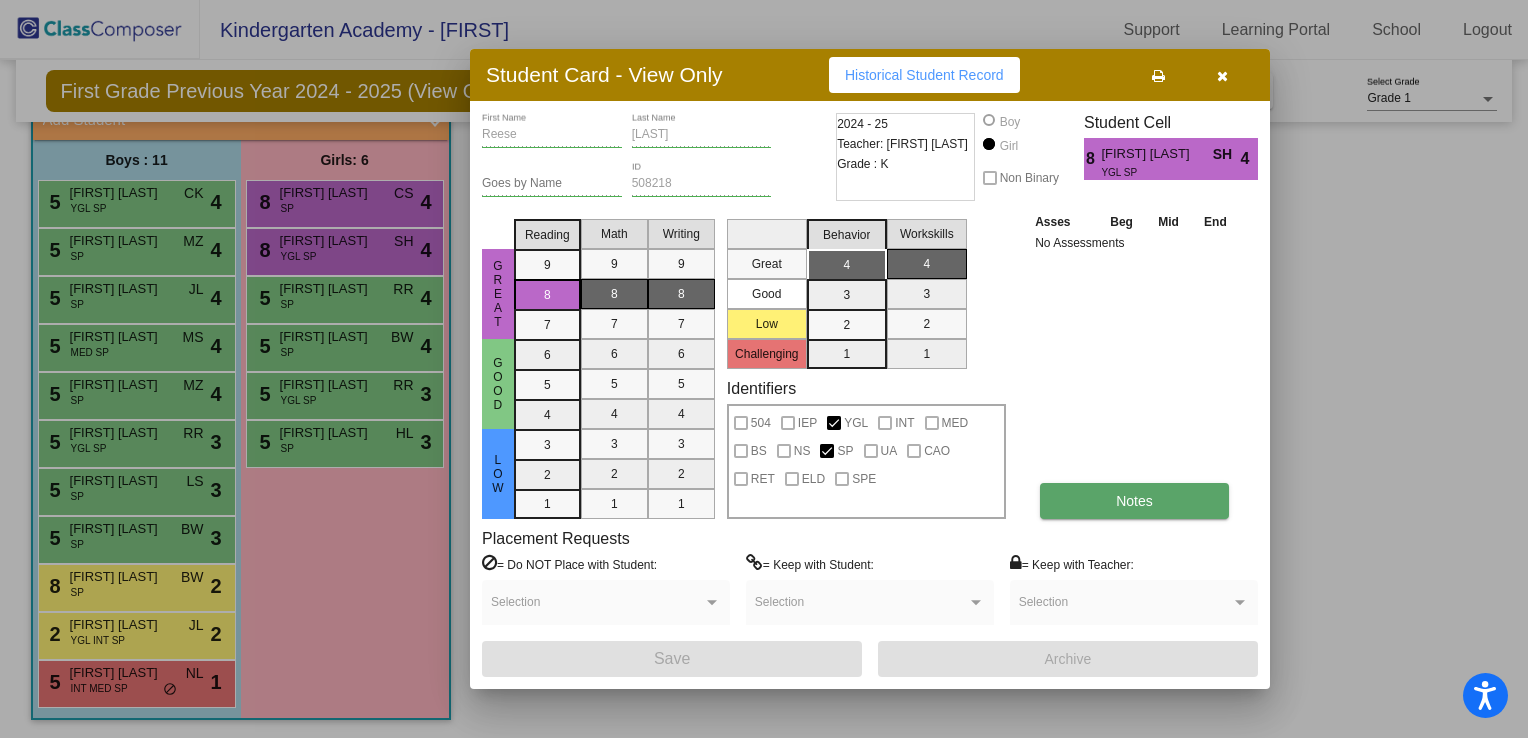 click on "Notes" at bounding box center [1134, 501] 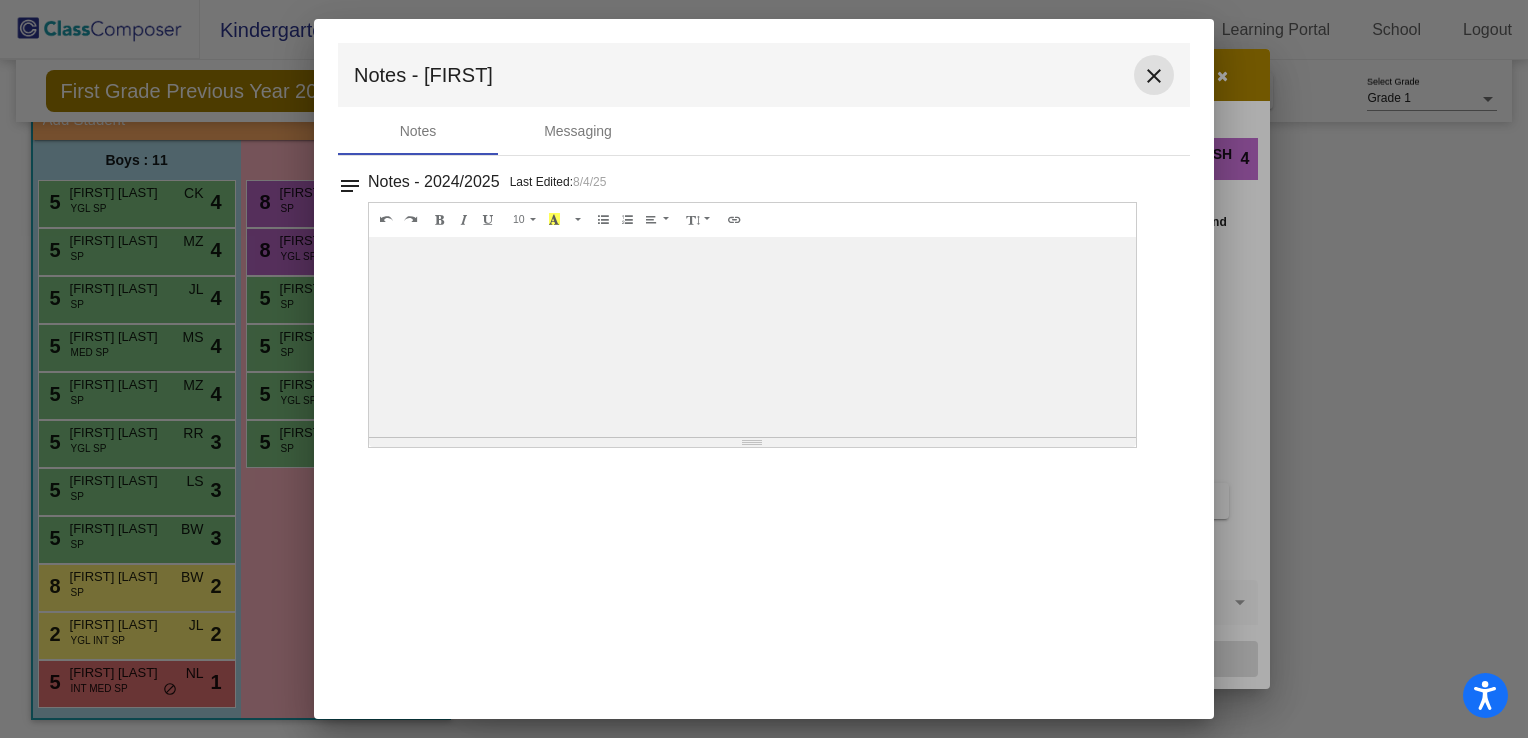 click on "close" at bounding box center [1154, 76] 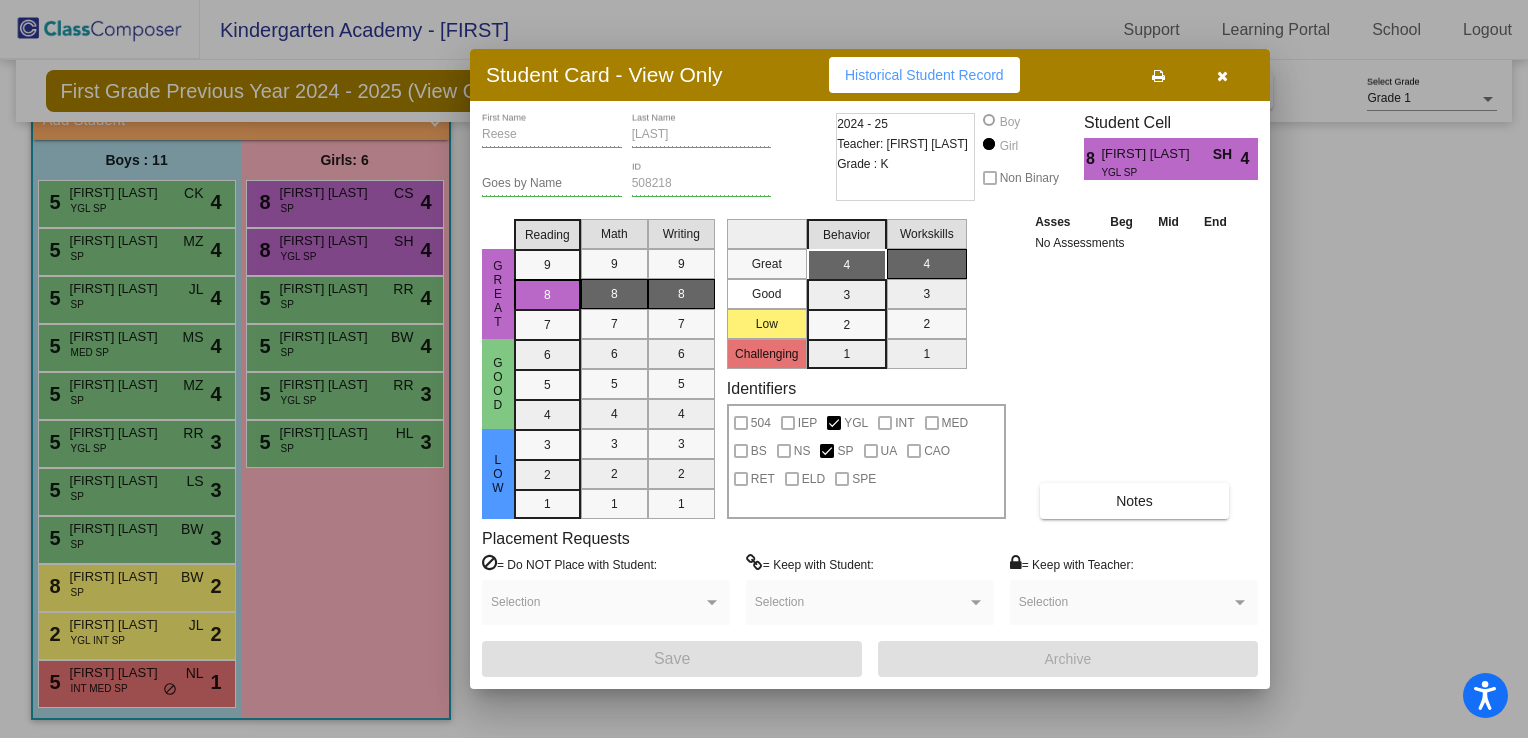 click at bounding box center (1222, 76) 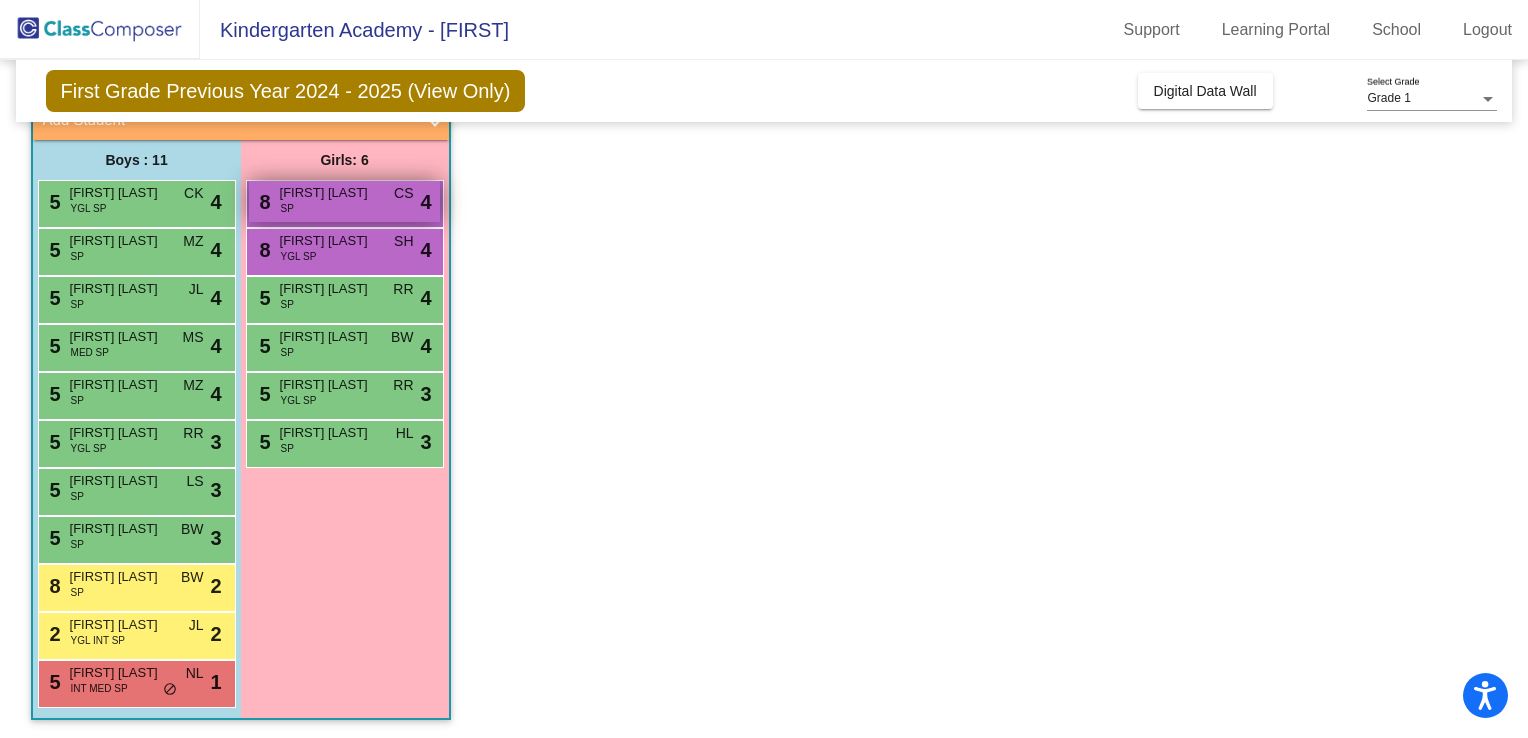 click on "[FIRST] [LAST]" at bounding box center (330, 193) 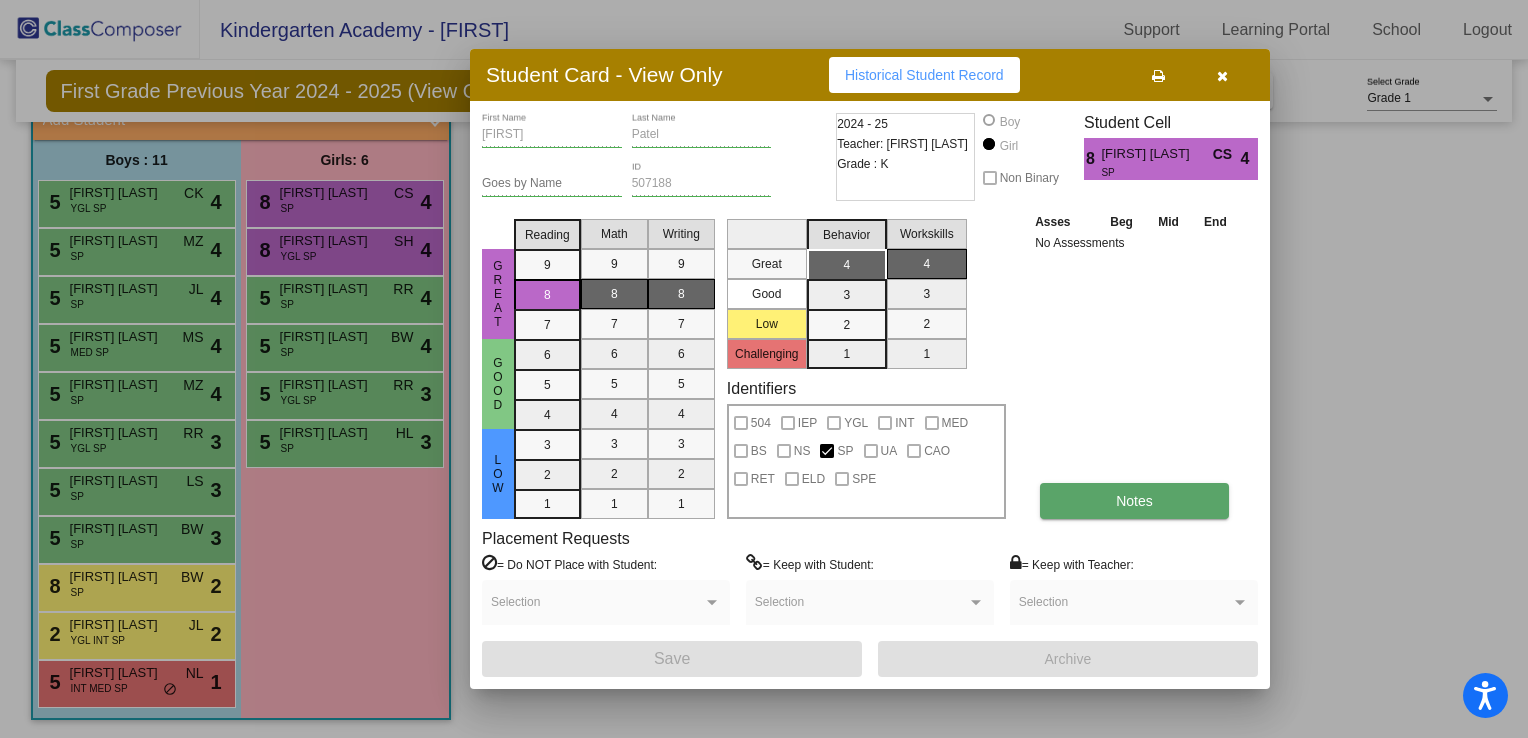 click on "Notes" at bounding box center (1134, 501) 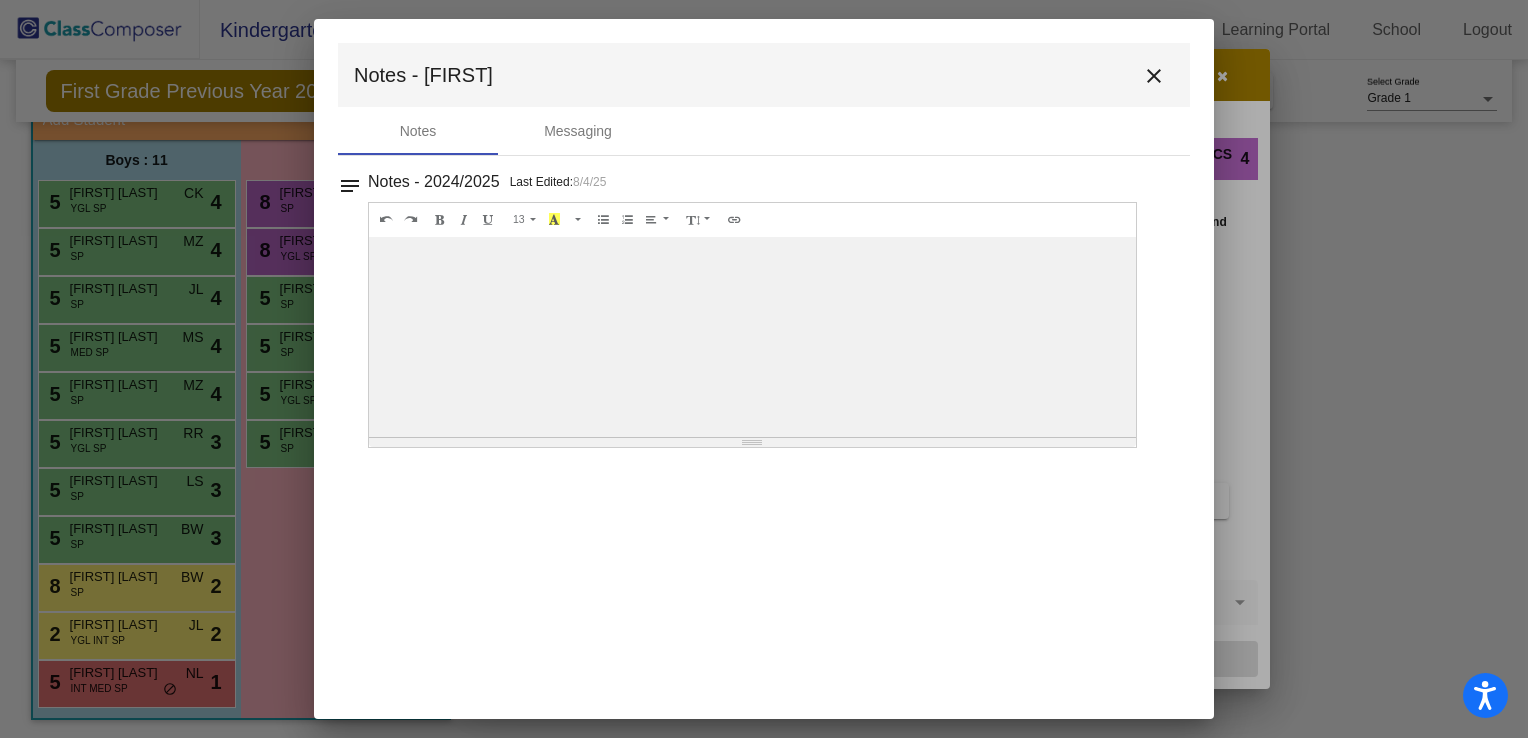 click on "close" at bounding box center (1154, 76) 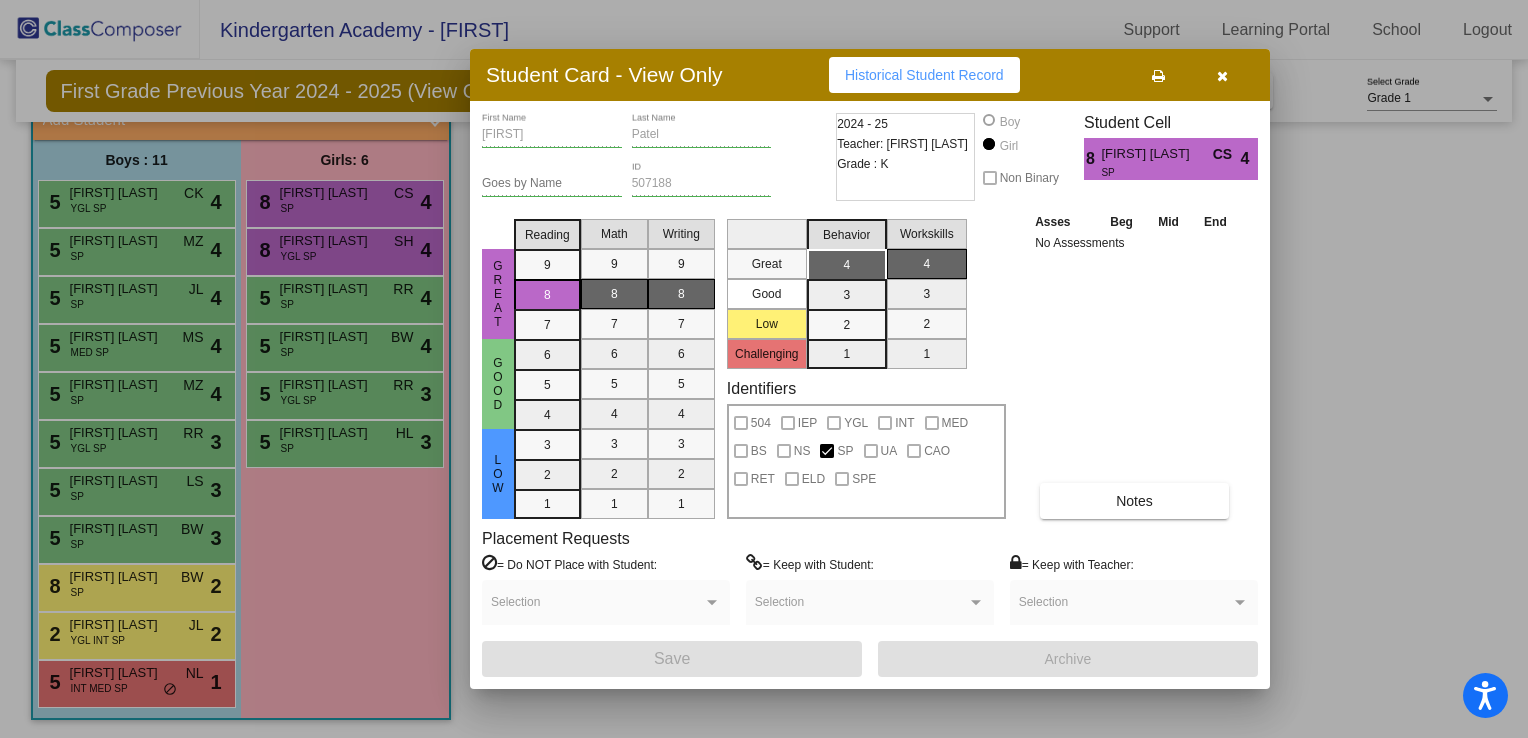 click on "Math 9 8 7 6 5 4 3 2 1" at bounding box center (614, 365) 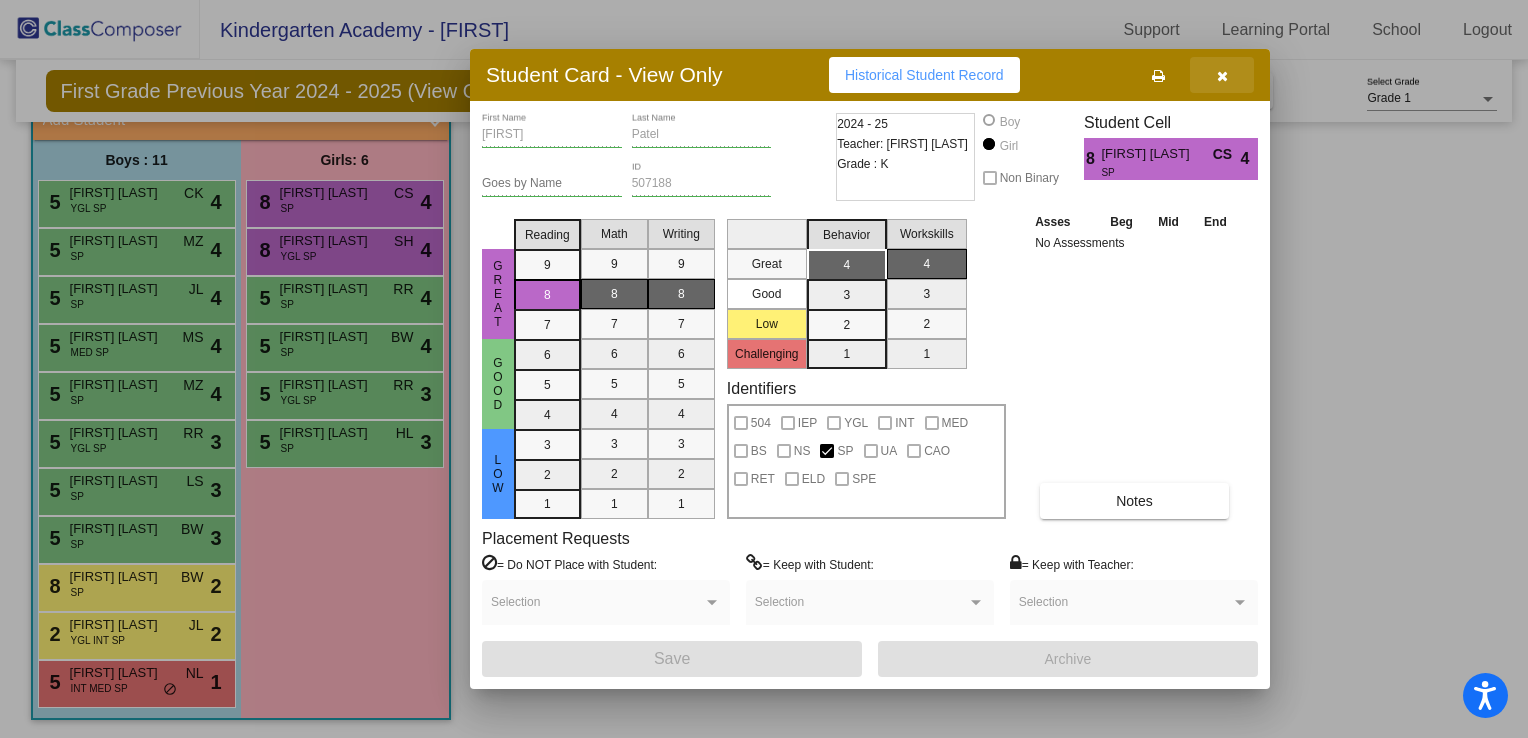 click at bounding box center (1222, 76) 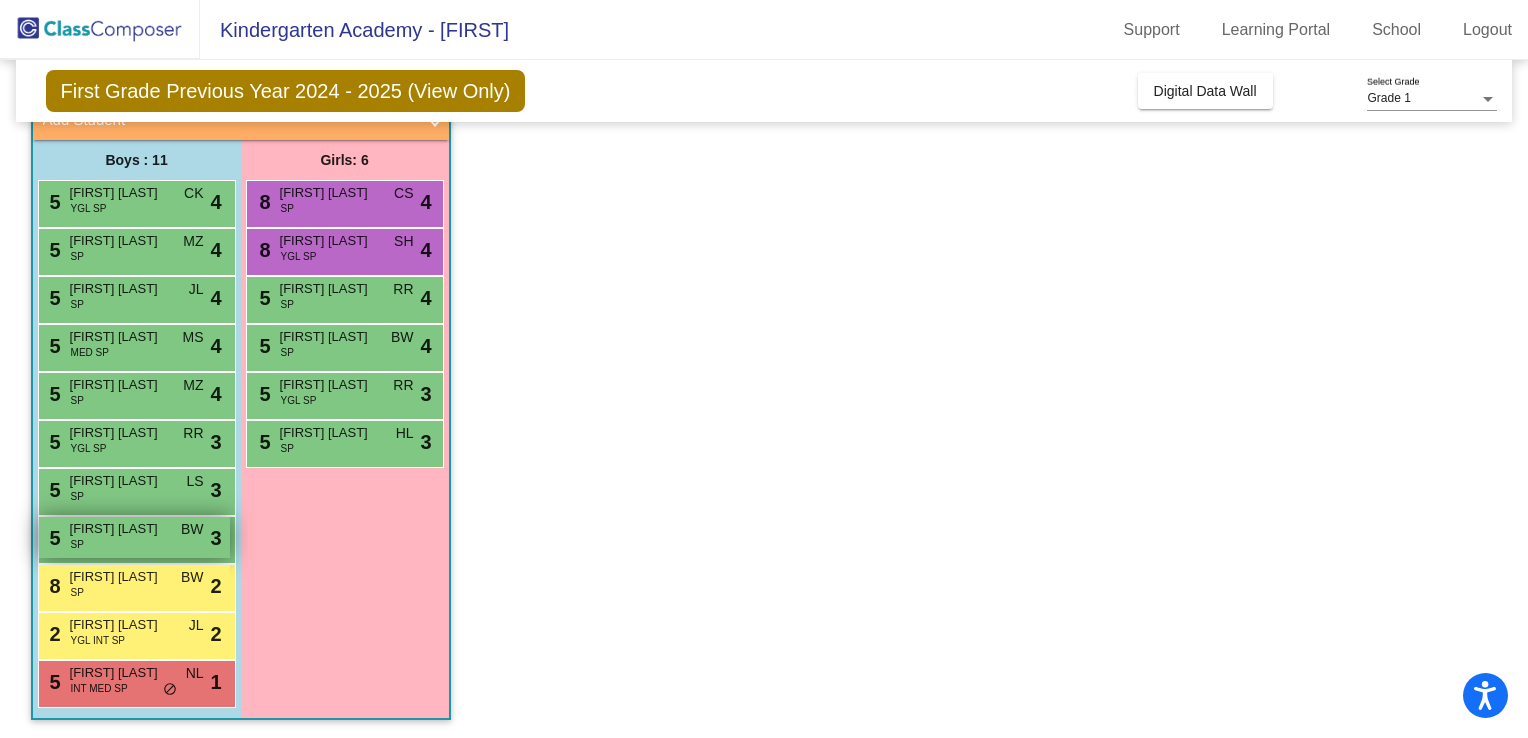 click on "5 [FIRST] [LAST] SP BW lock do_not_disturb_alt 3" at bounding box center (134, 537) 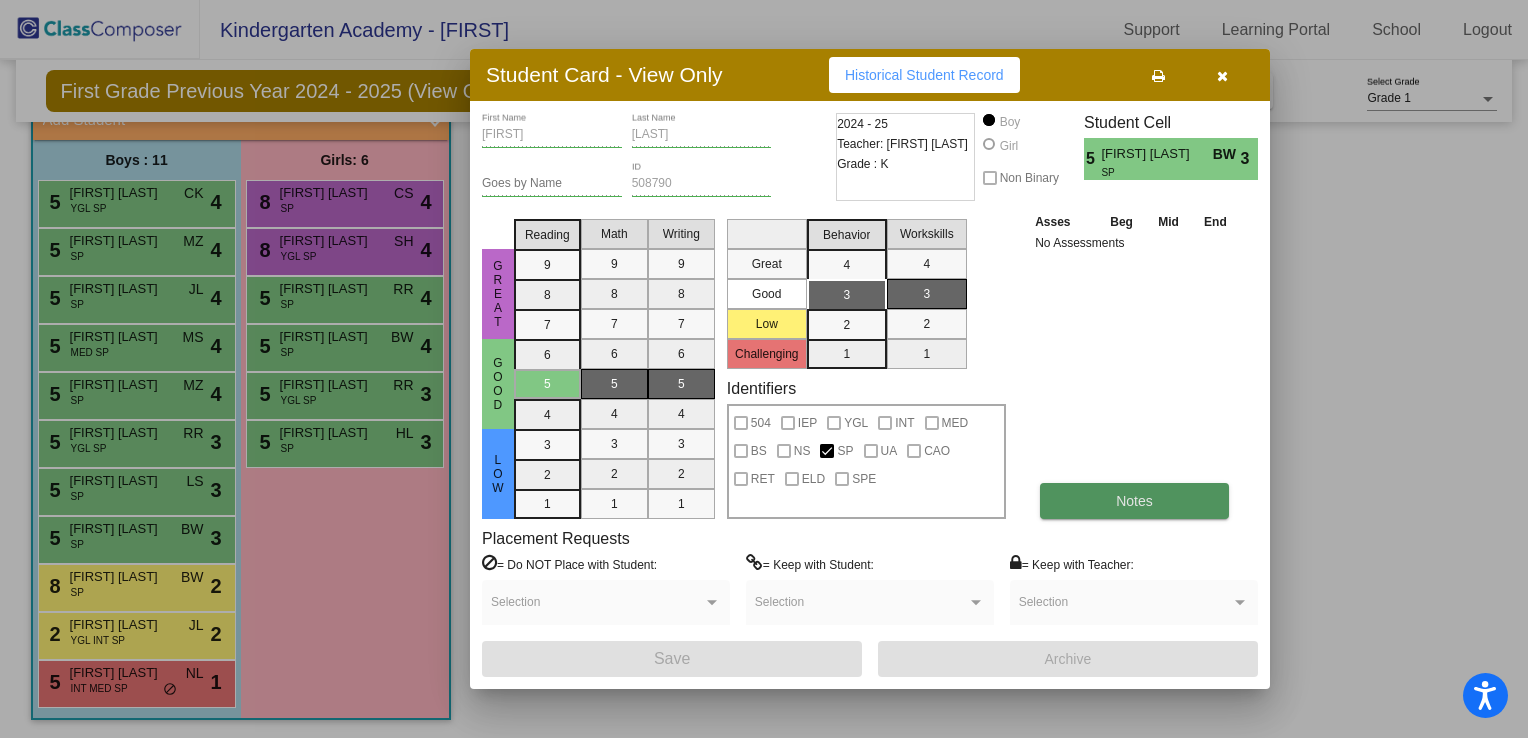 click on "Notes" at bounding box center [1134, 501] 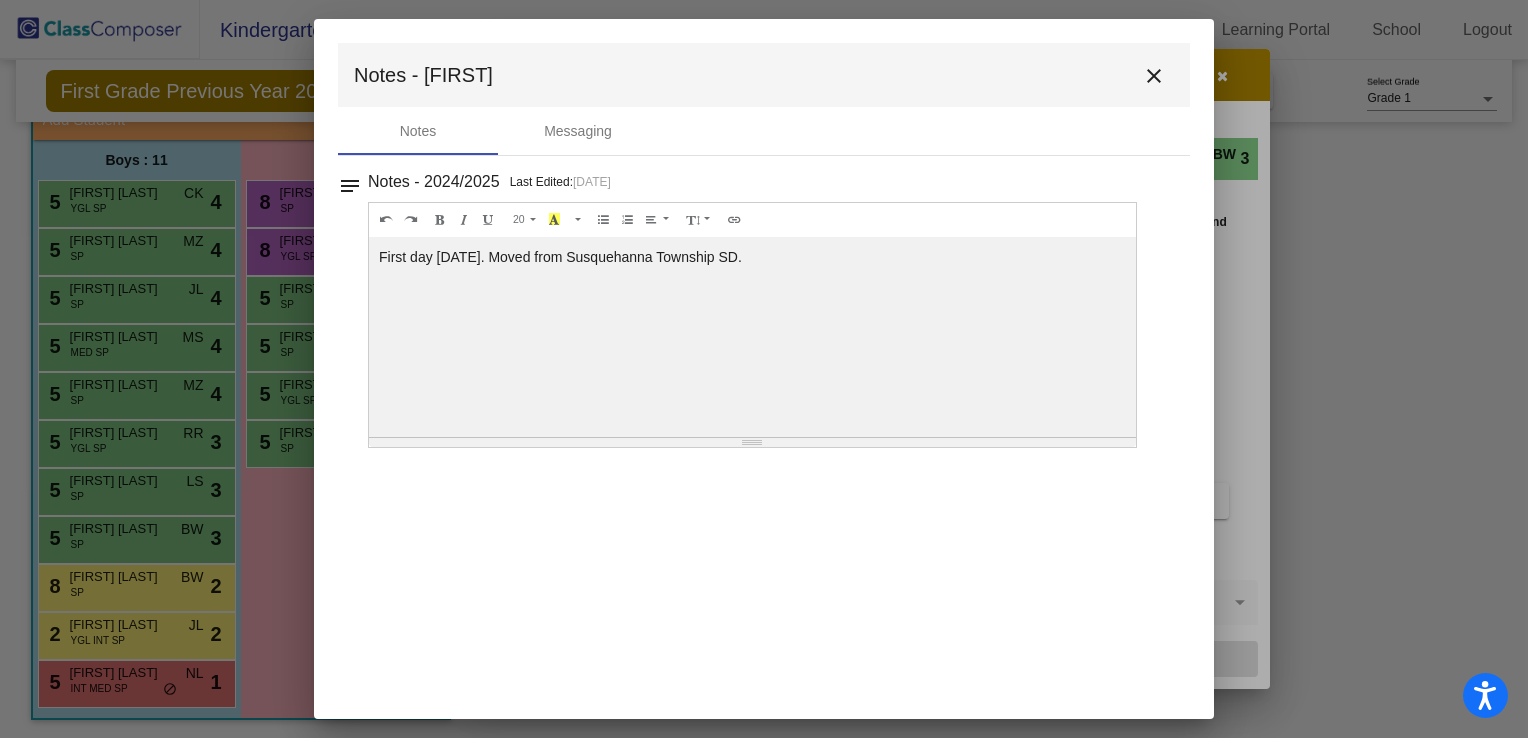 click on "close" at bounding box center [1154, 76] 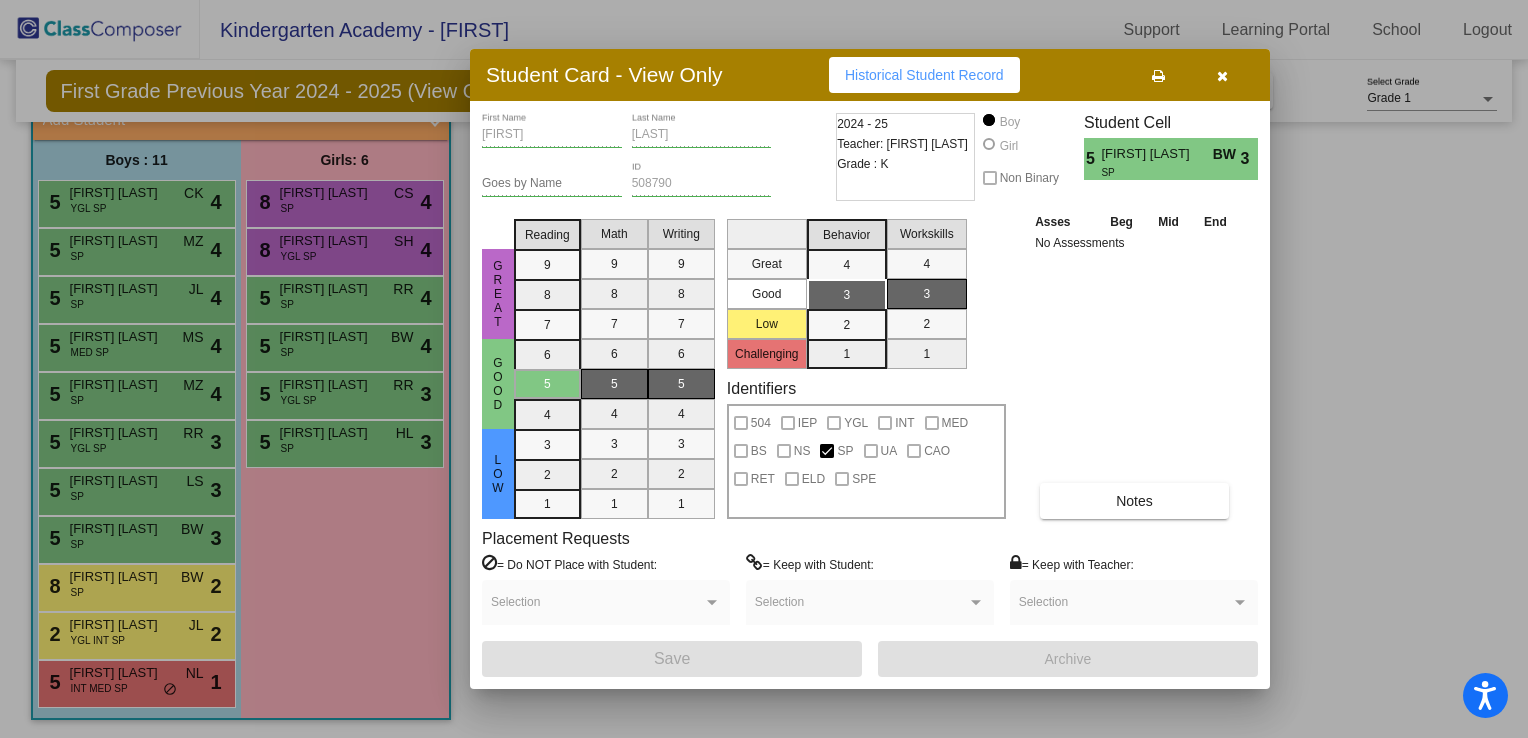 click at bounding box center [1222, 76] 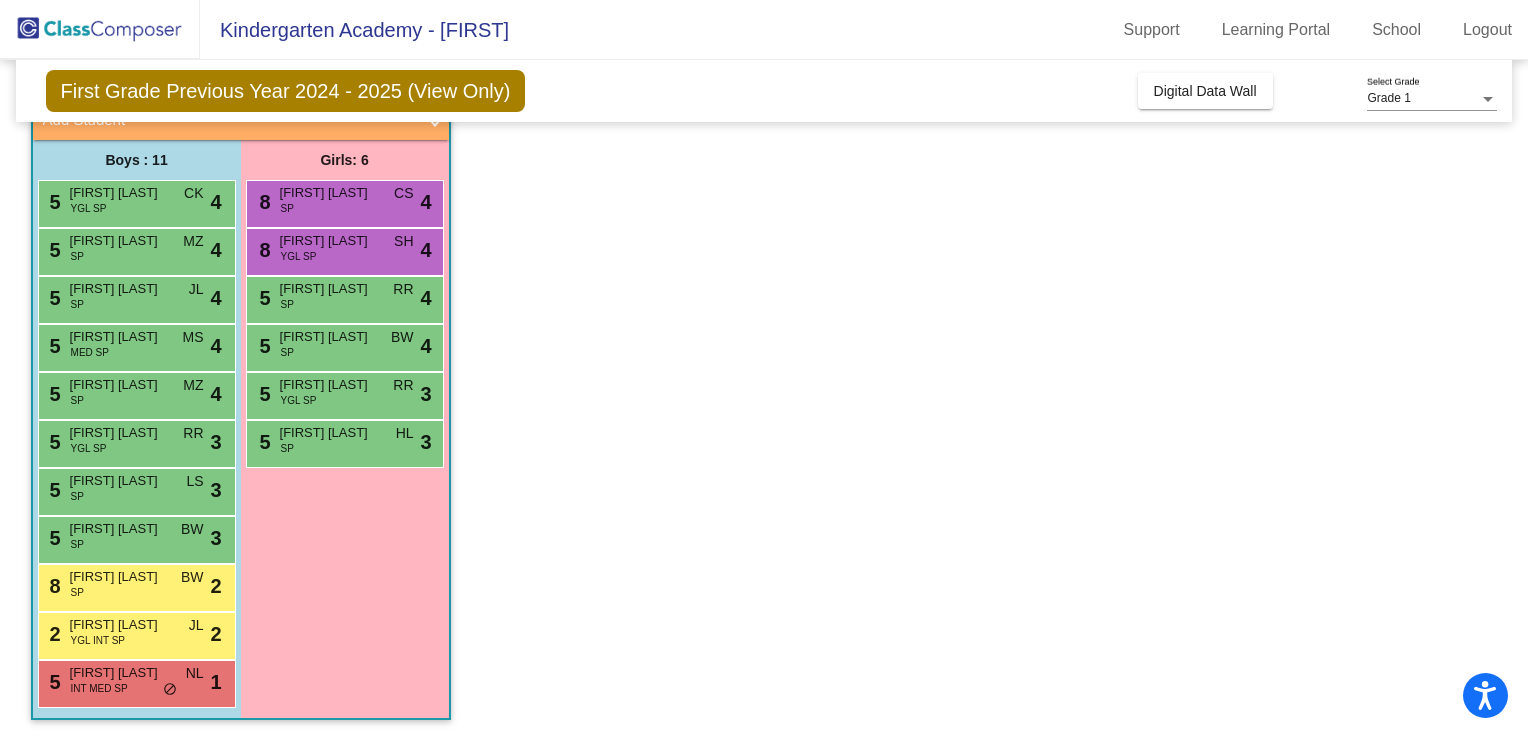 drag, startPoint x: 548, startPoint y: 258, endPoint x: 566, endPoint y: 259, distance: 18.027756 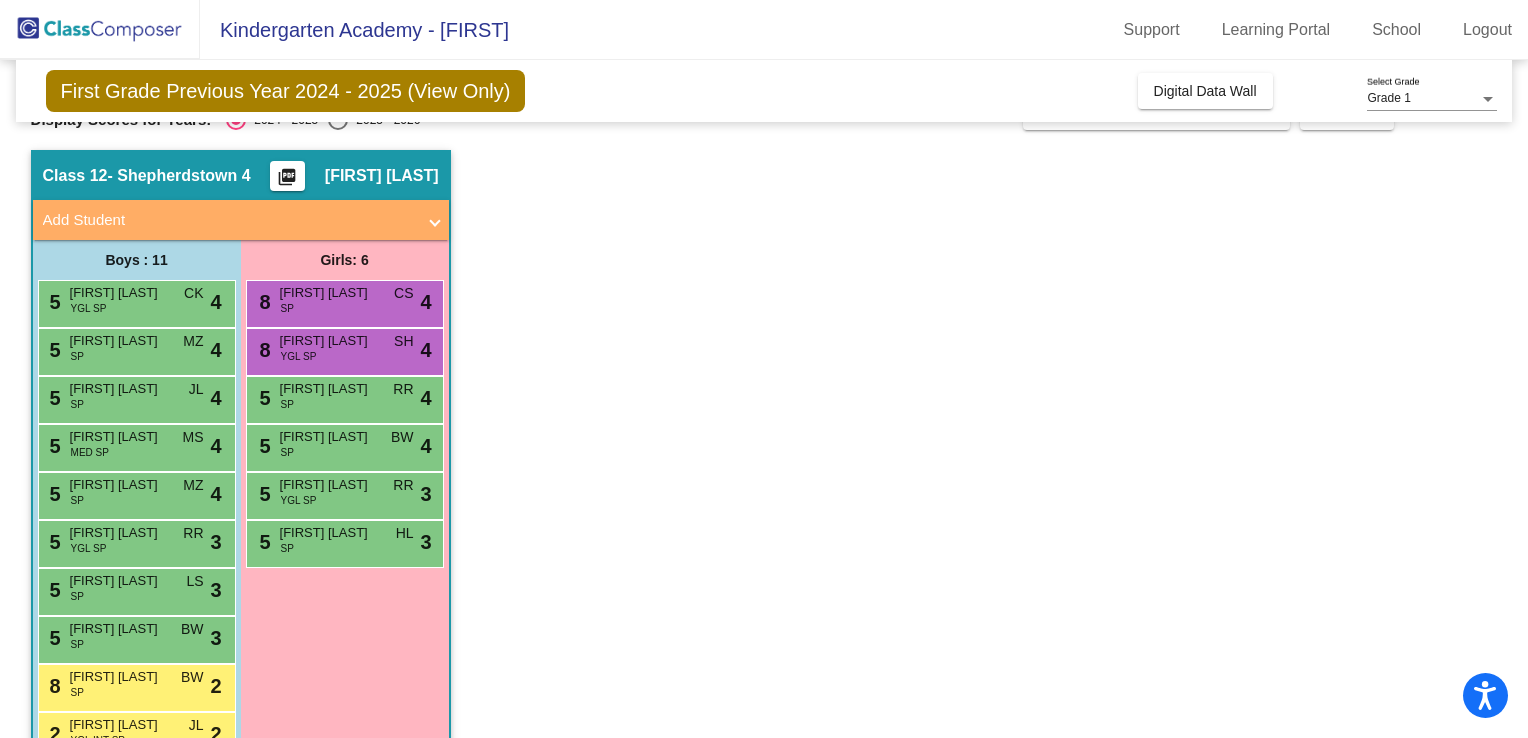 scroll, scrollTop: 0, scrollLeft: 0, axis: both 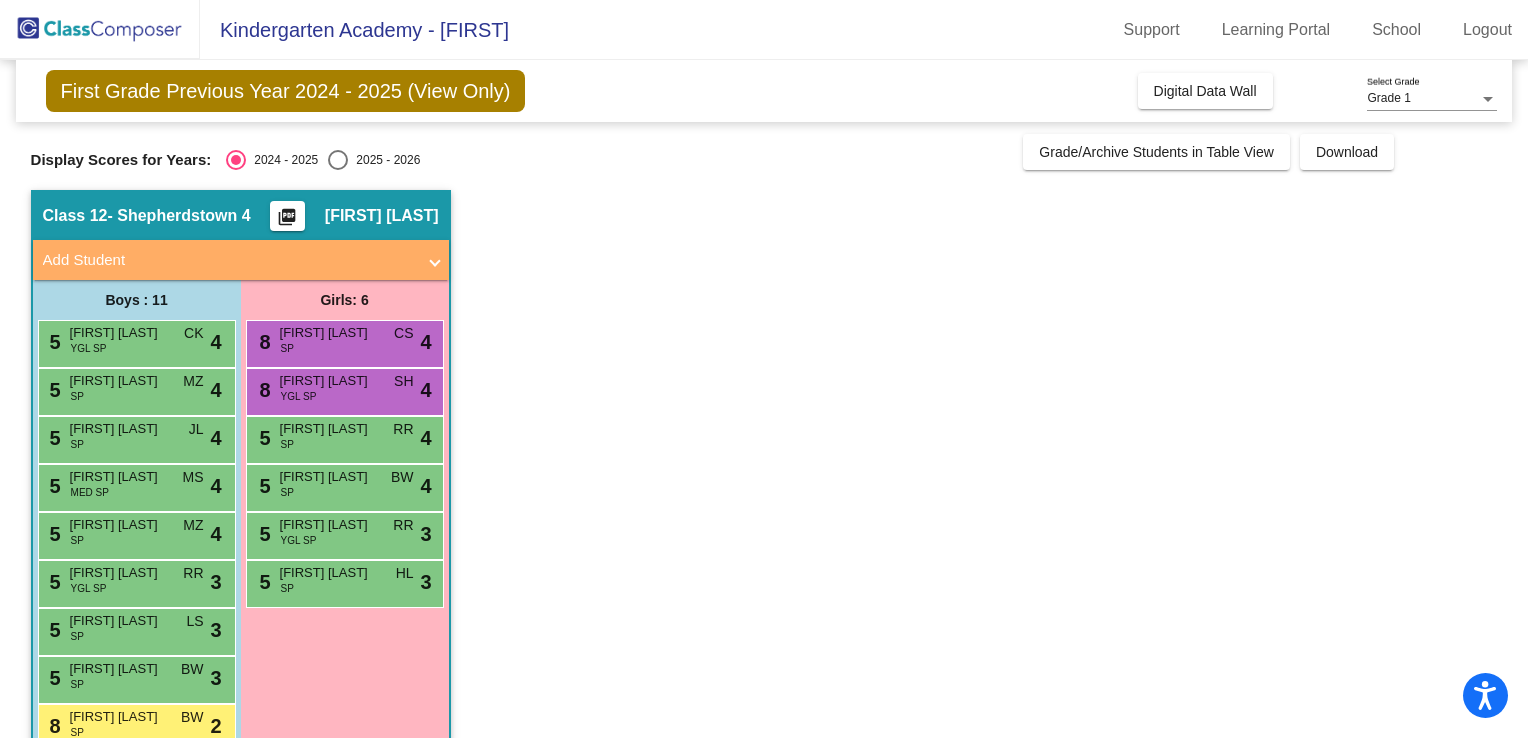 click on "First Grade Previous Year 2024 - 2025 (View Only)  Add, Move, or Retain Students Off   On  Incoming   Digital Data Wall" 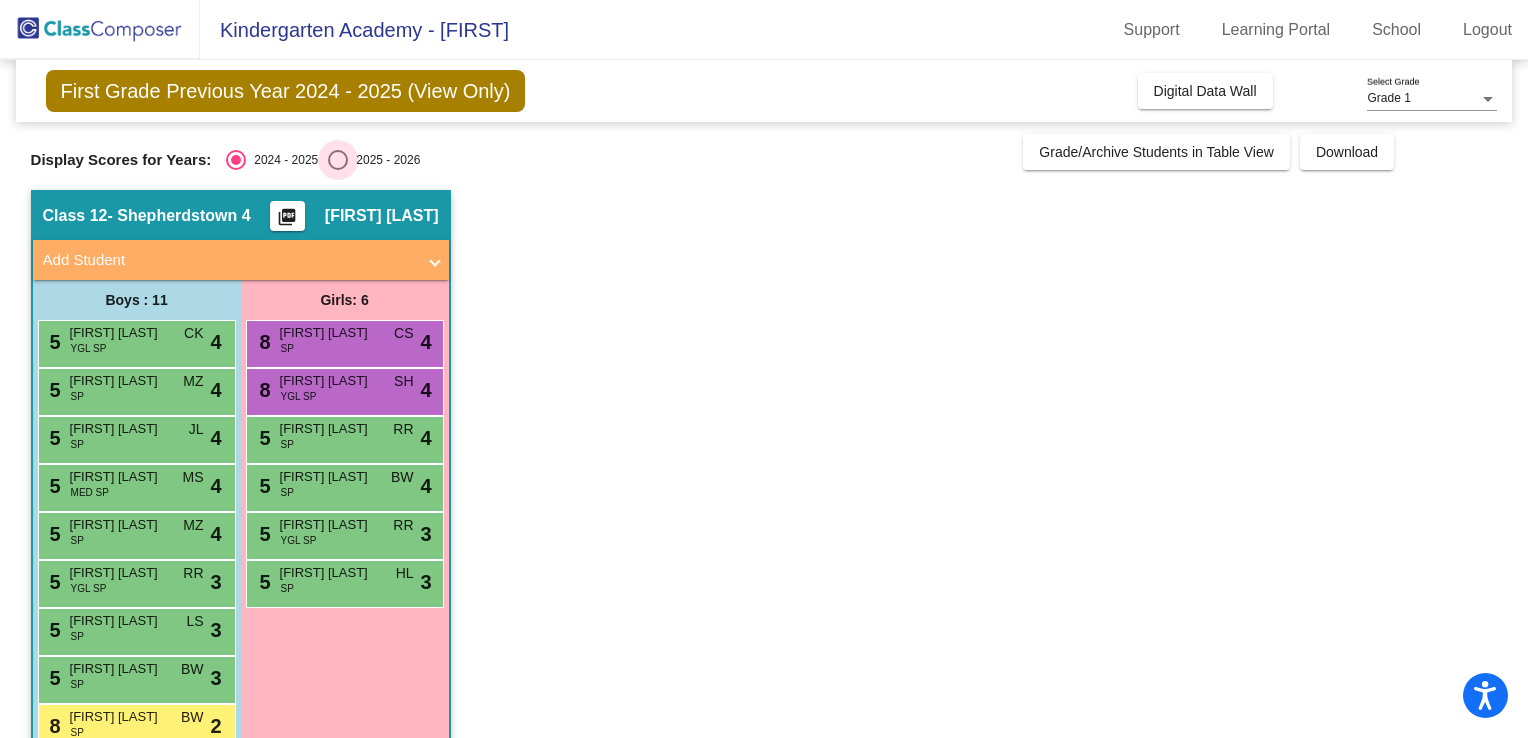 click on "2025 - 2026" at bounding box center [384, 160] 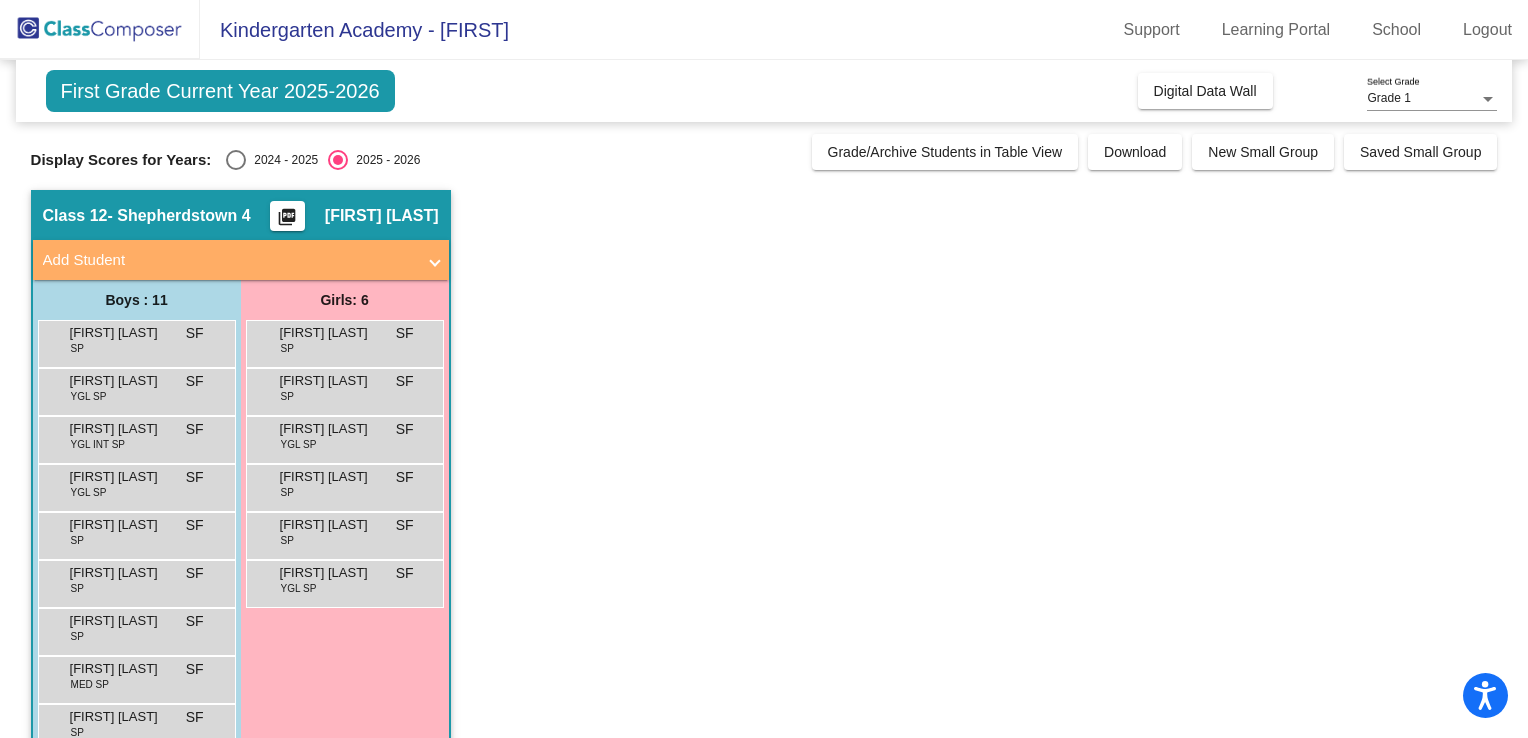 scroll, scrollTop: 140, scrollLeft: 0, axis: vertical 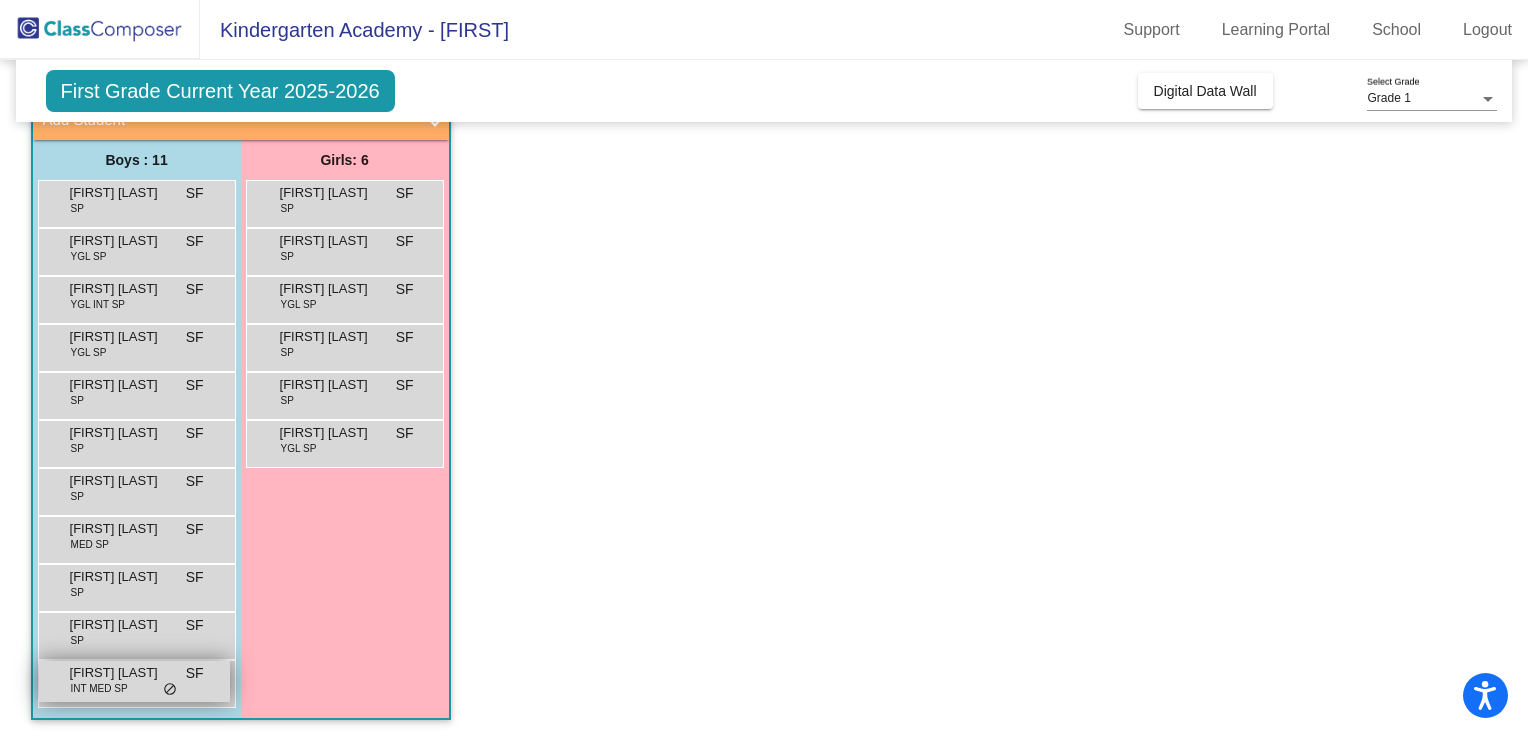 click on "do_not_disturb_alt" at bounding box center (170, 690) 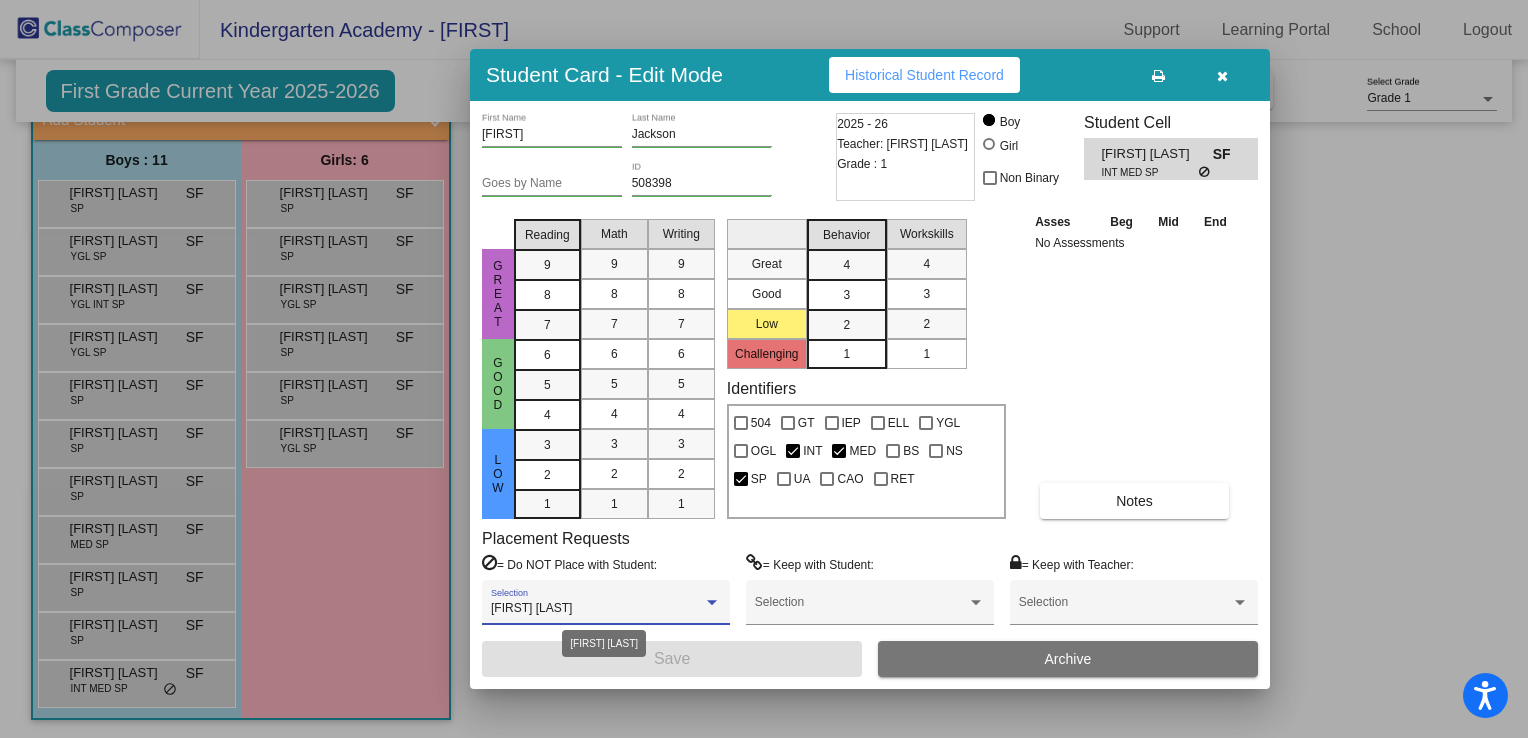 click on "[FIRST] [LAST]" at bounding box center [597, 609] 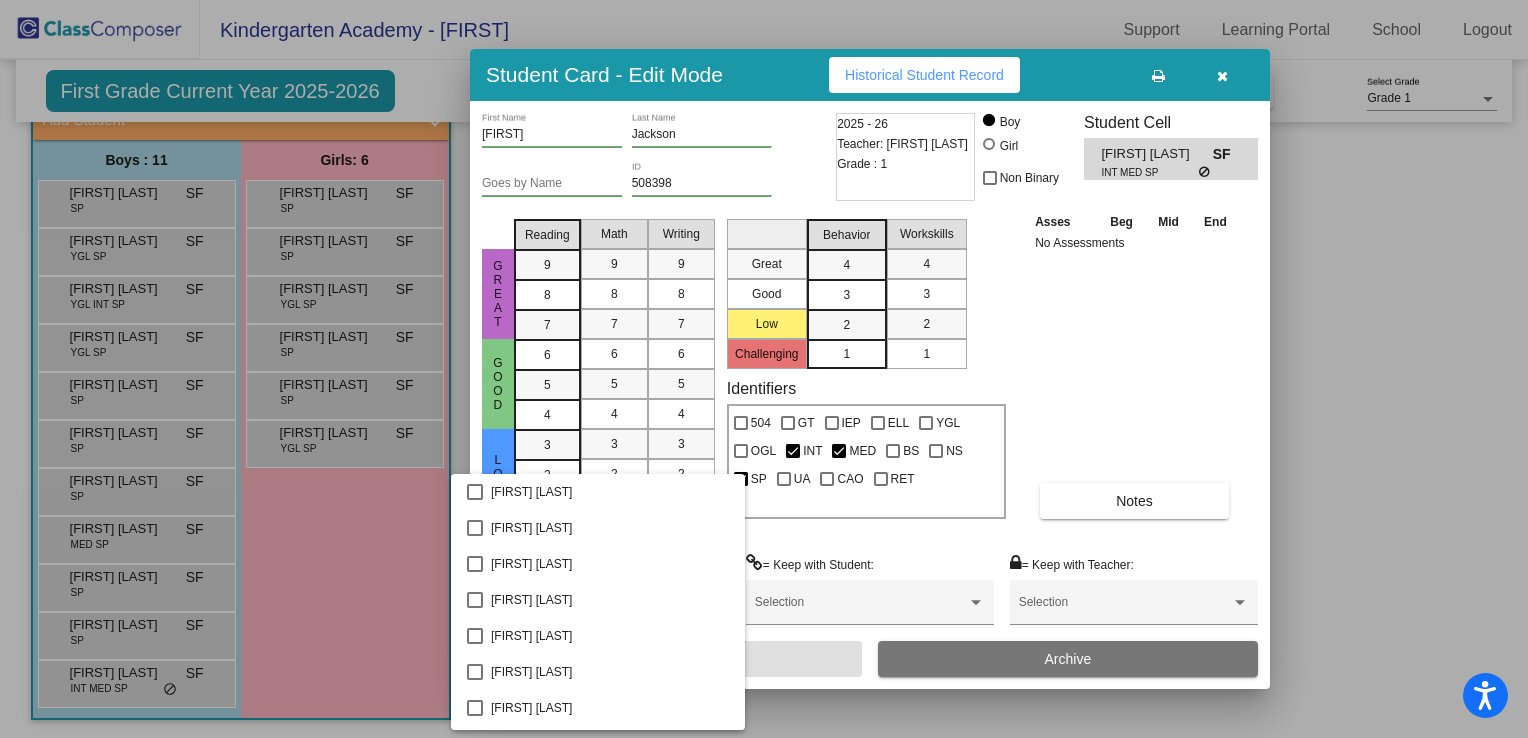 scroll, scrollTop: 2259, scrollLeft: 0, axis: vertical 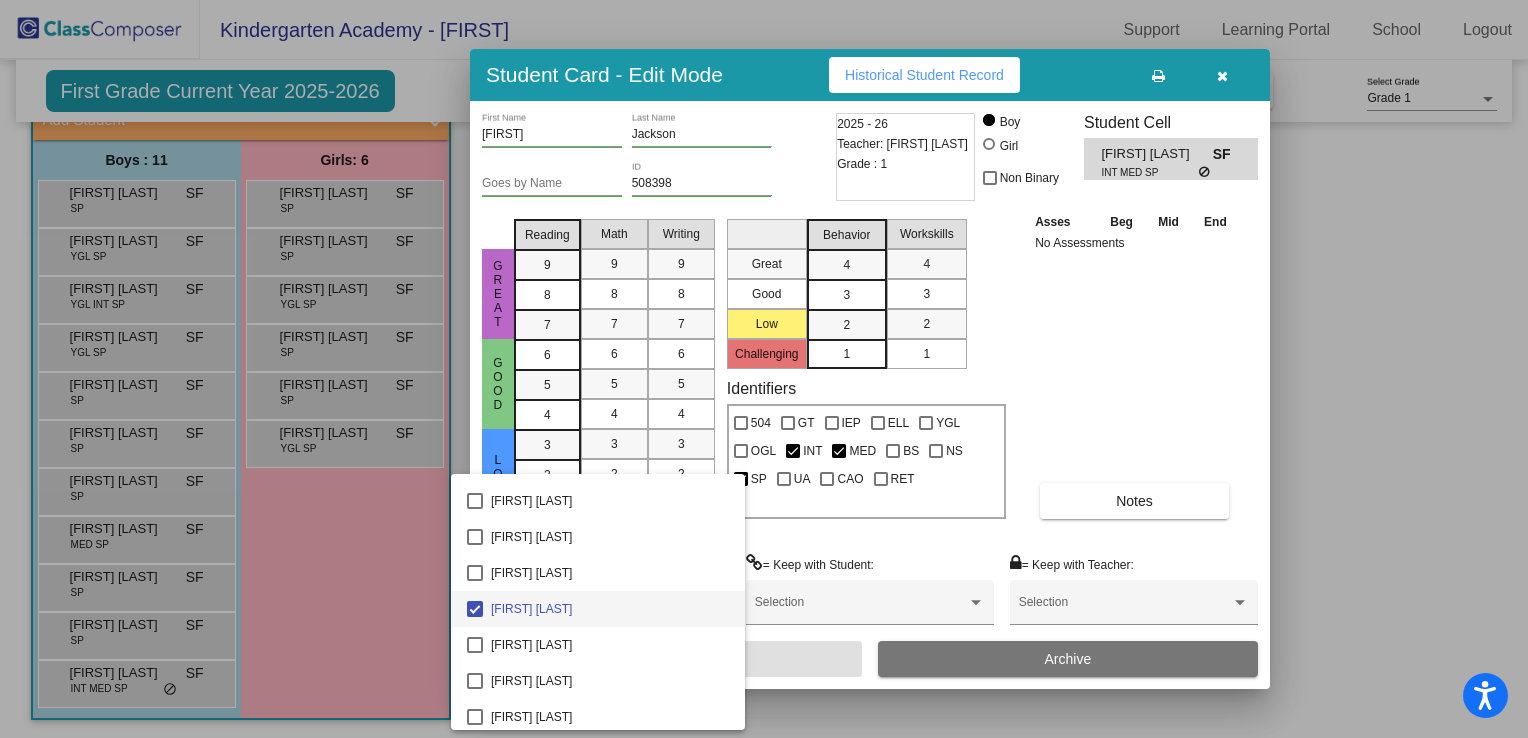 click at bounding box center (764, 369) 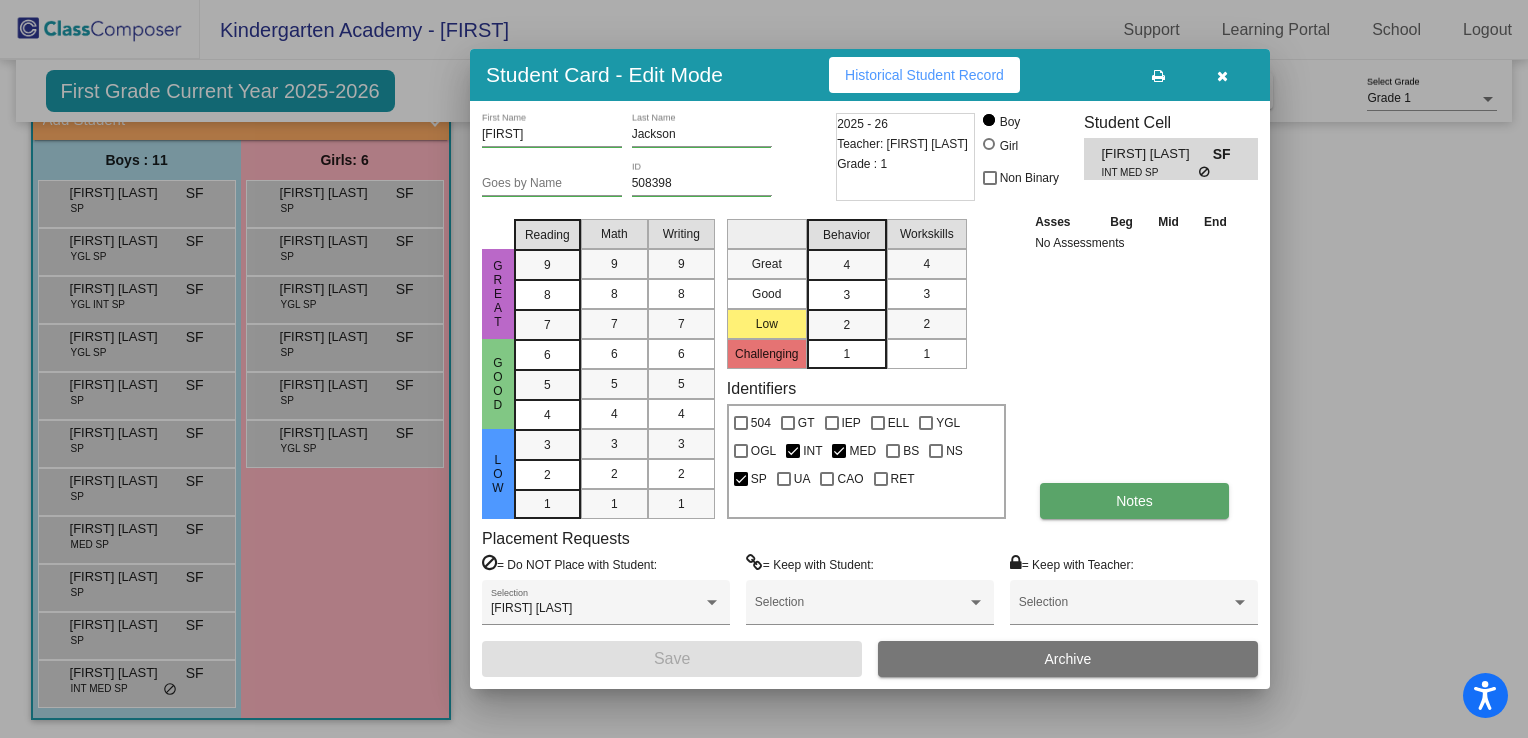 click on "Notes" at bounding box center [1134, 501] 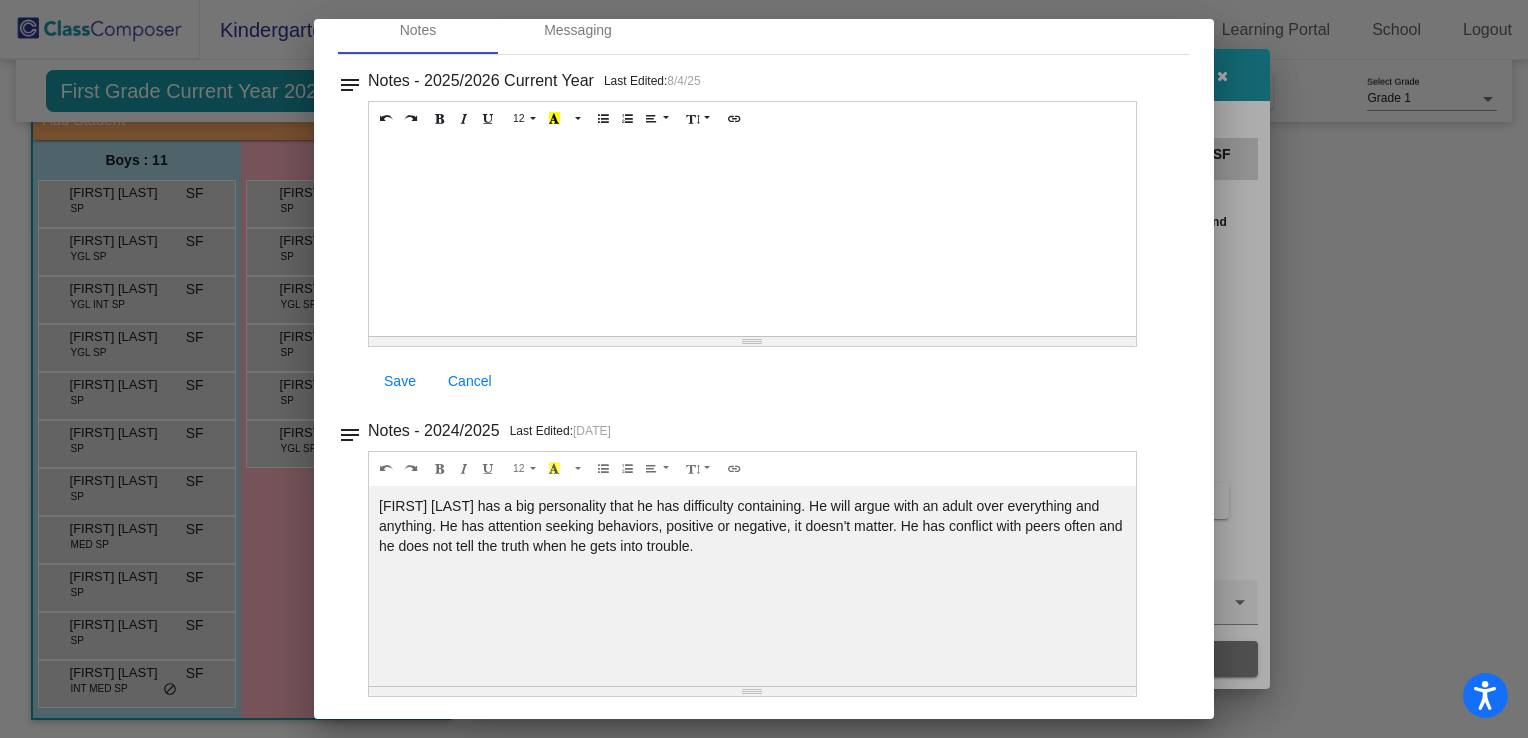 scroll, scrollTop: 0, scrollLeft: 0, axis: both 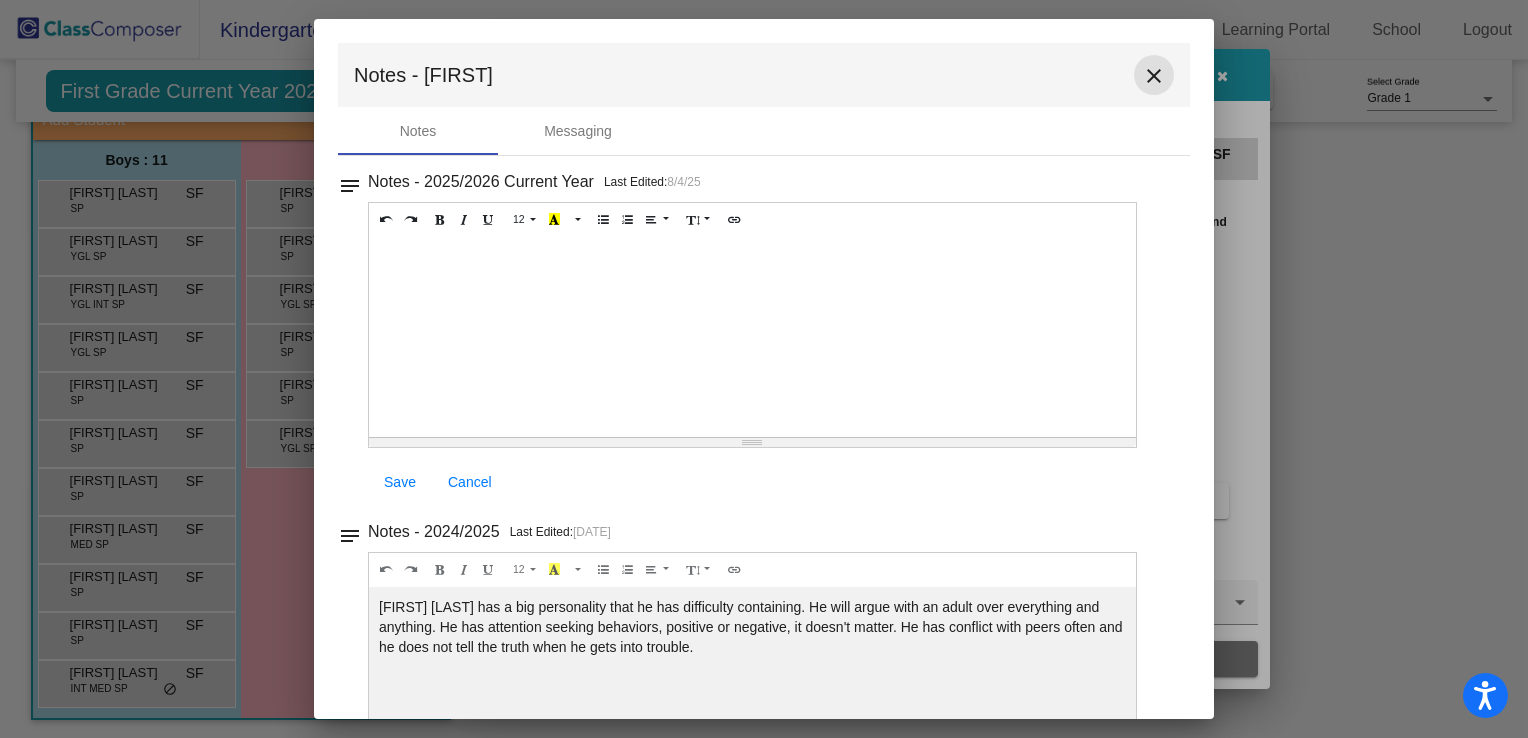 click on "close" at bounding box center (1154, 76) 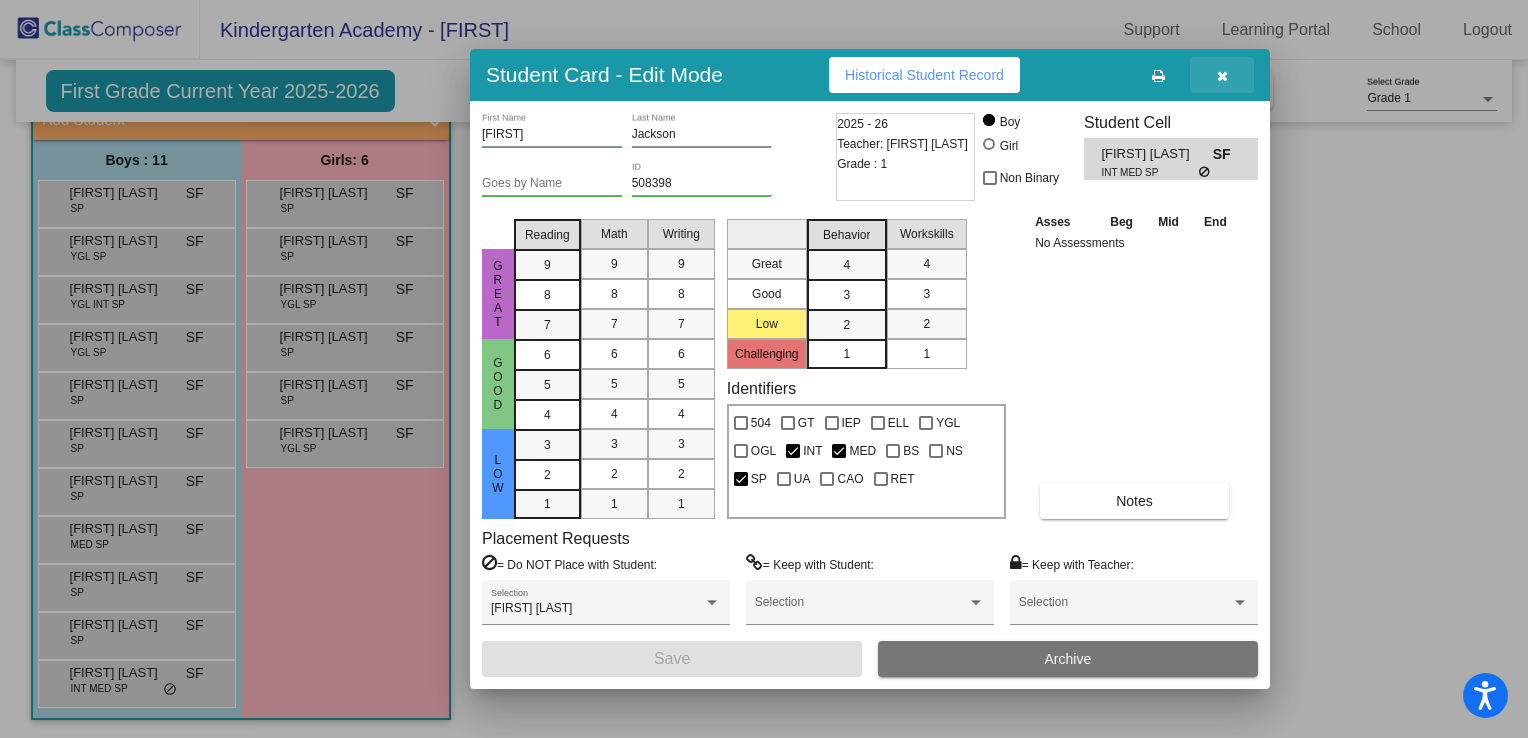 click at bounding box center (1222, 76) 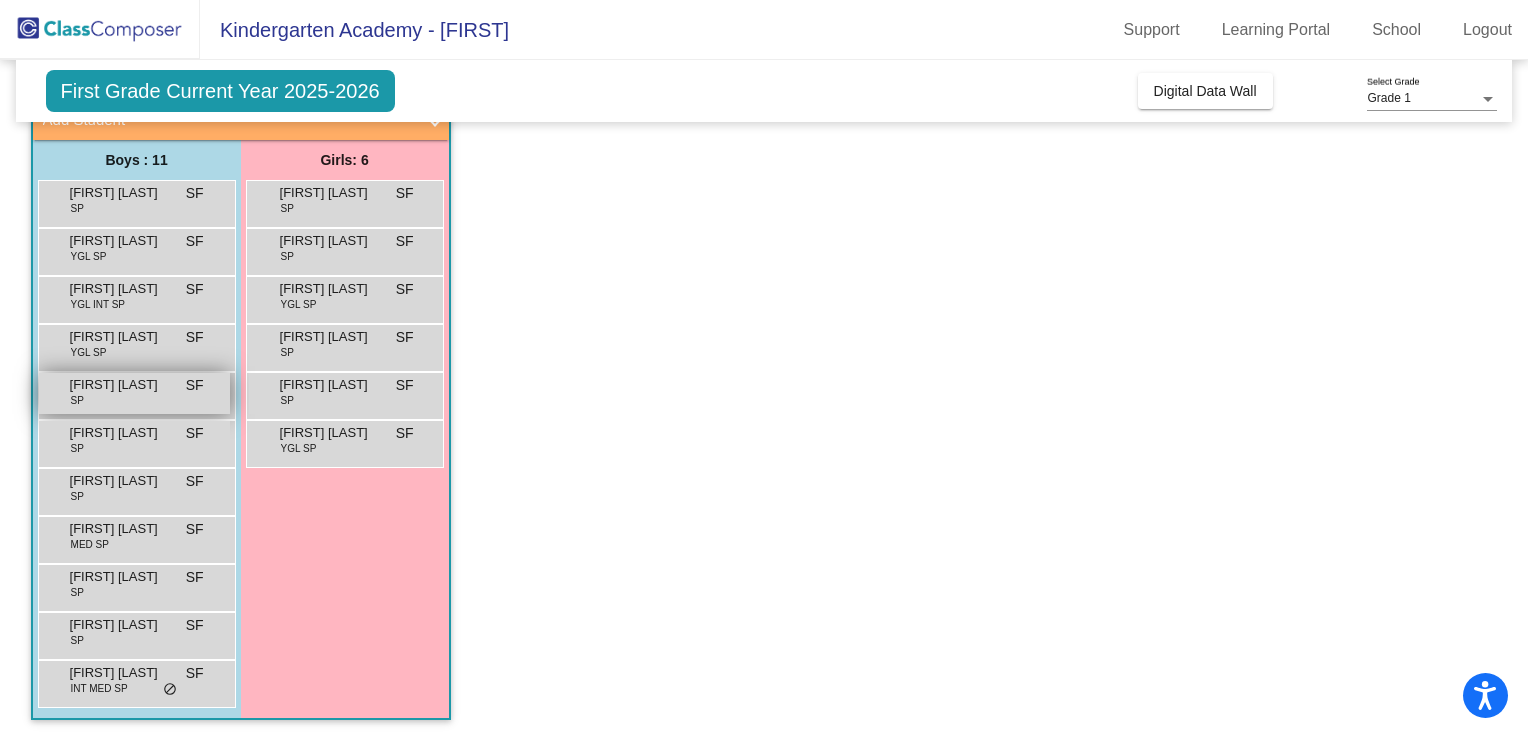 click on "SF" at bounding box center (195, 385) 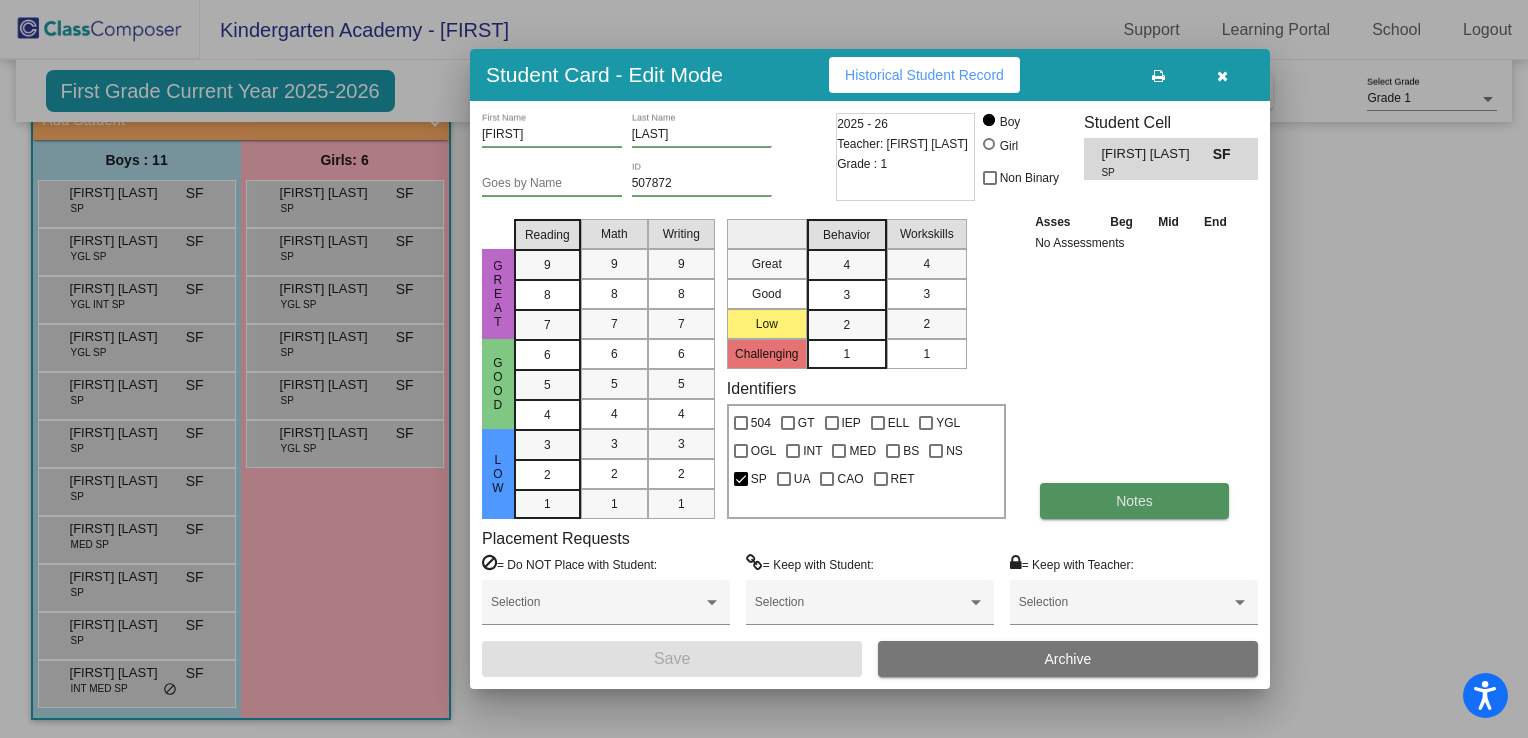 click on "Notes" at bounding box center [1134, 501] 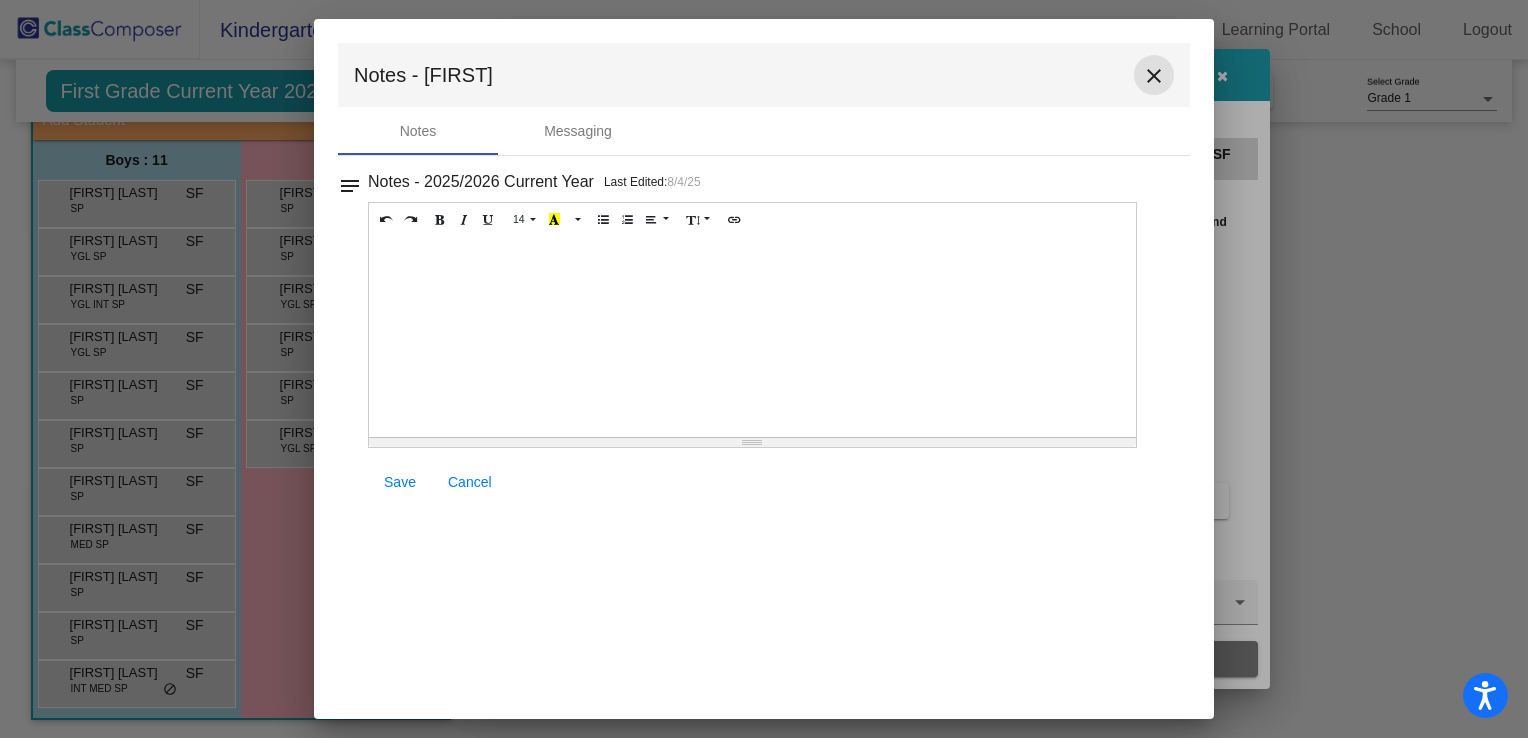 click on "close" at bounding box center [1154, 76] 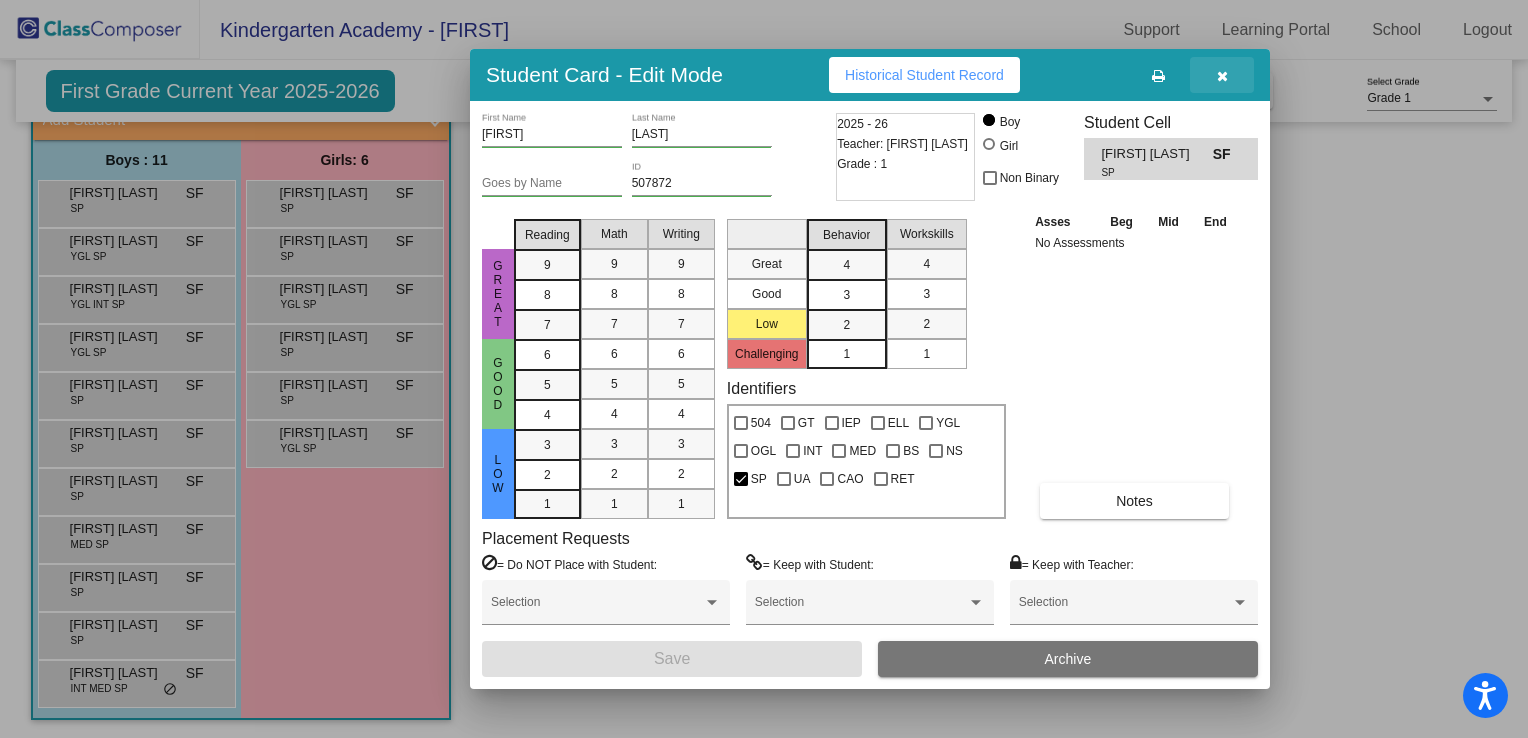 click at bounding box center [1222, 75] 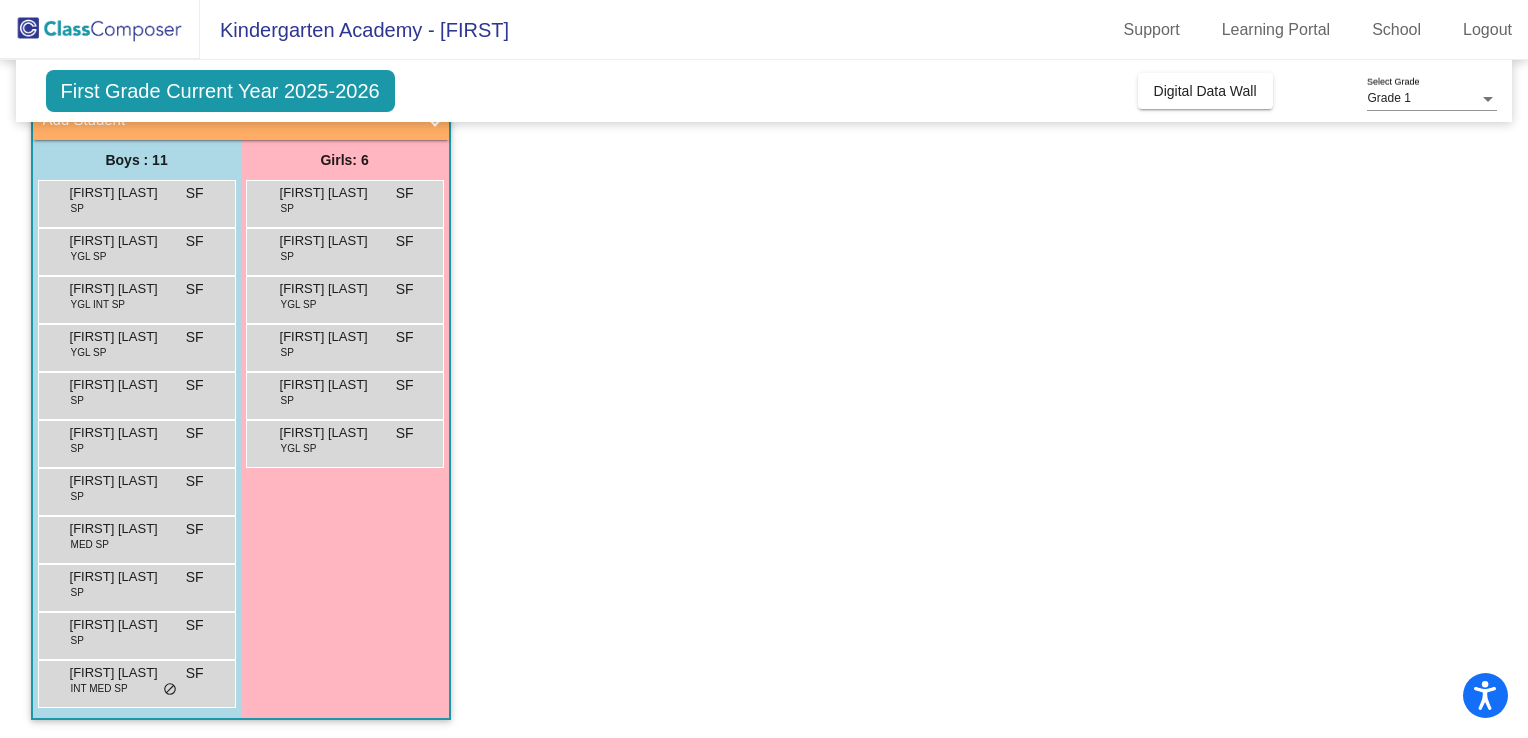 scroll, scrollTop: 0, scrollLeft: 0, axis: both 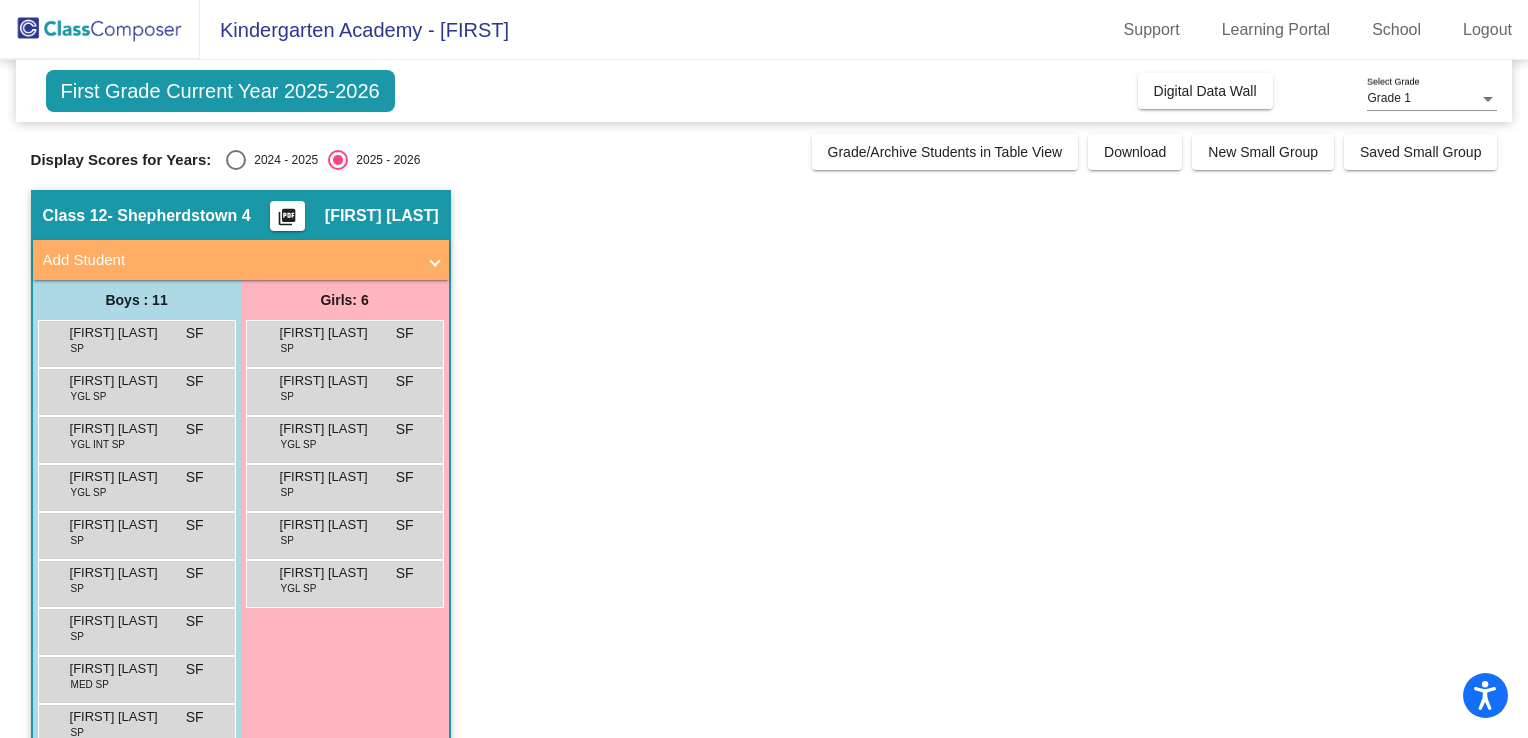 click on "Class 12   - Shepherdstown 4  picture_as_pdf [FIRST] [LAST]  Add Student  First Name Last Name Student Id  (Recommended)   Boy   Girl   Non Binary Add Close  Boys : 11  Girl : 6 Eden Becker SP SF lock do_not_disturb_alt Jozarah Gonzalez Burgos SP SF lock do_not_disturb_alt Lilliana Pierre YGL SP SF lock do_not_disturb_alt Mirva Patel SP SF lock do_not_disturb_alt Quinnlynn Viglione SP SF lock do_not_disturb_alt Reese Wenger YGL SP SF lock do_not_disturb_alt" 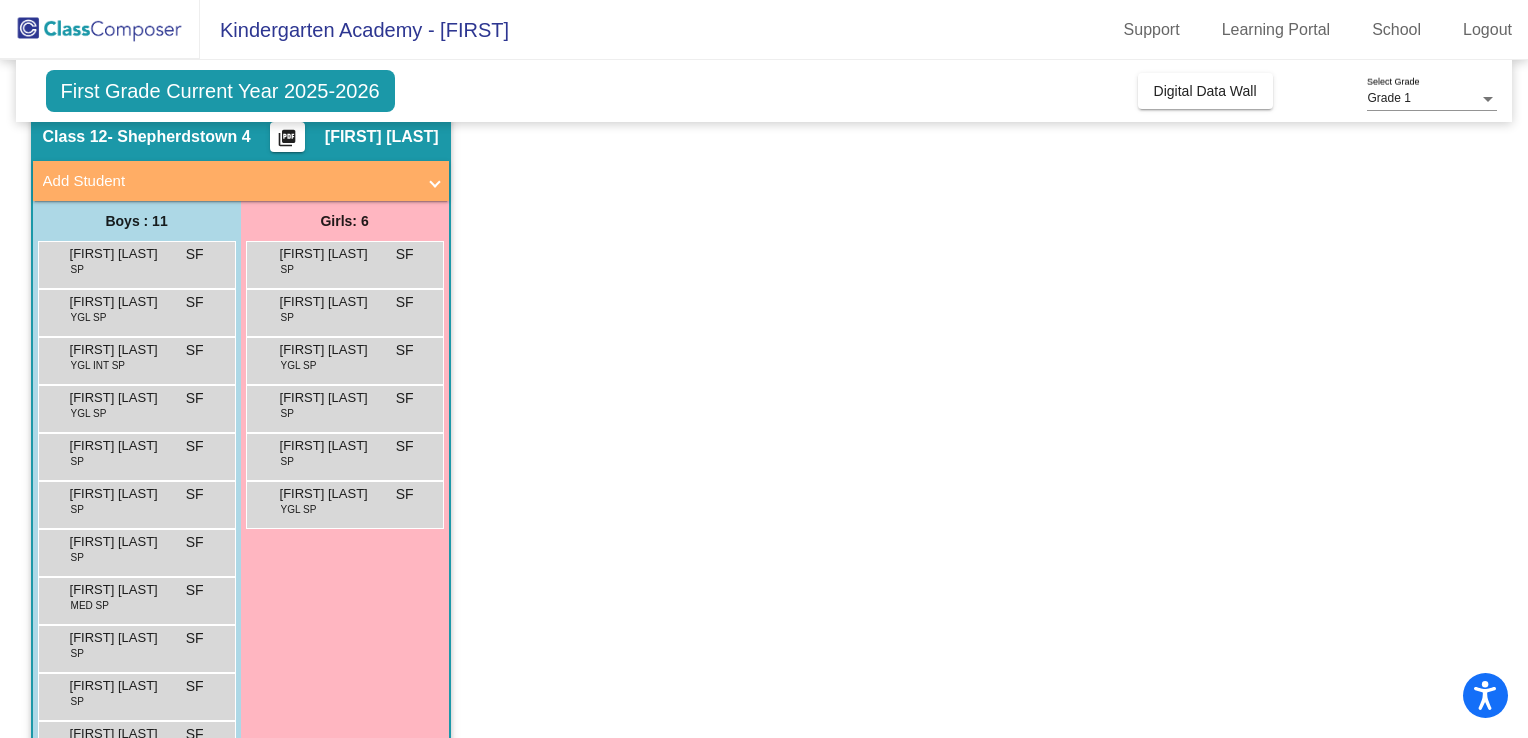 scroll, scrollTop: 140, scrollLeft: 0, axis: vertical 